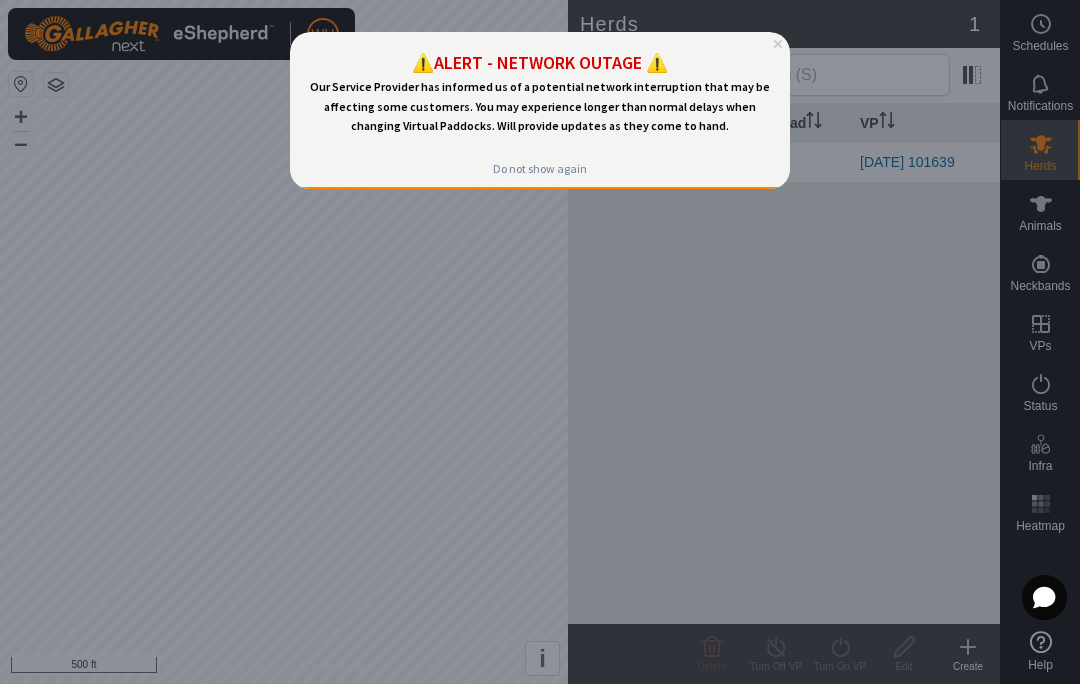 scroll, scrollTop: 0, scrollLeft: 0, axis: both 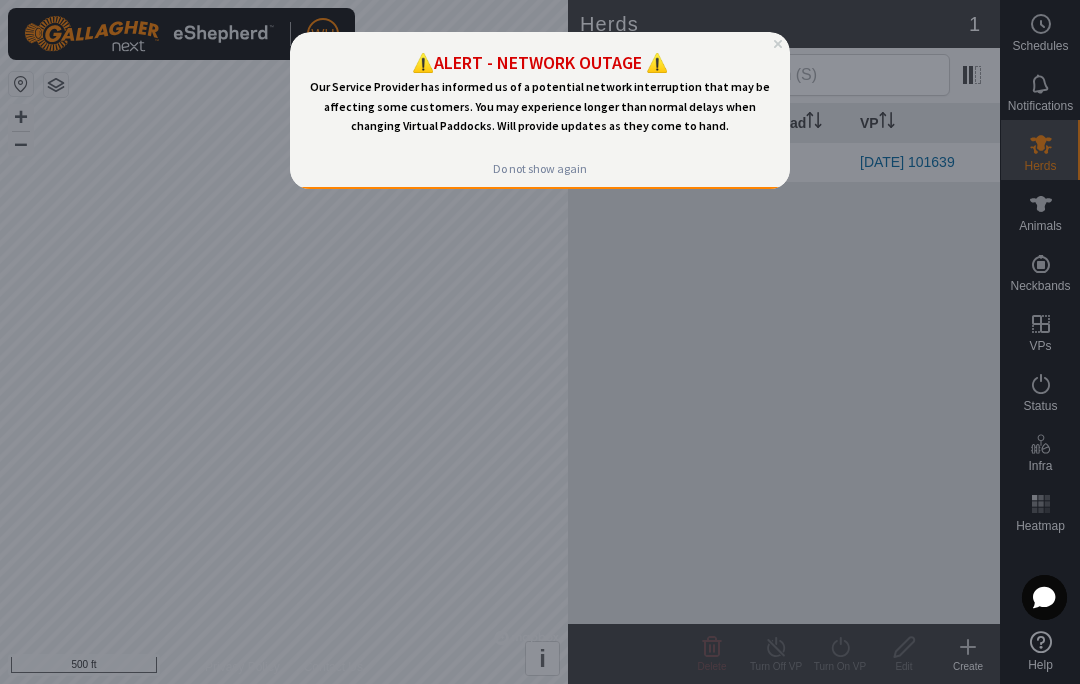 click on "⚠️ALERT - NETWORK OUTAGE ⚠️" at bounding box center [540, 62] 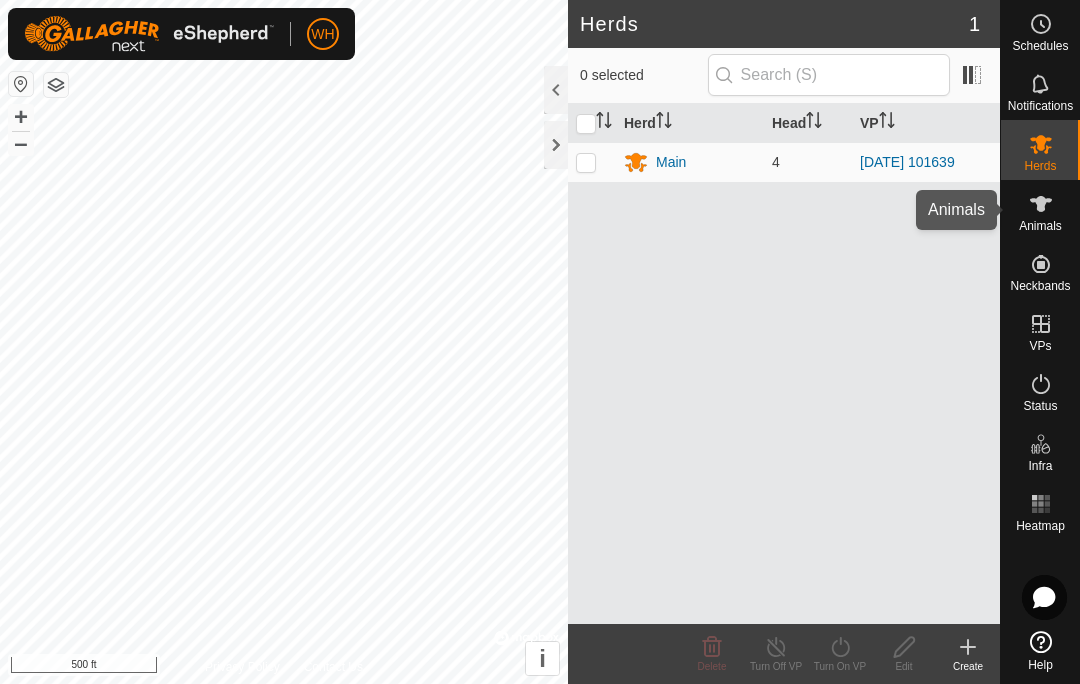 click 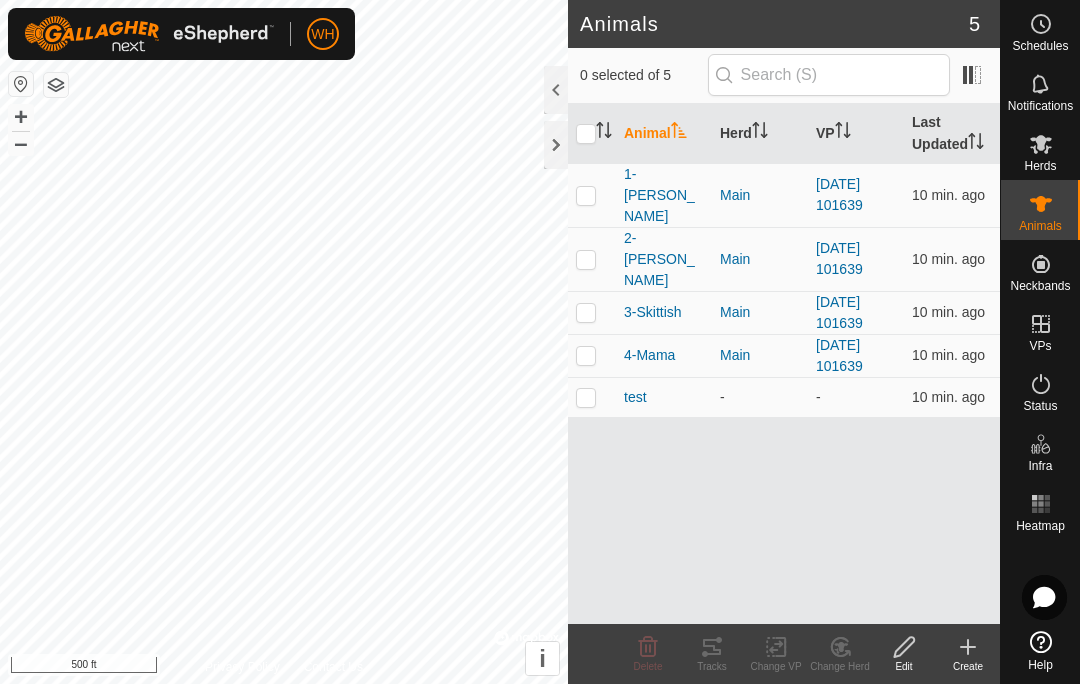 click at bounding box center (586, 355) 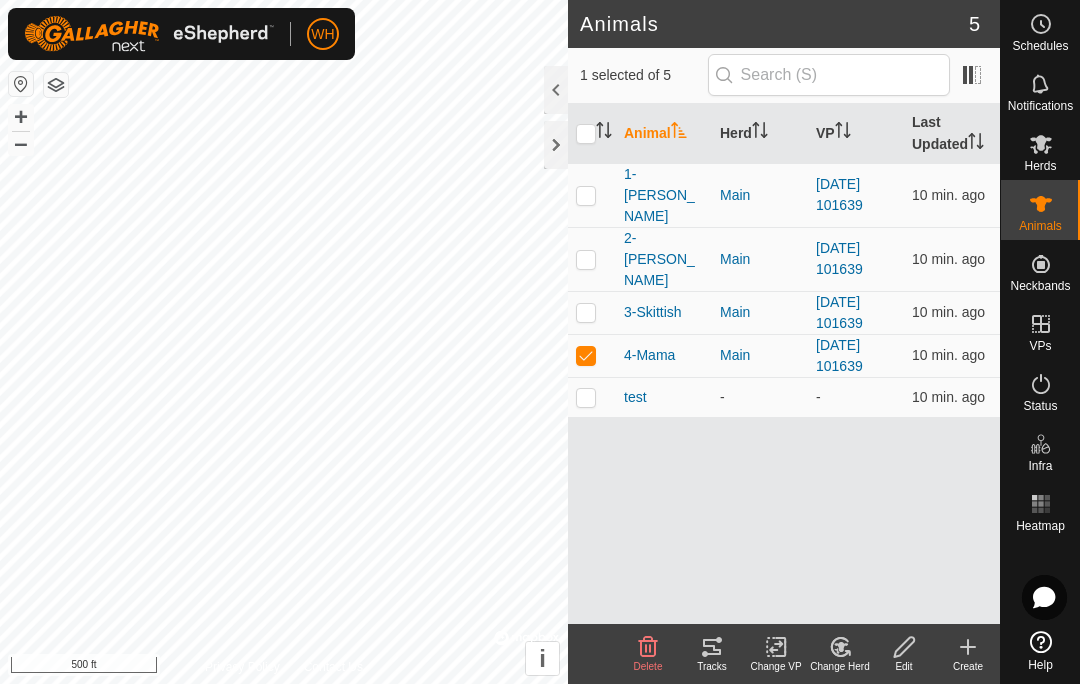 click 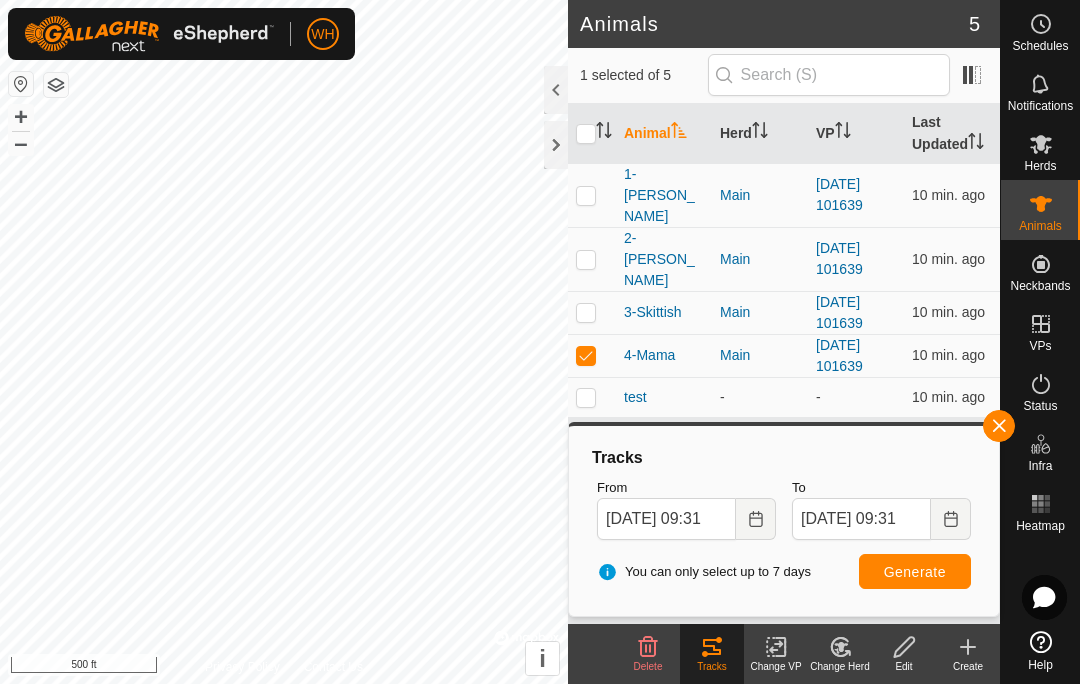 click 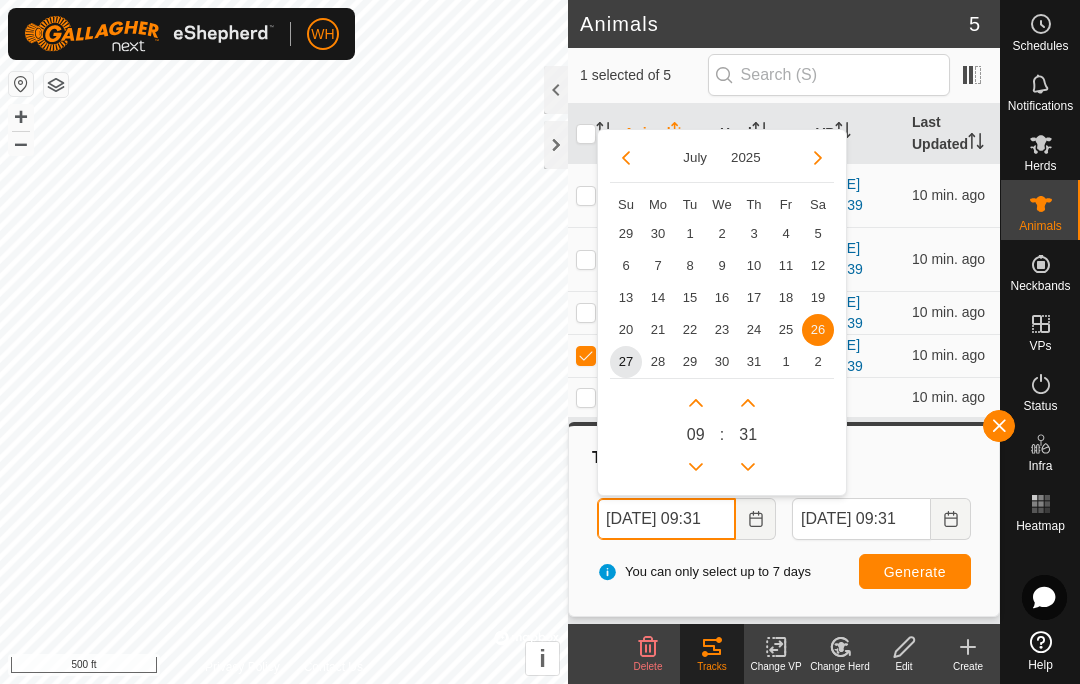 click at bounding box center [696, 467] 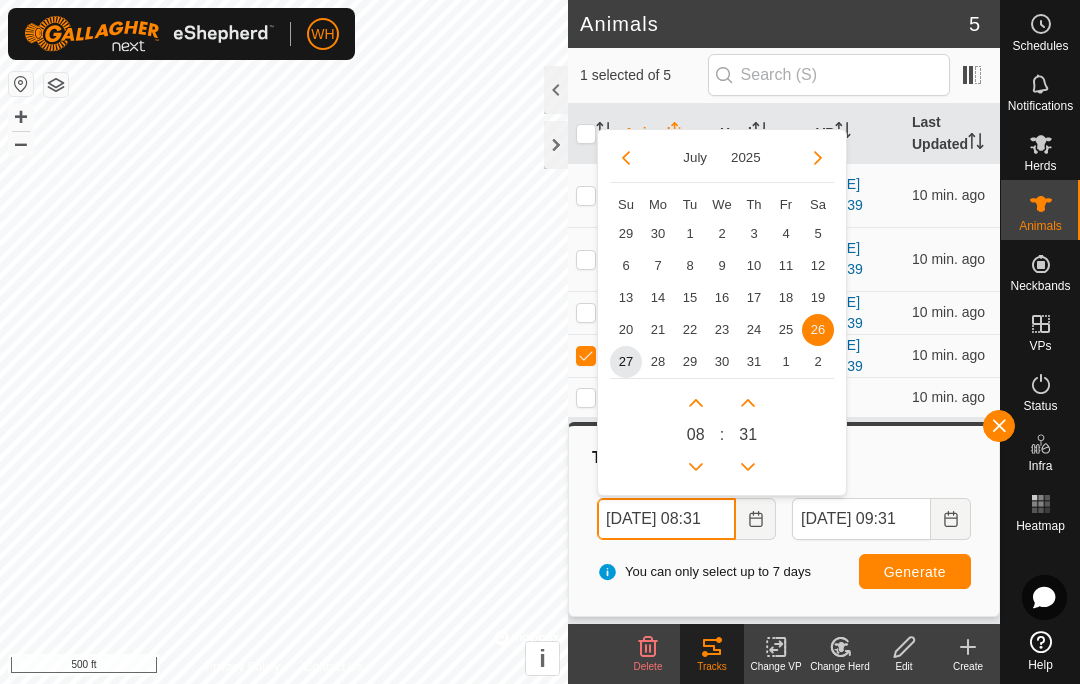 click 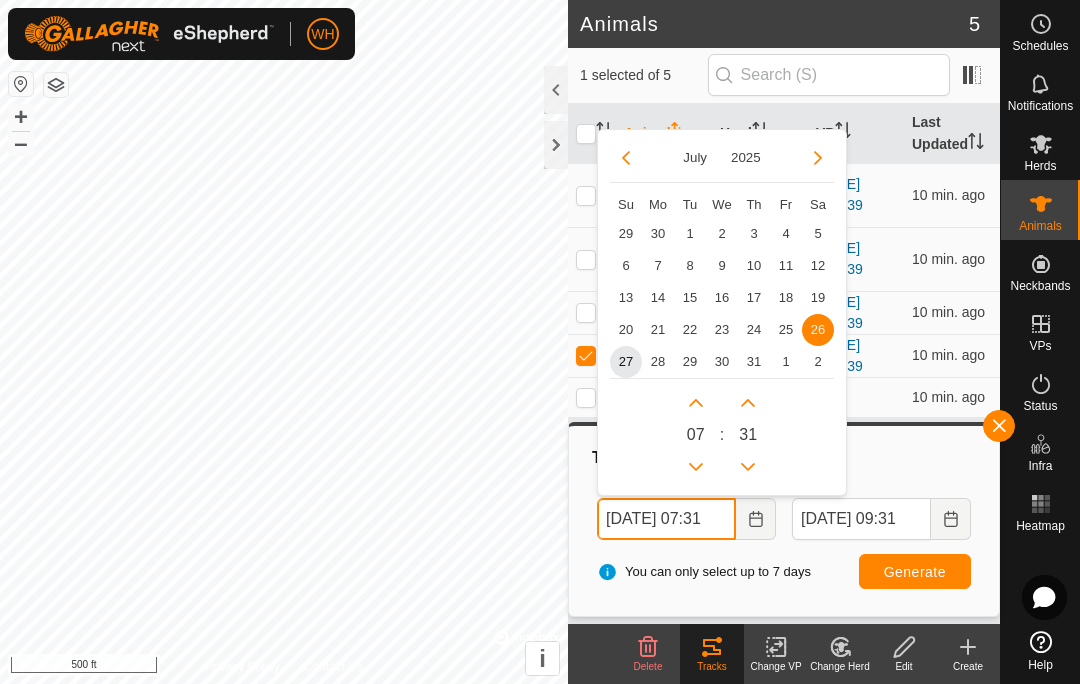 click at bounding box center (696, 467) 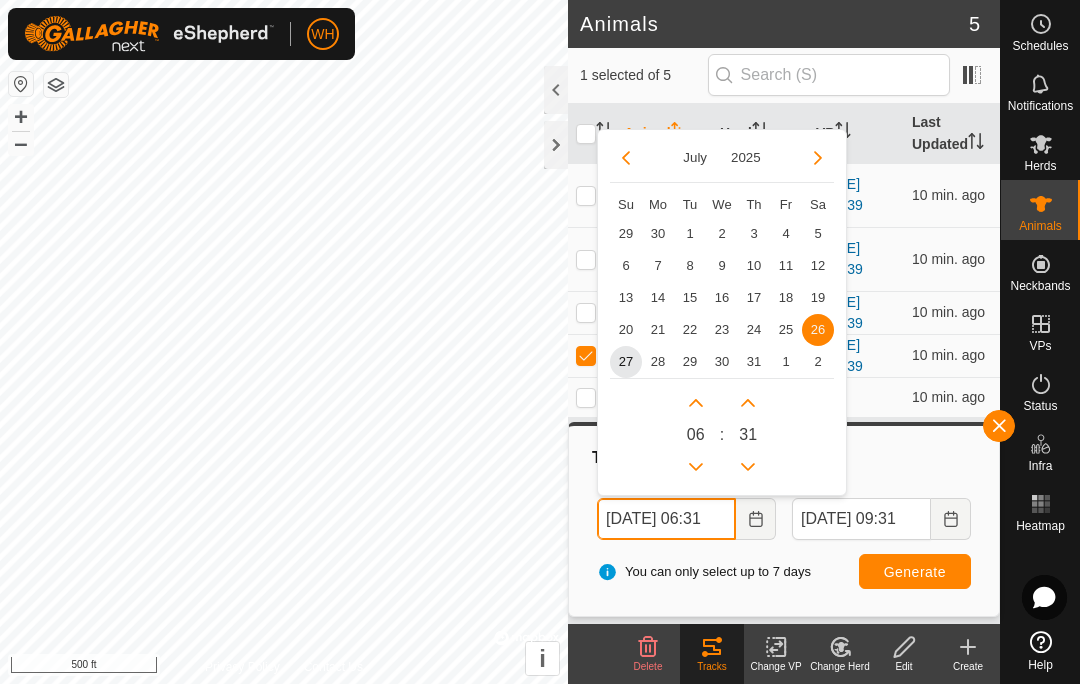 click at bounding box center (696, 467) 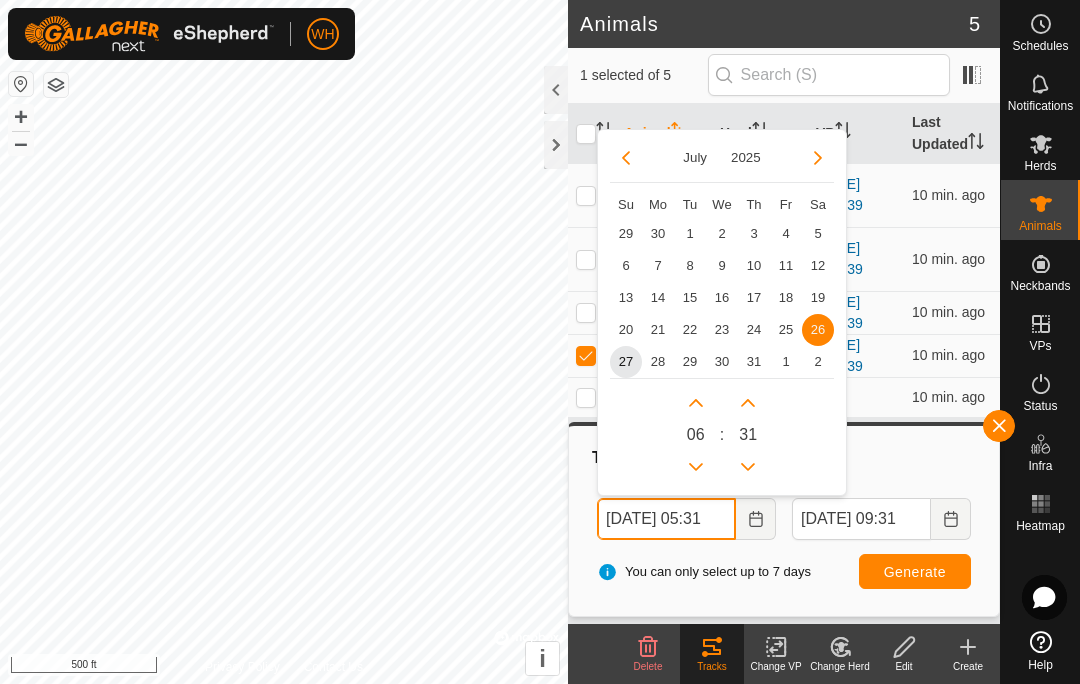click 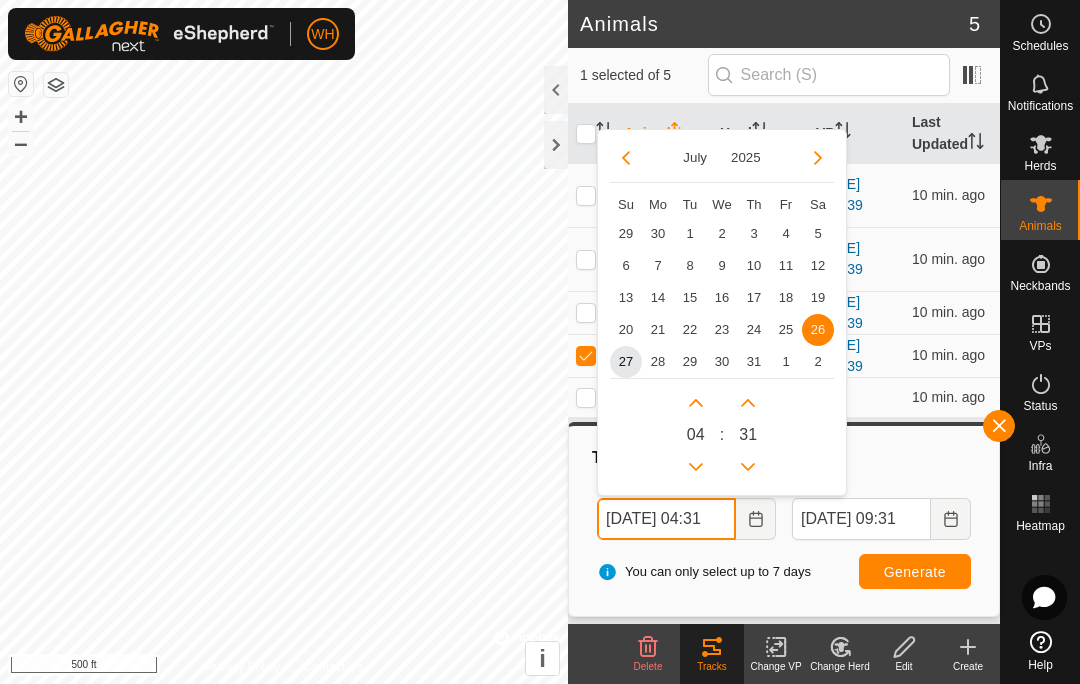 click 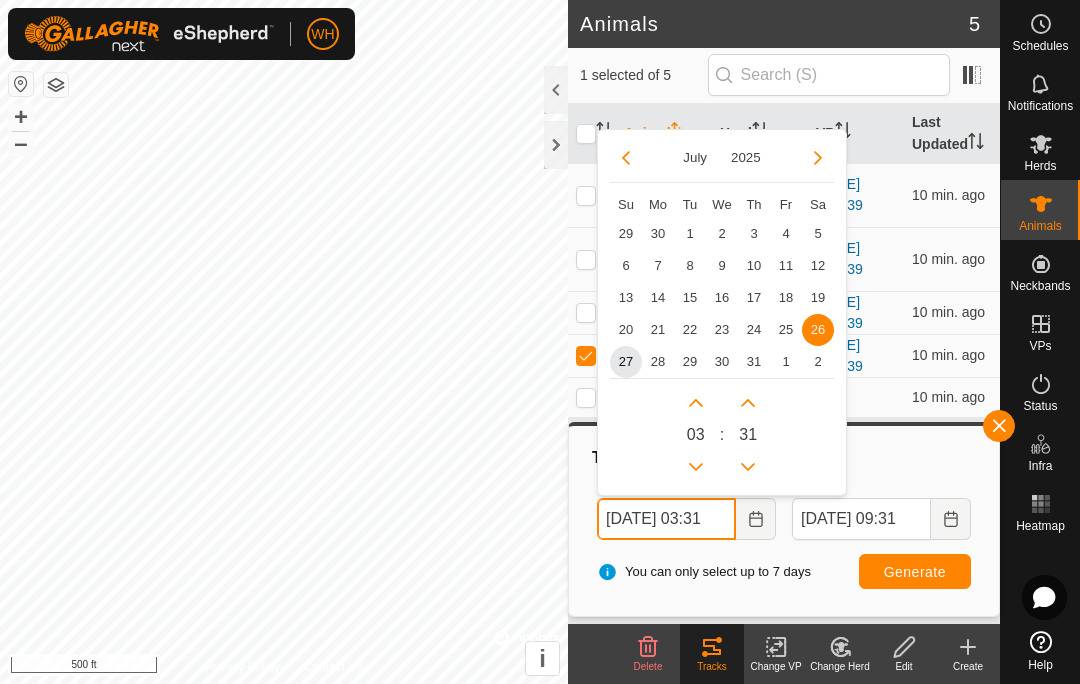click 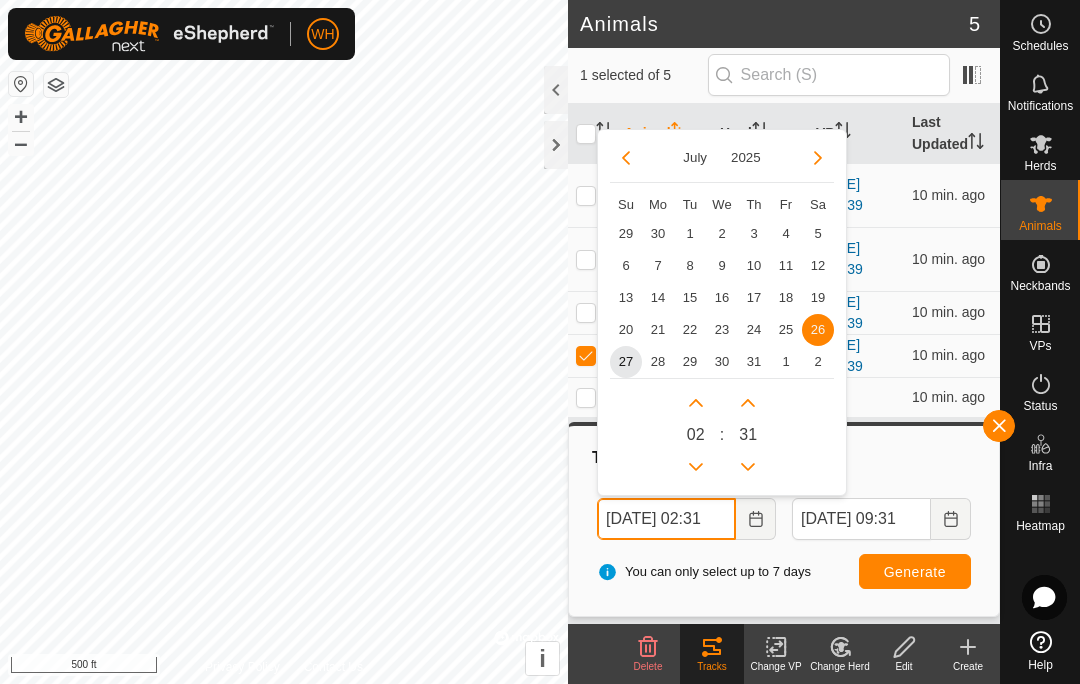 click at bounding box center [696, 403] 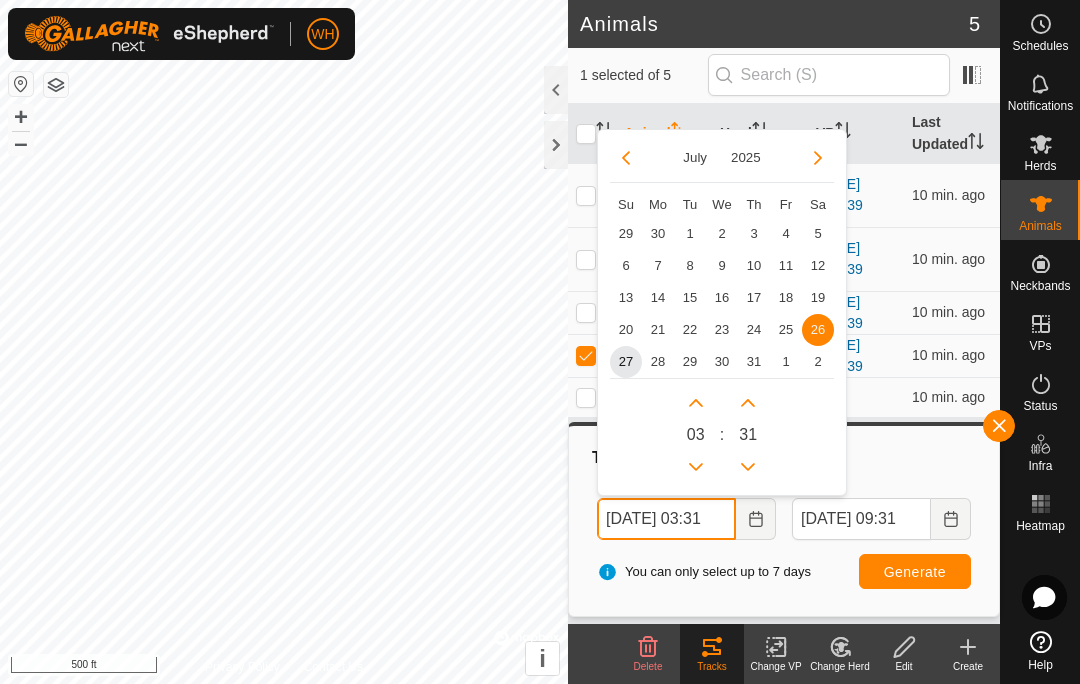 click at bounding box center (696, 403) 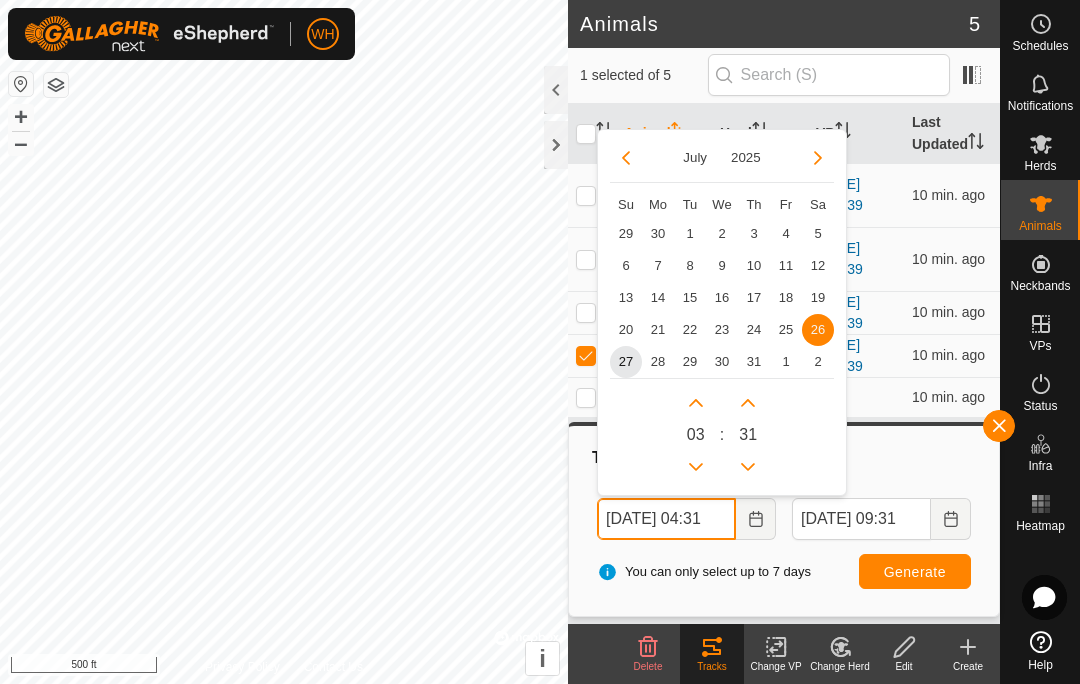 click 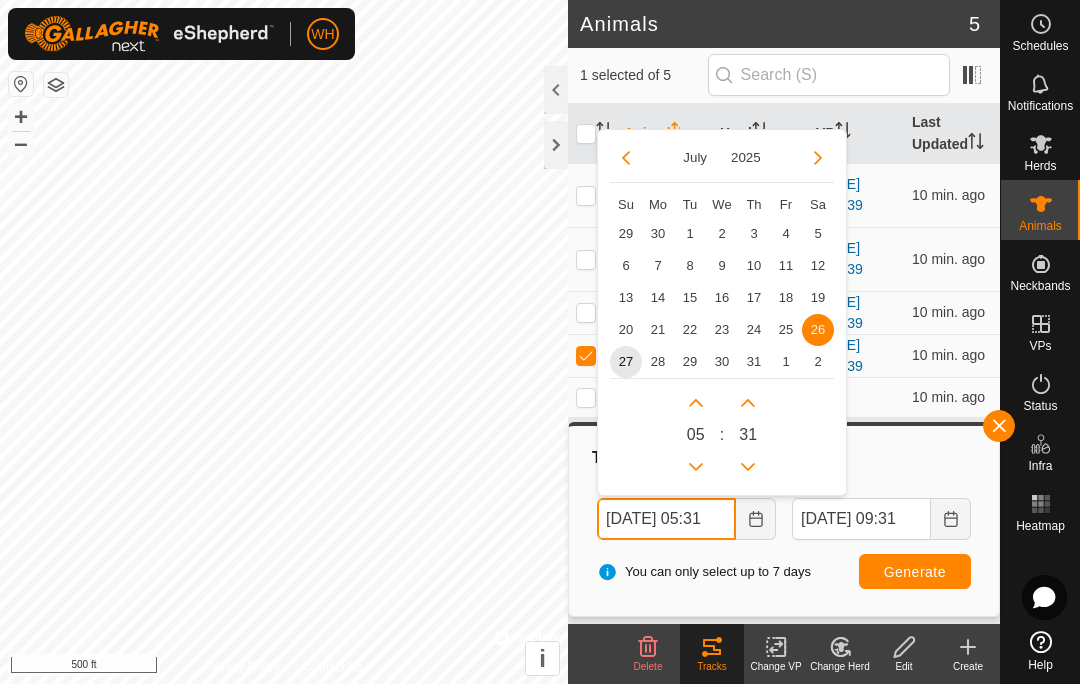click 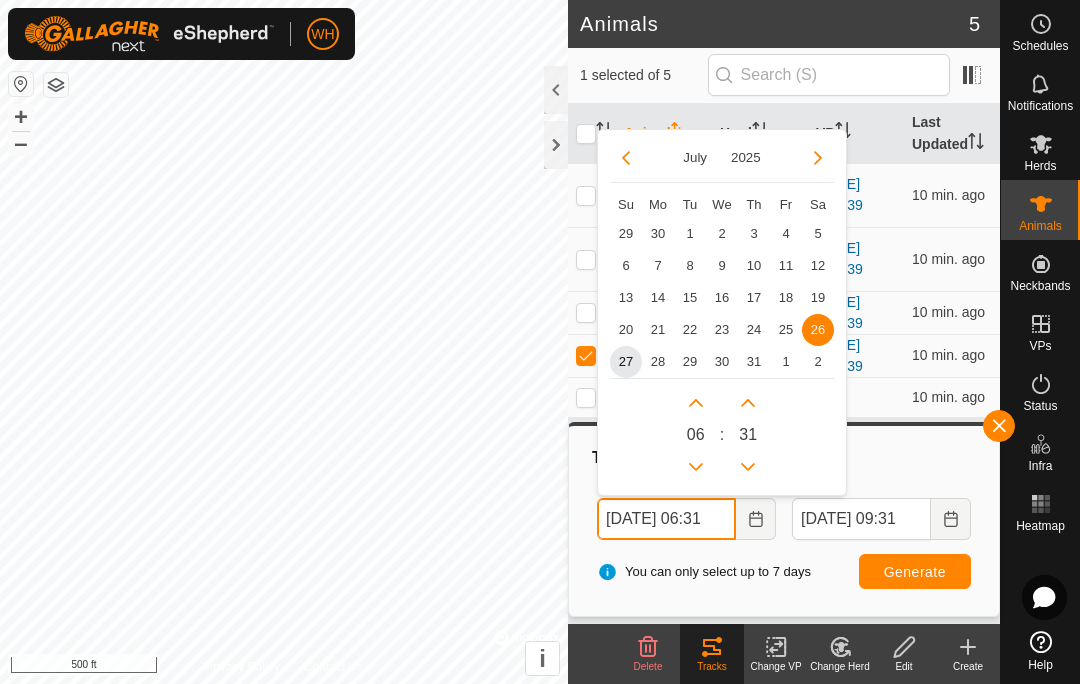 click at bounding box center (696, 403) 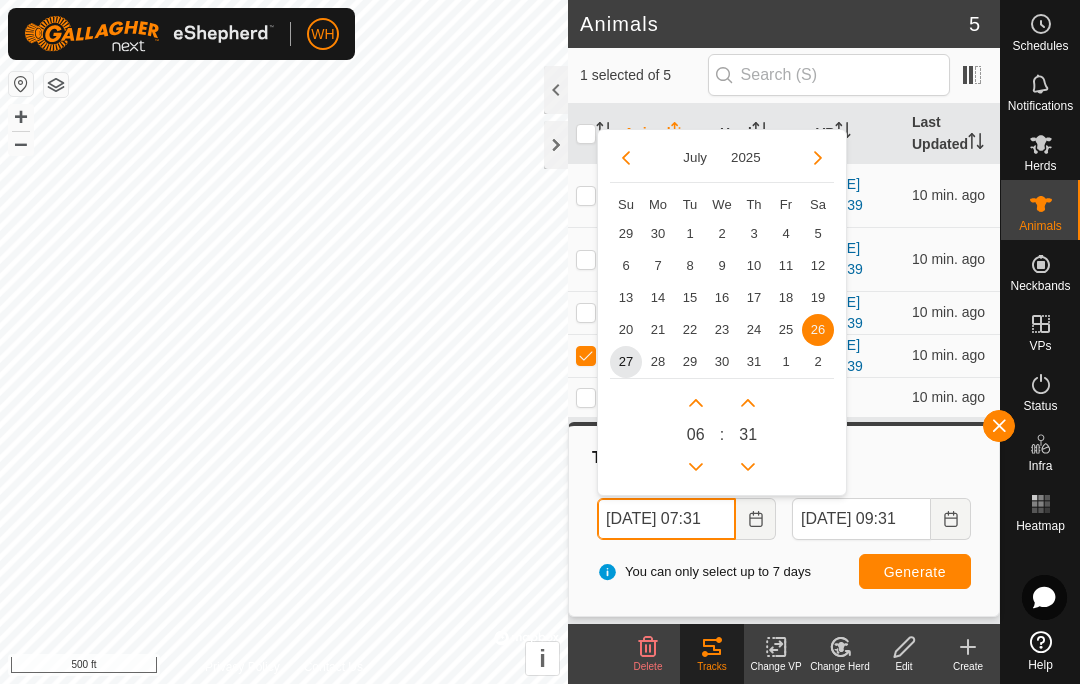 click at bounding box center [696, 403] 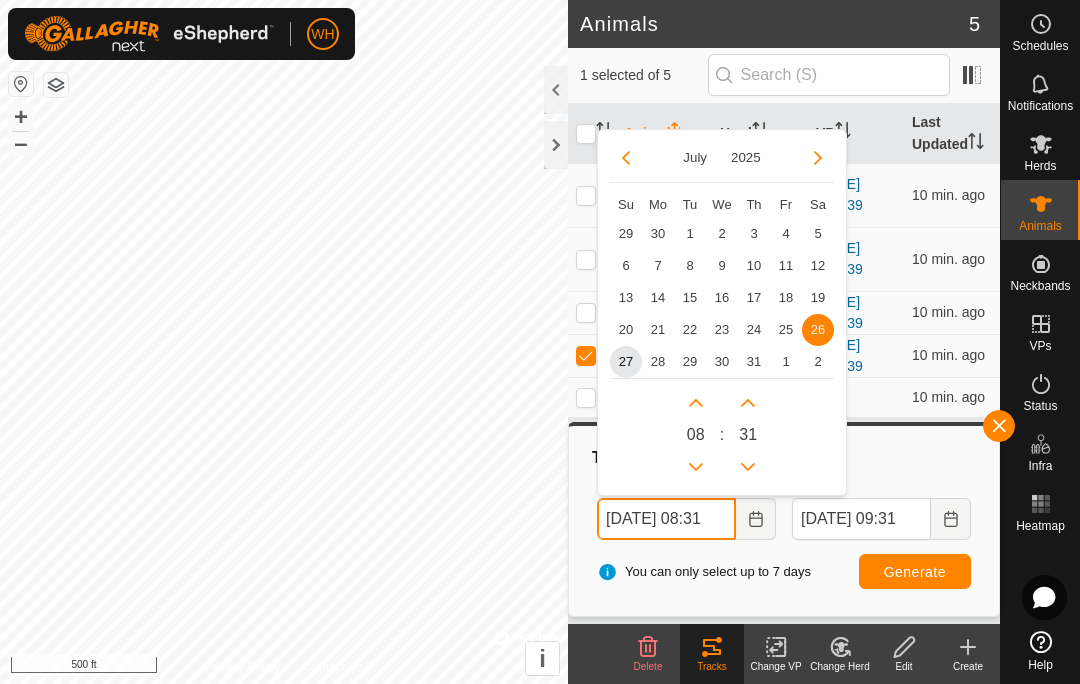 click at bounding box center (696, 403) 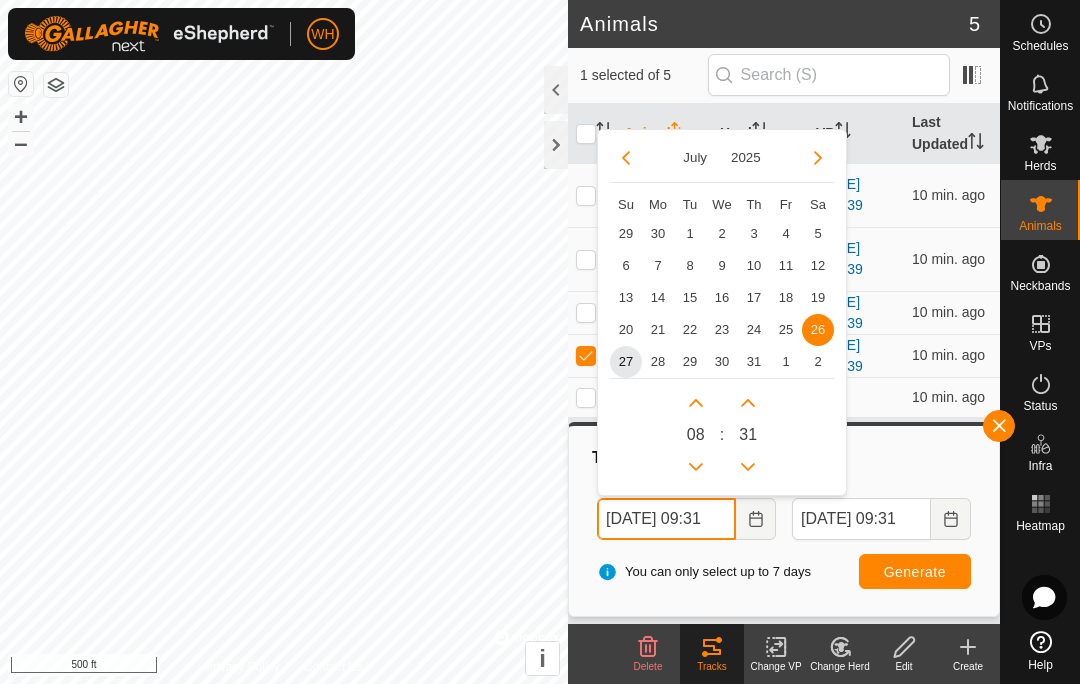 click at bounding box center (696, 403) 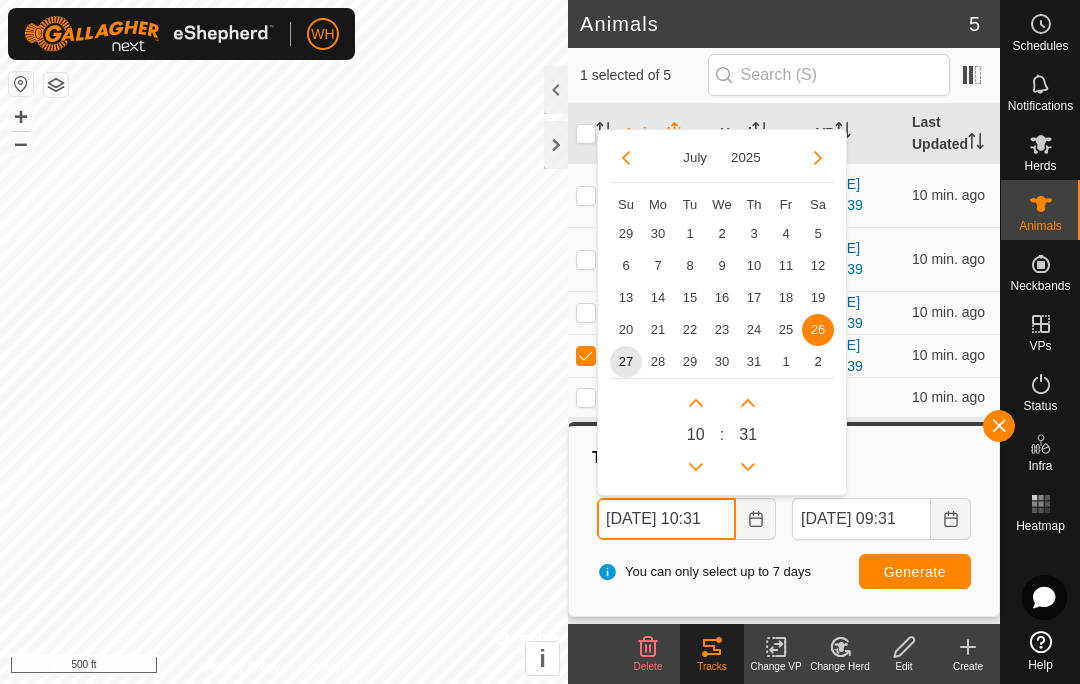 click at bounding box center [696, 403] 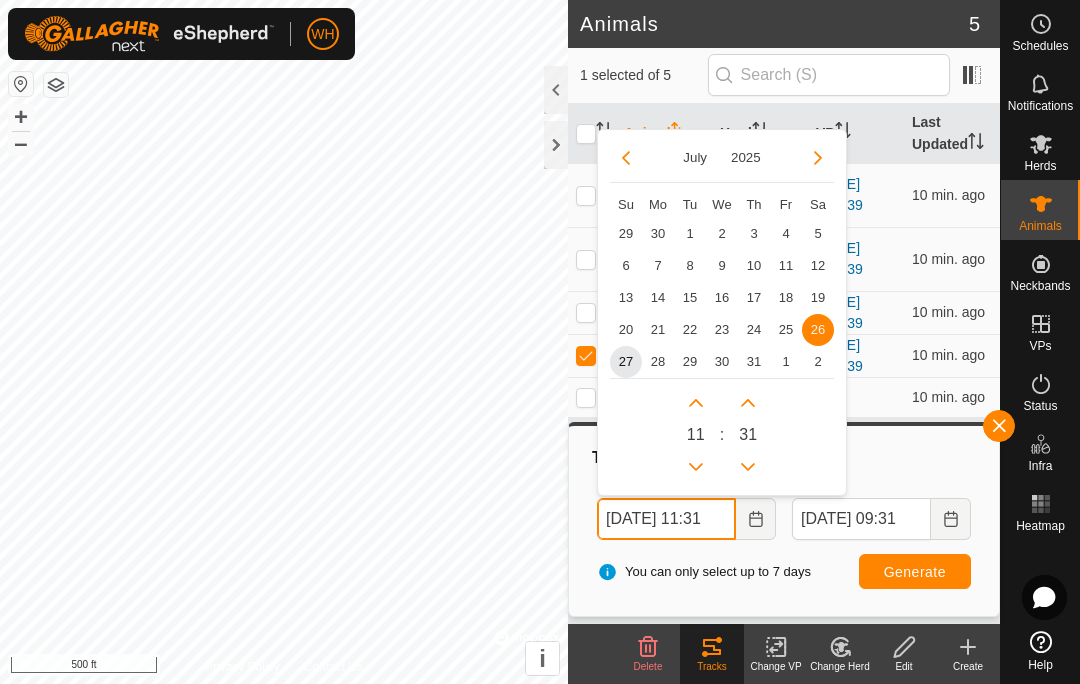 click at bounding box center [696, 403] 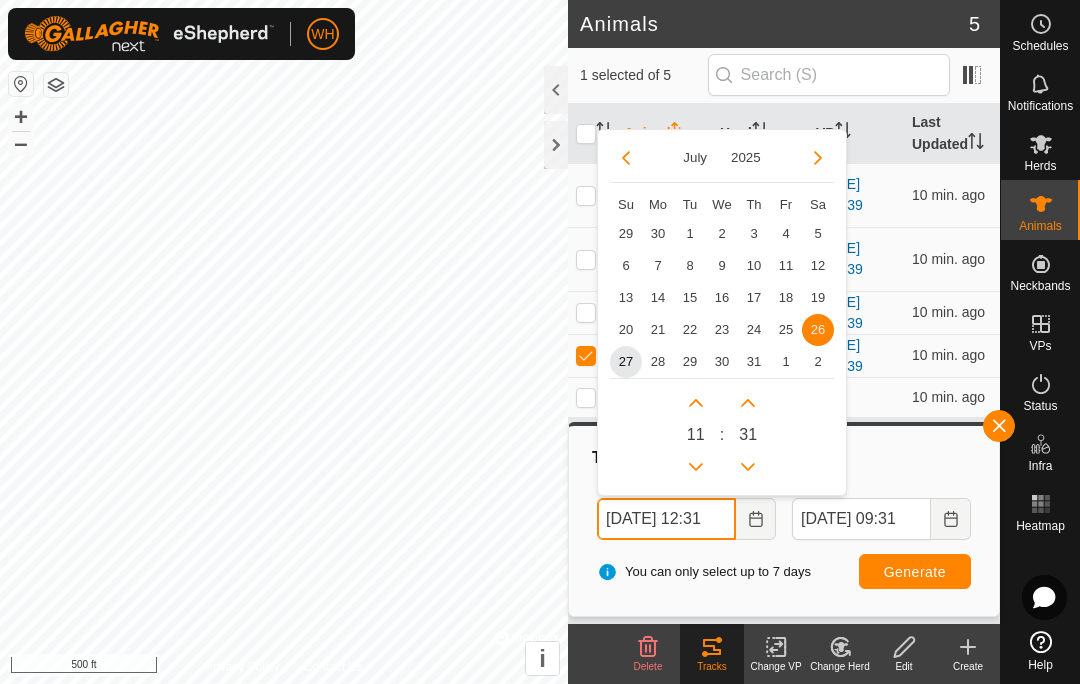 click at bounding box center [696, 403] 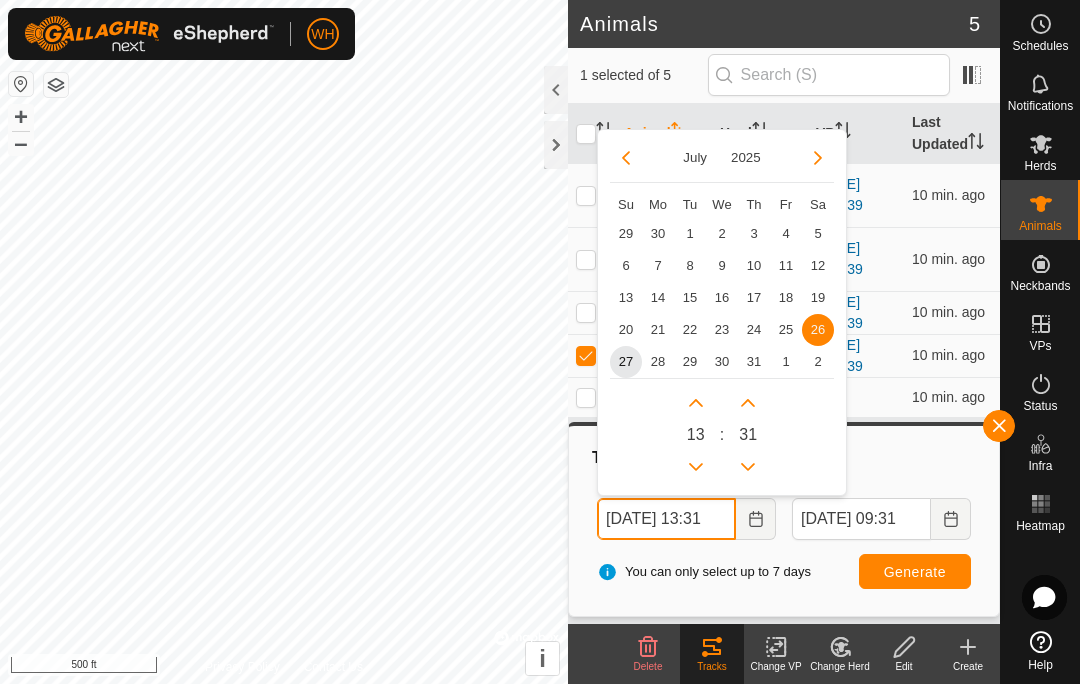 click at bounding box center (696, 403) 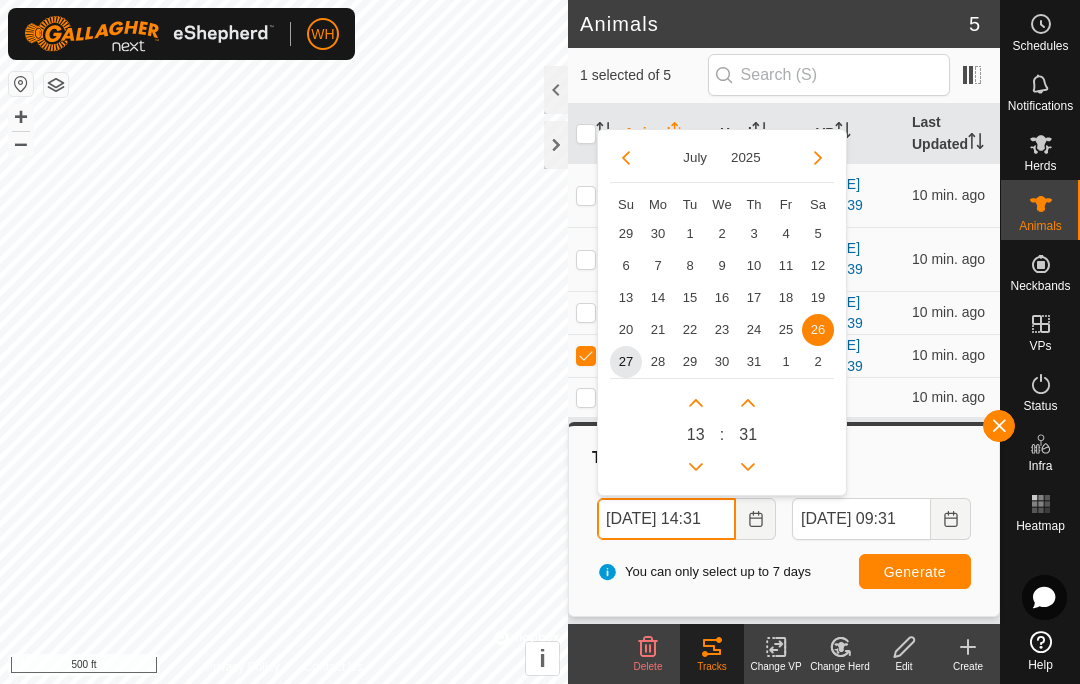 click at bounding box center (696, 403) 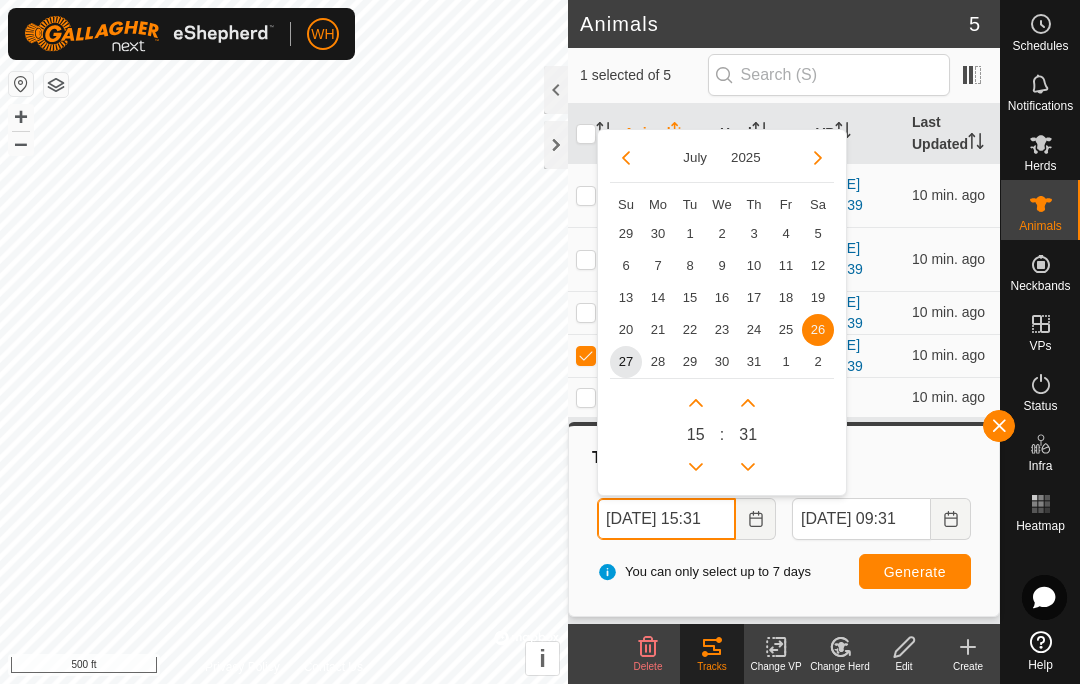 click at bounding box center (696, 403) 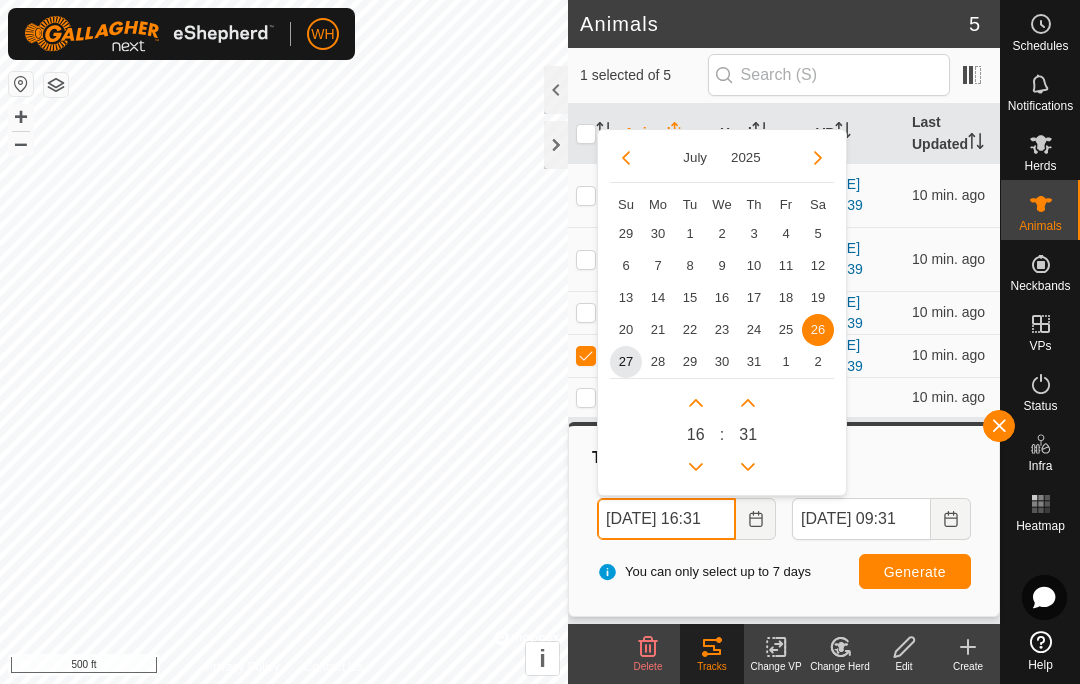 click at bounding box center (696, 403) 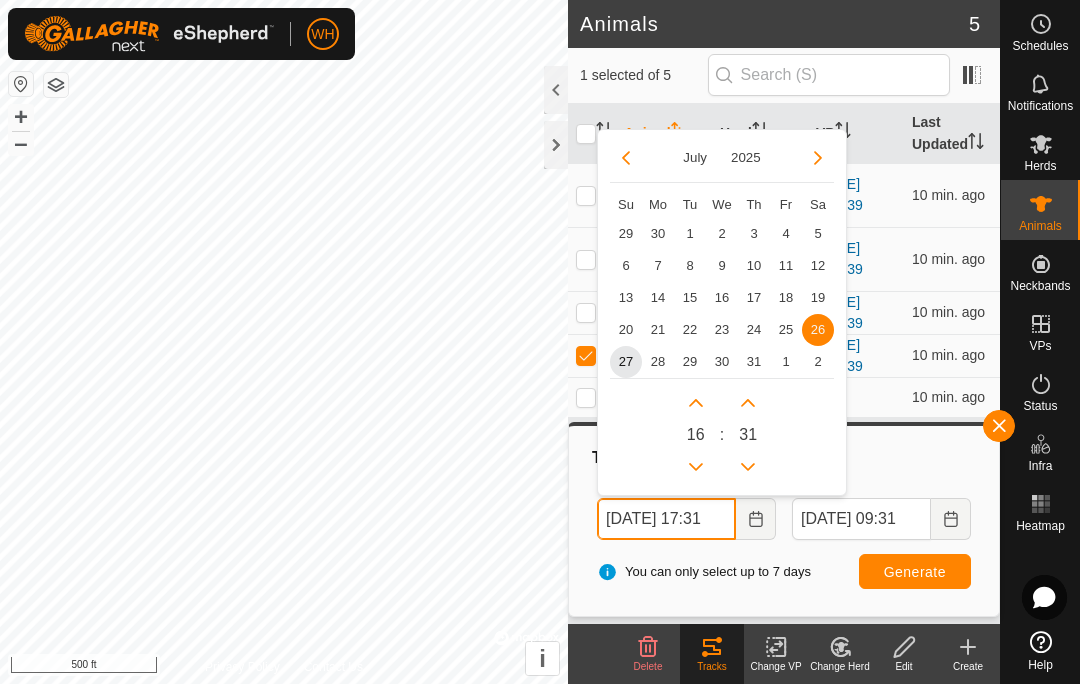 click at bounding box center (696, 403) 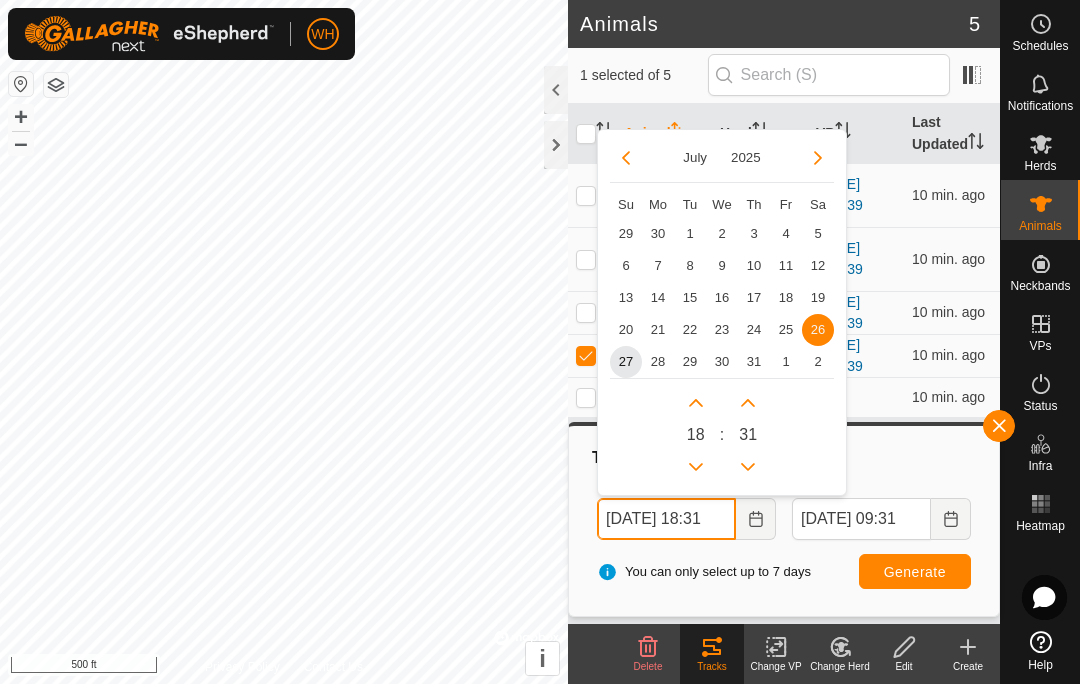 click at bounding box center (696, 403) 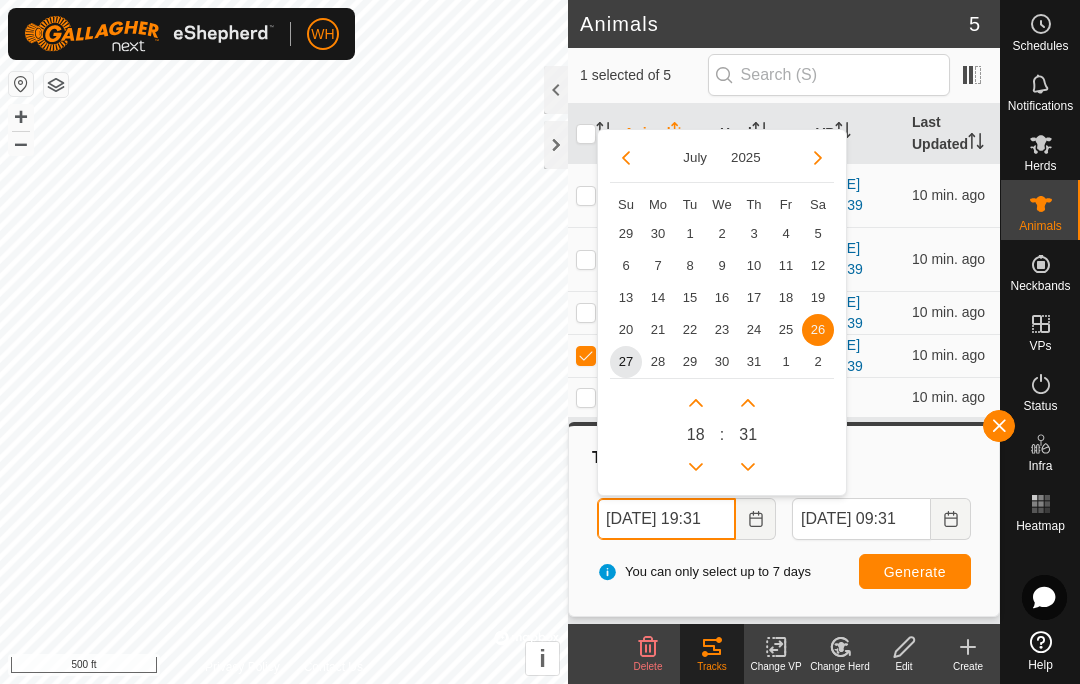 click at bounding box center [696, 403] 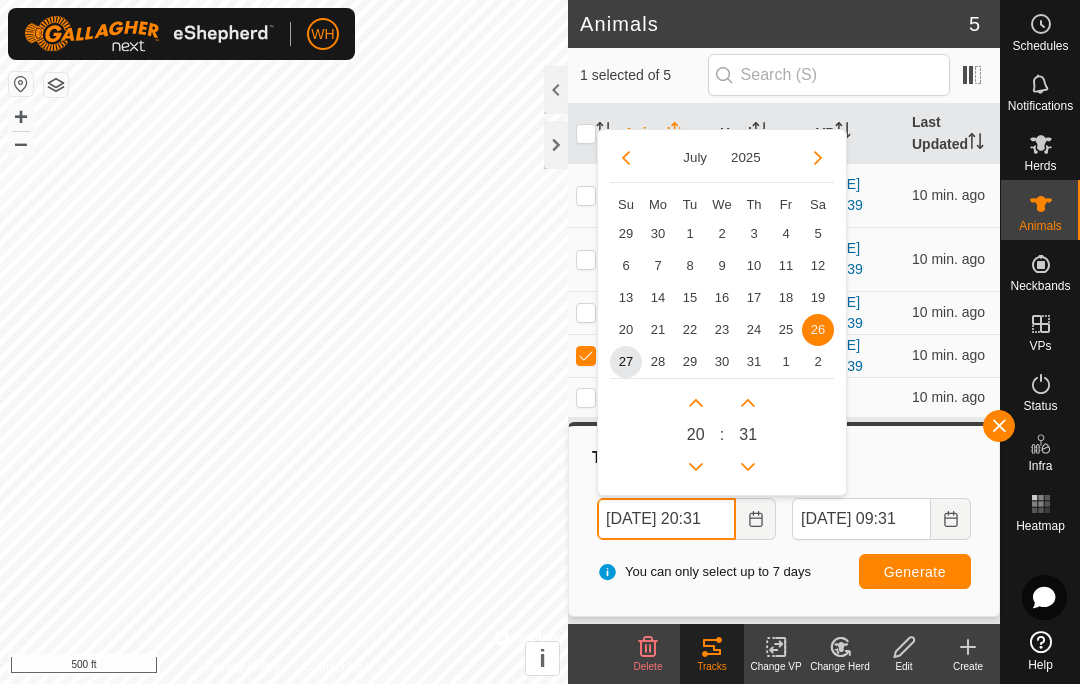 click at bounding box center [696, 403] 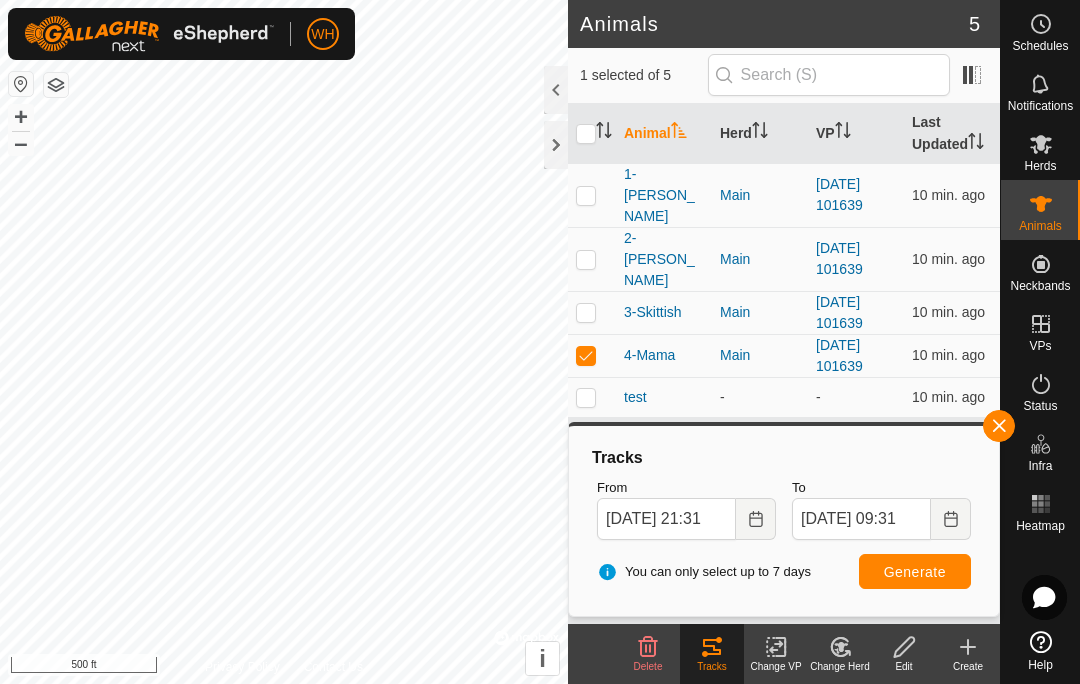 click on "Generate" at bounding box center [915, 572] 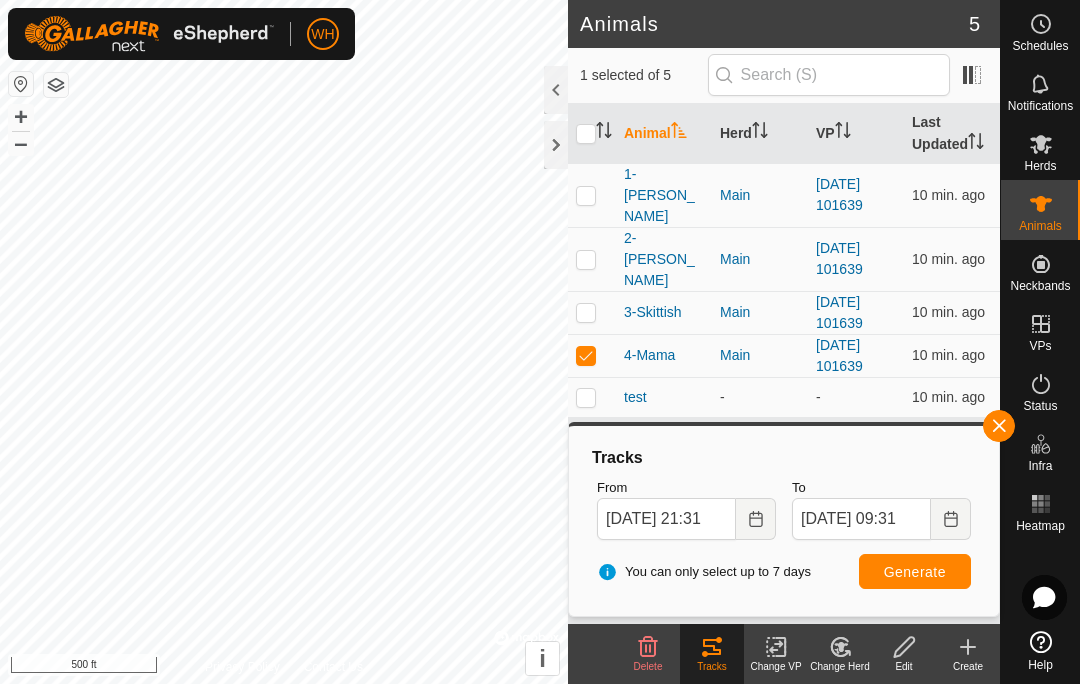 click at bounding box center (586, 355) 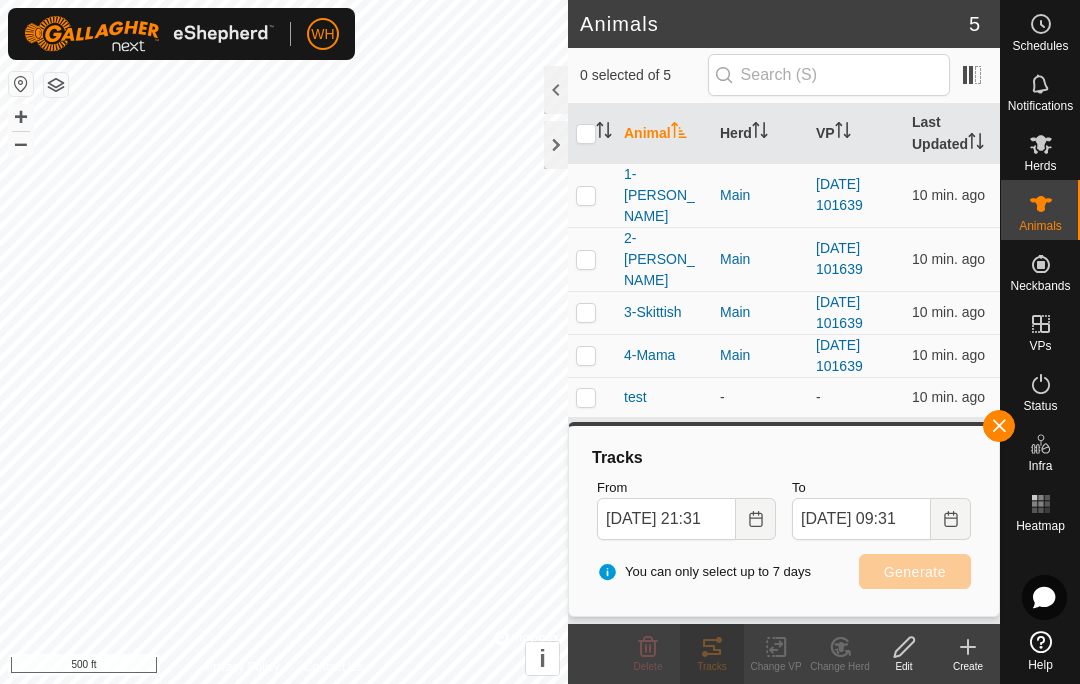 click at bounding box center (586, 312) 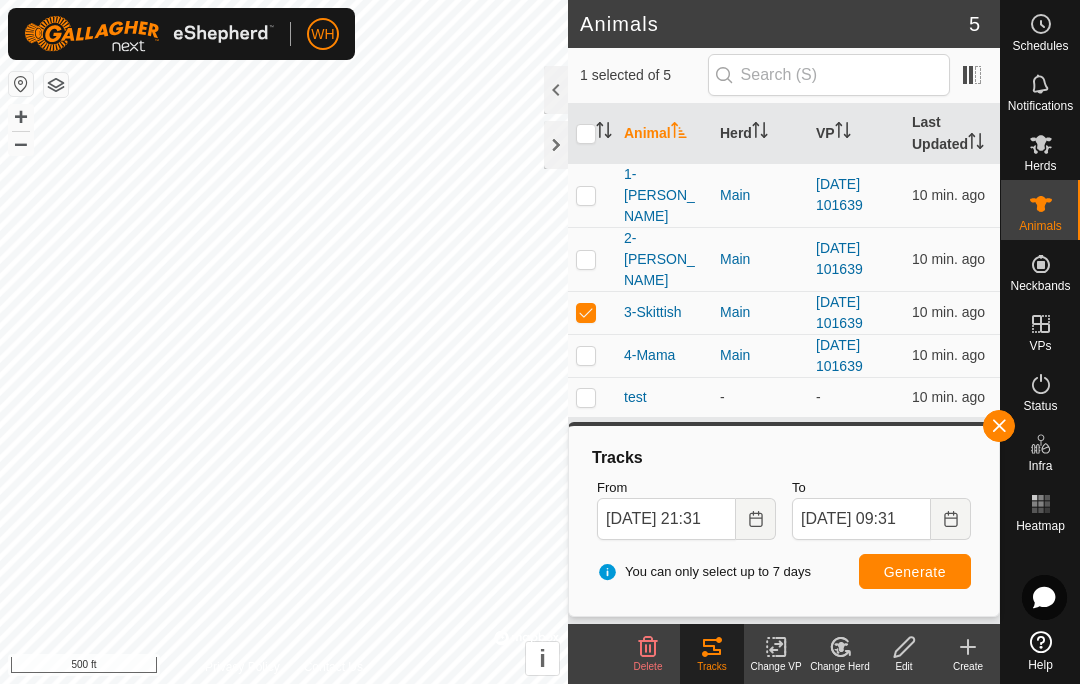 click on "Generate" at bounding box center (915, 571) 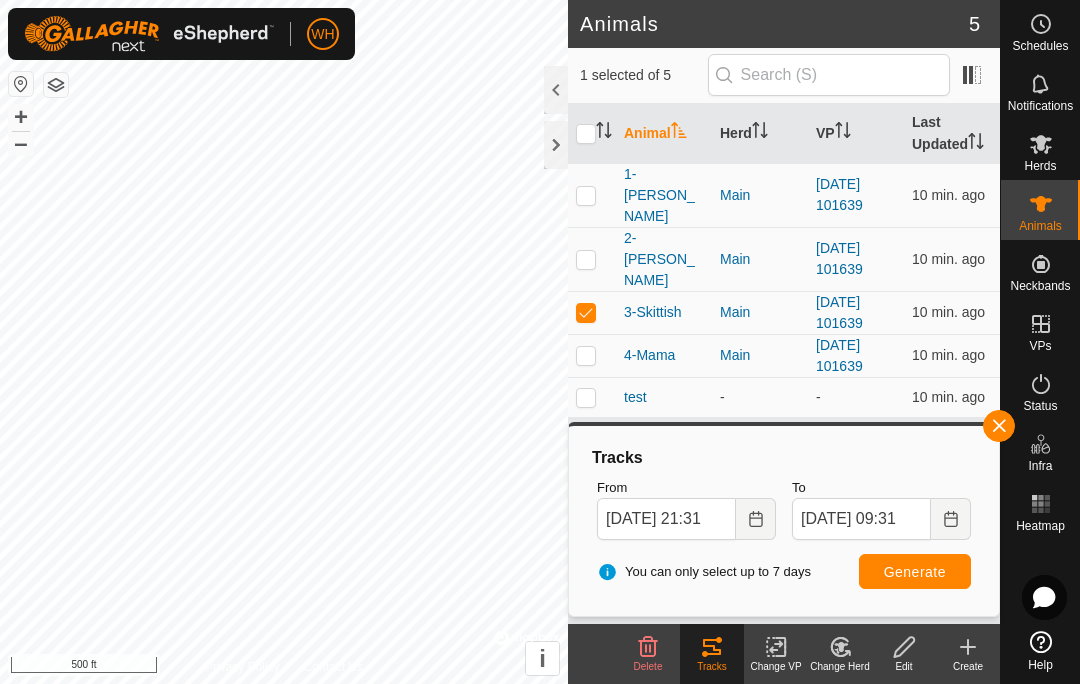 click at bounding box center [592, 312] 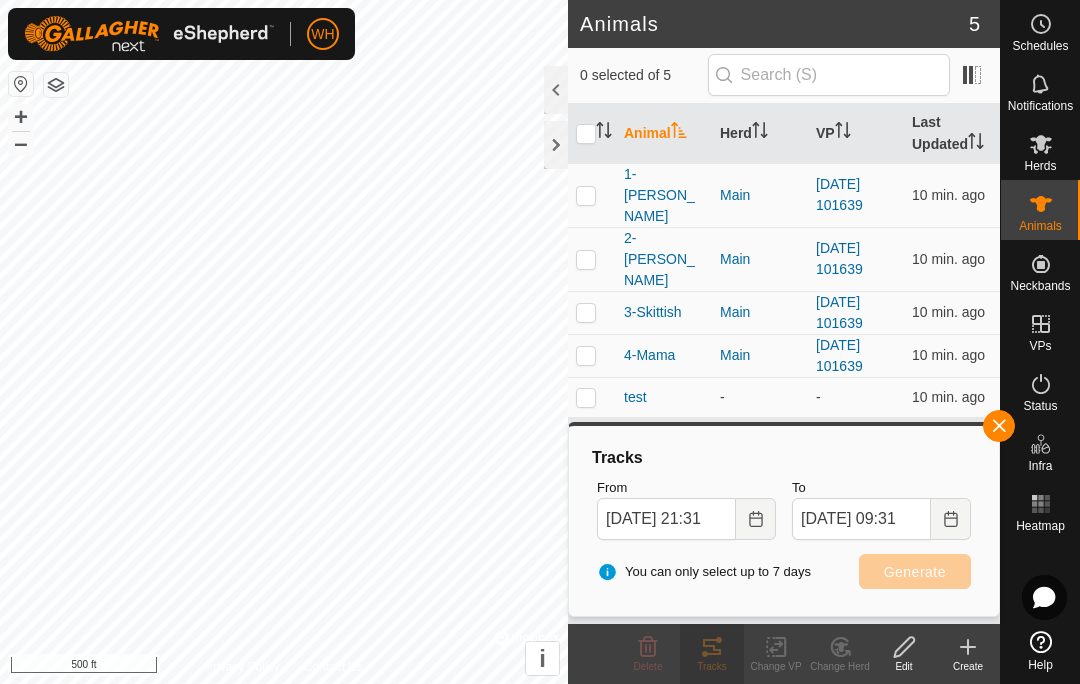 click at bounding box center (586, 259) 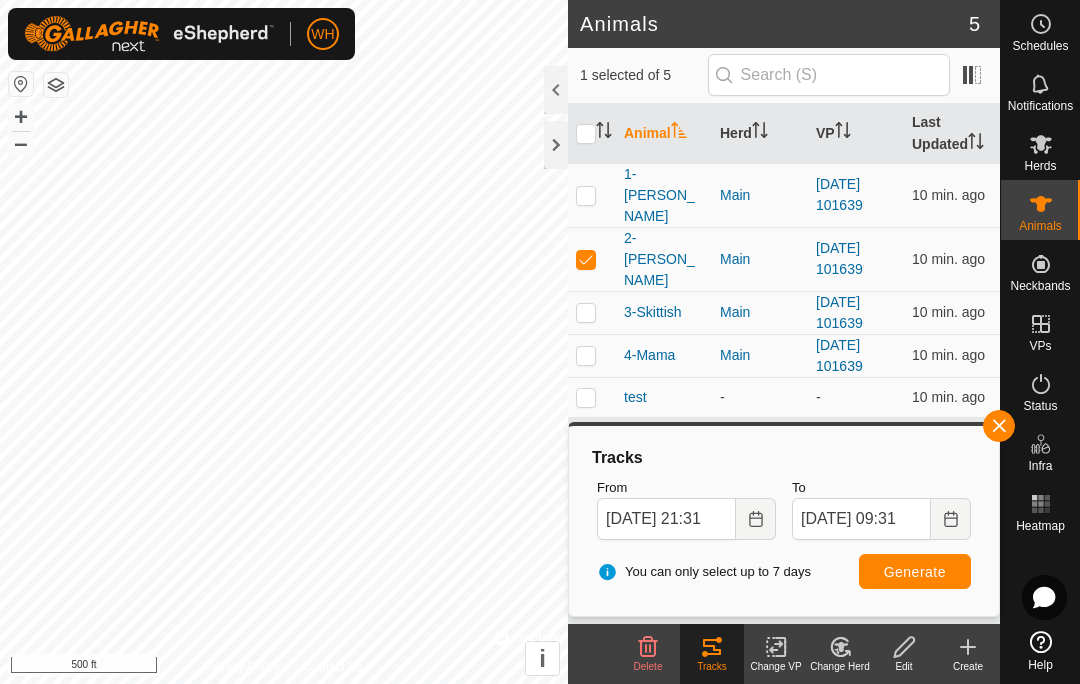 click on "Generate" at bounding box center (915, 571) 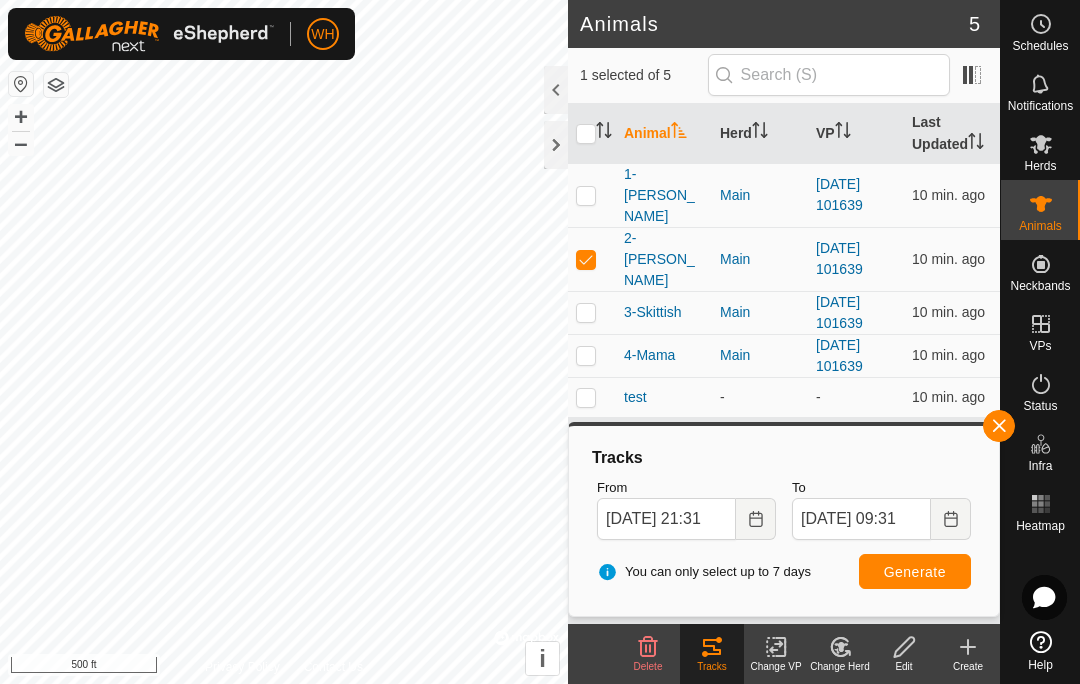 click at bounding box center (586, 259) 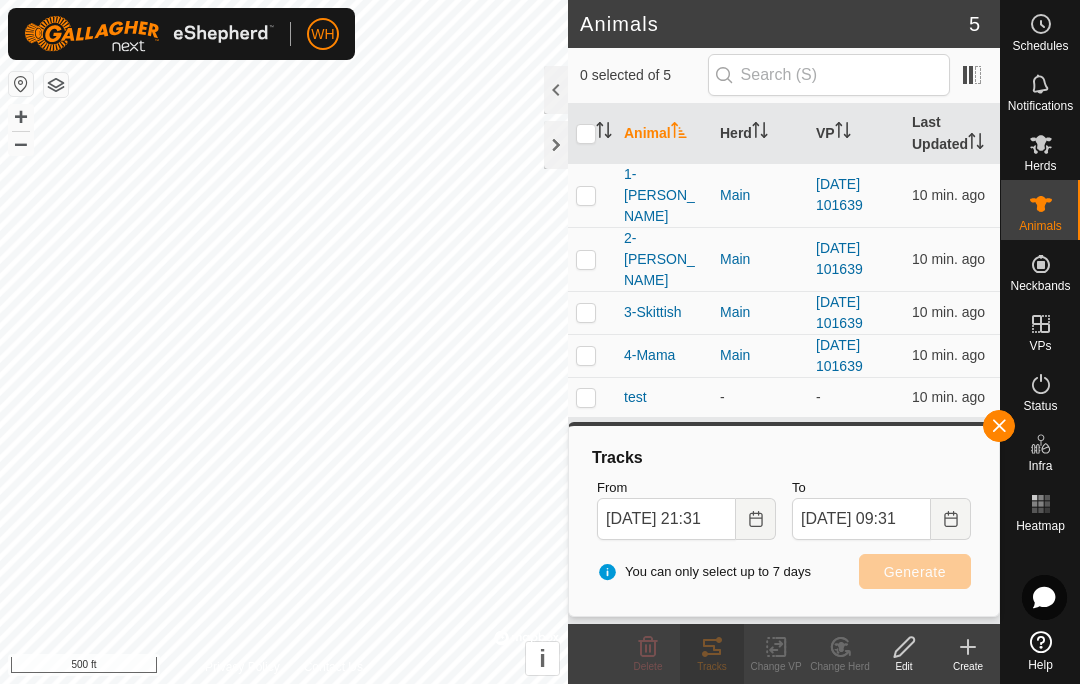 click at bounding box center (586, 195) 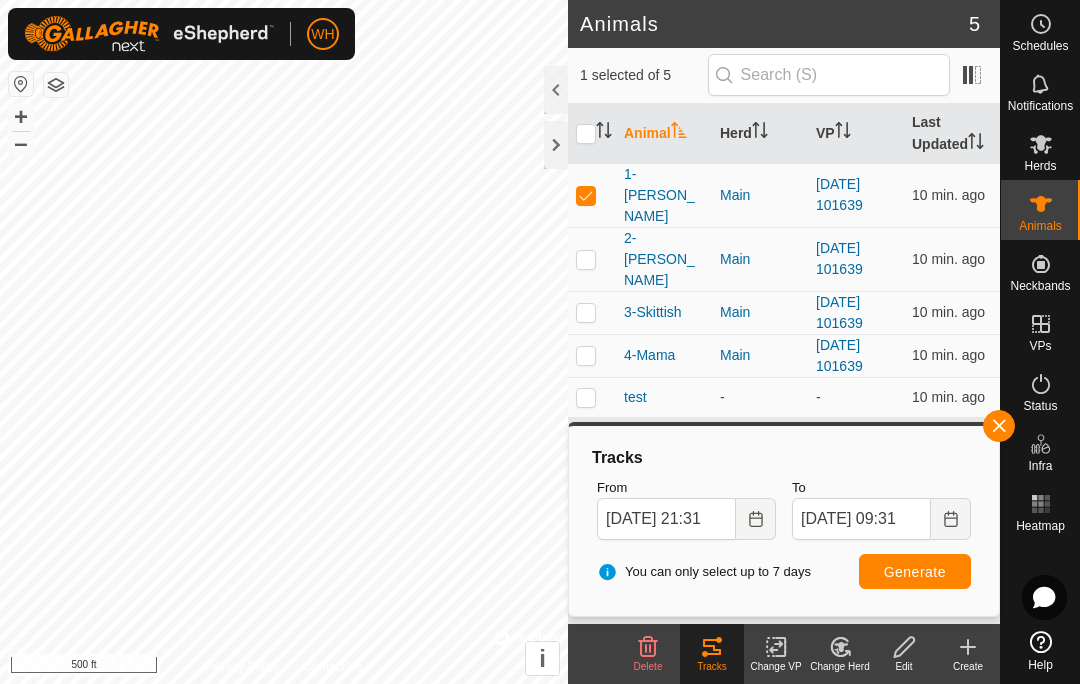 click at bounding box center [586, 195] 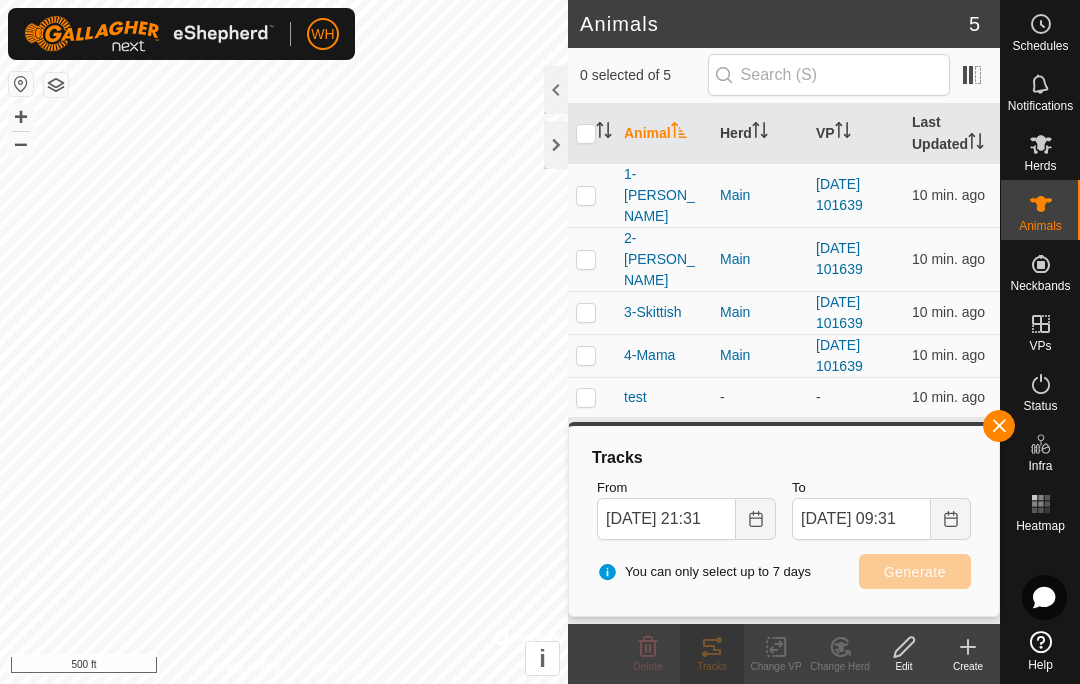 click at bounding box center (586, 195) 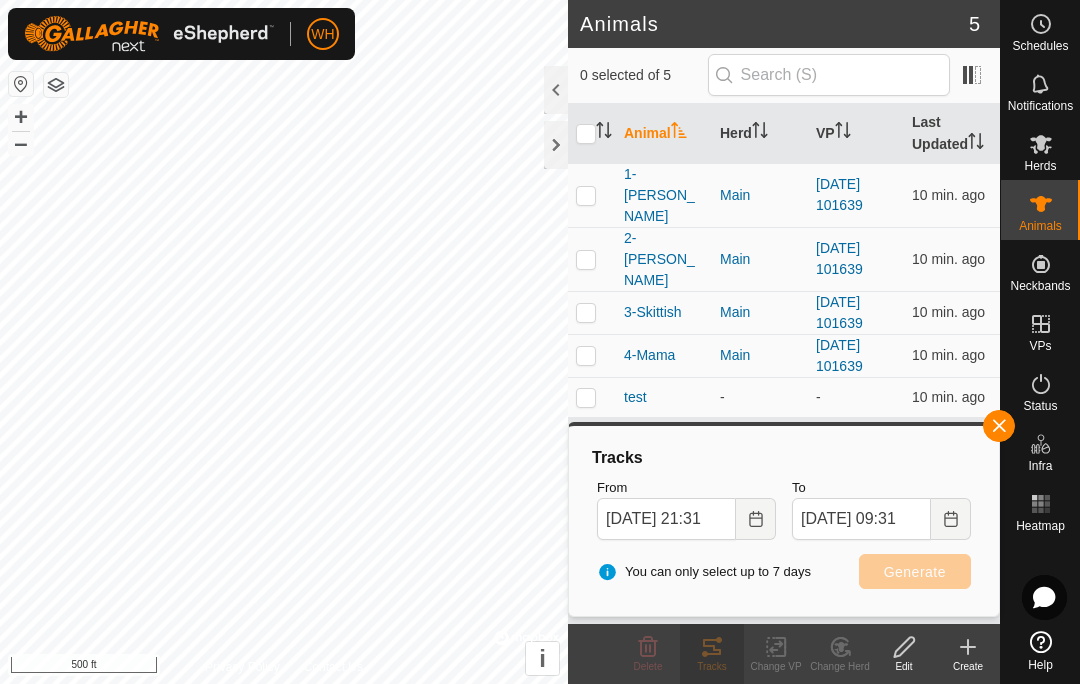 checkbox on "true" 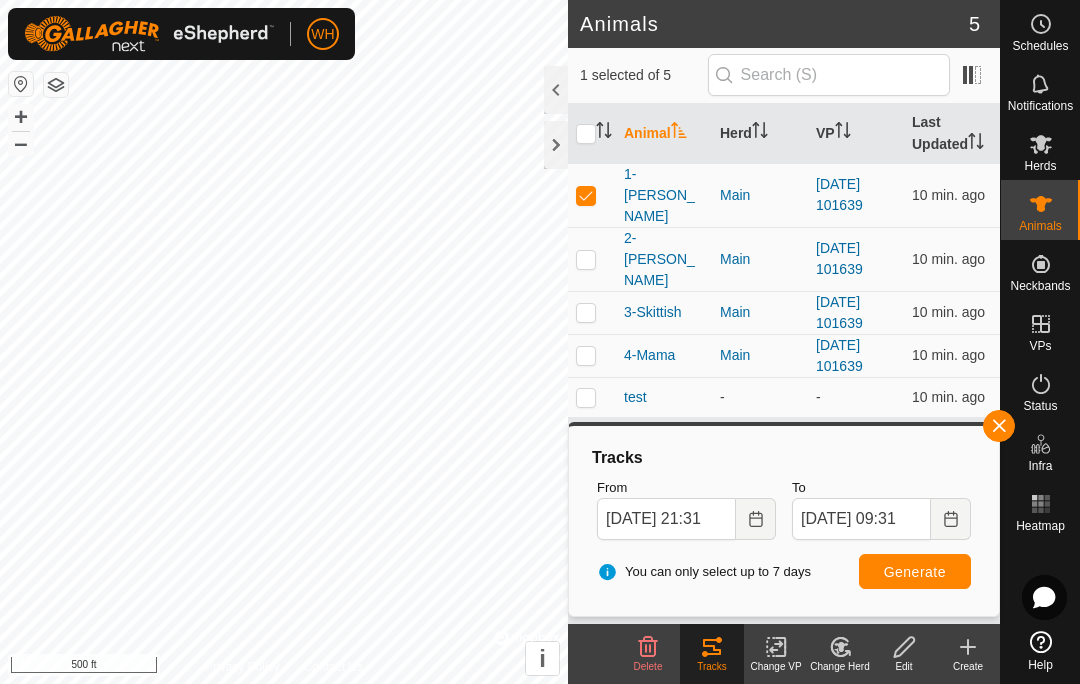 click on "Generate" at bounding box center [915, 571] 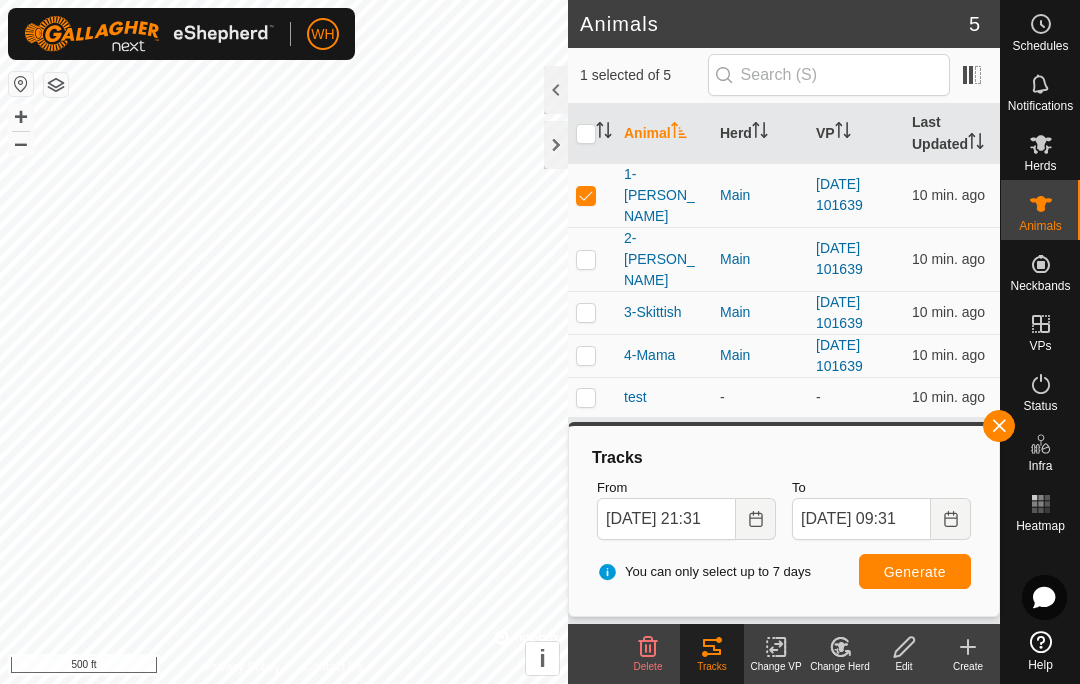 click at bounding box center [586, 355] 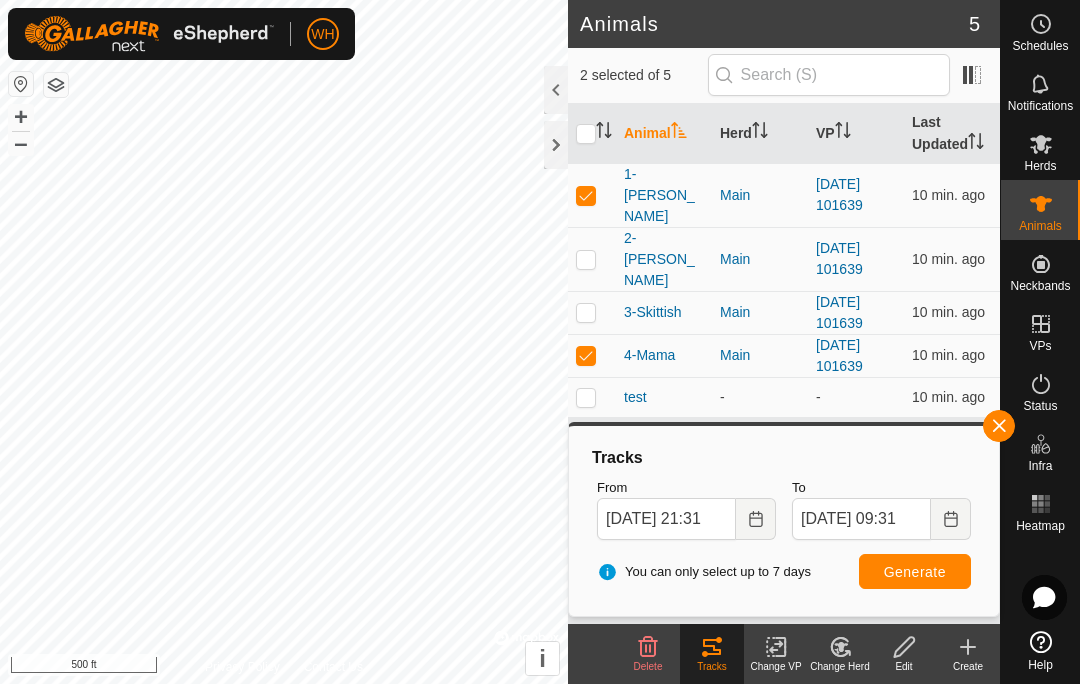 click at bounding box center [586, 195] 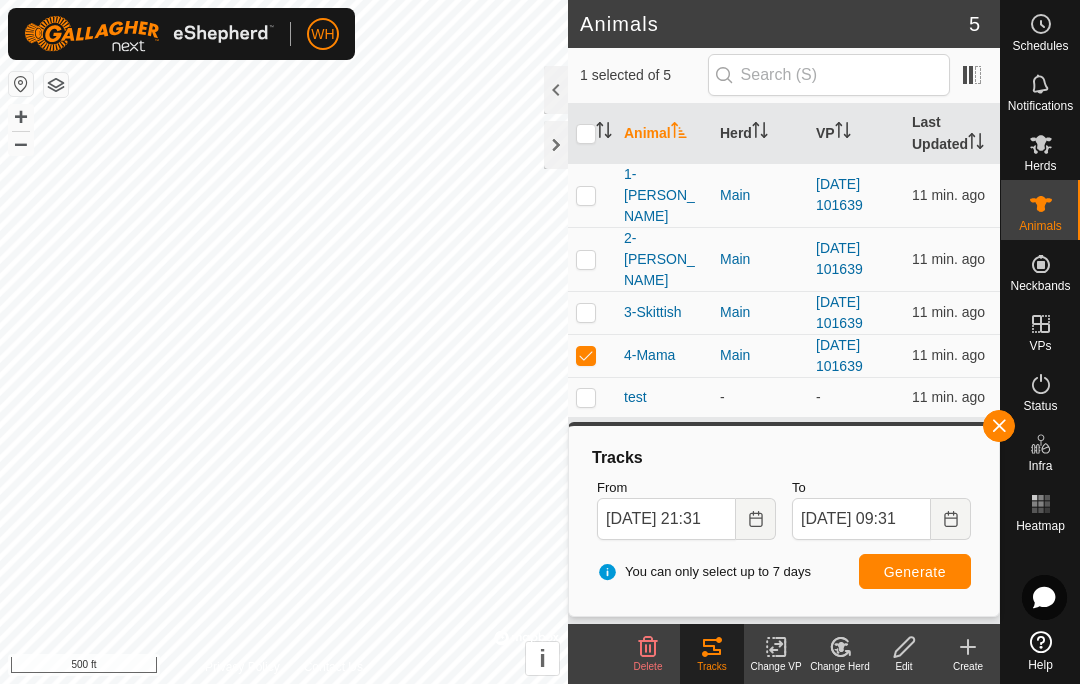 click 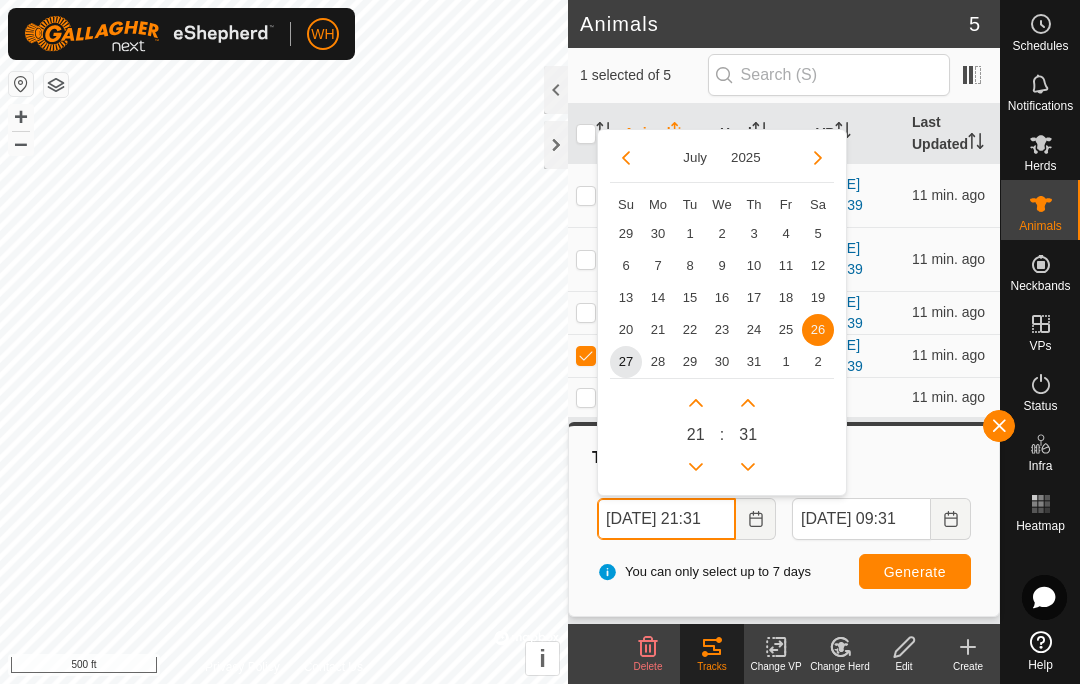 click 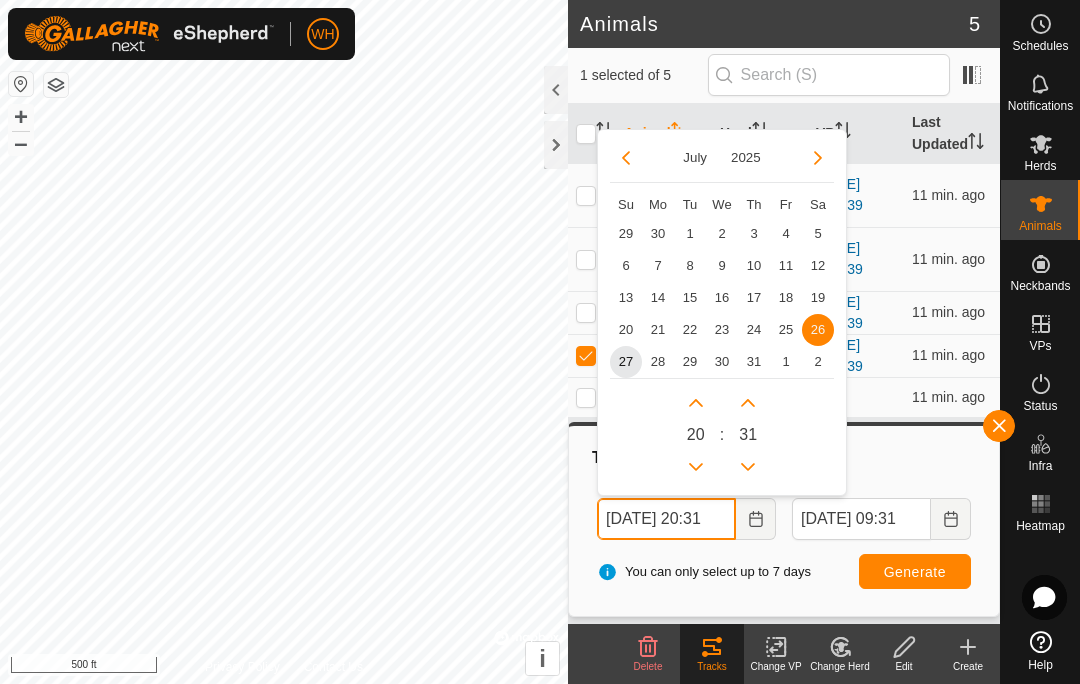 click at bounding box center (696, 467) 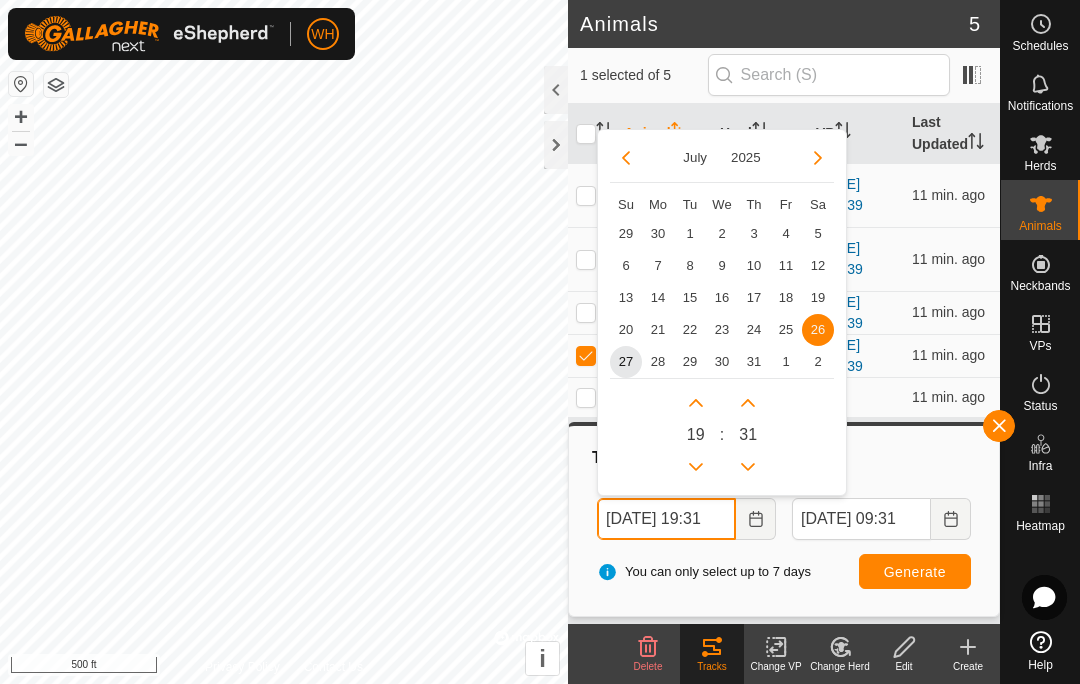 click at bounding box center (696, 467) 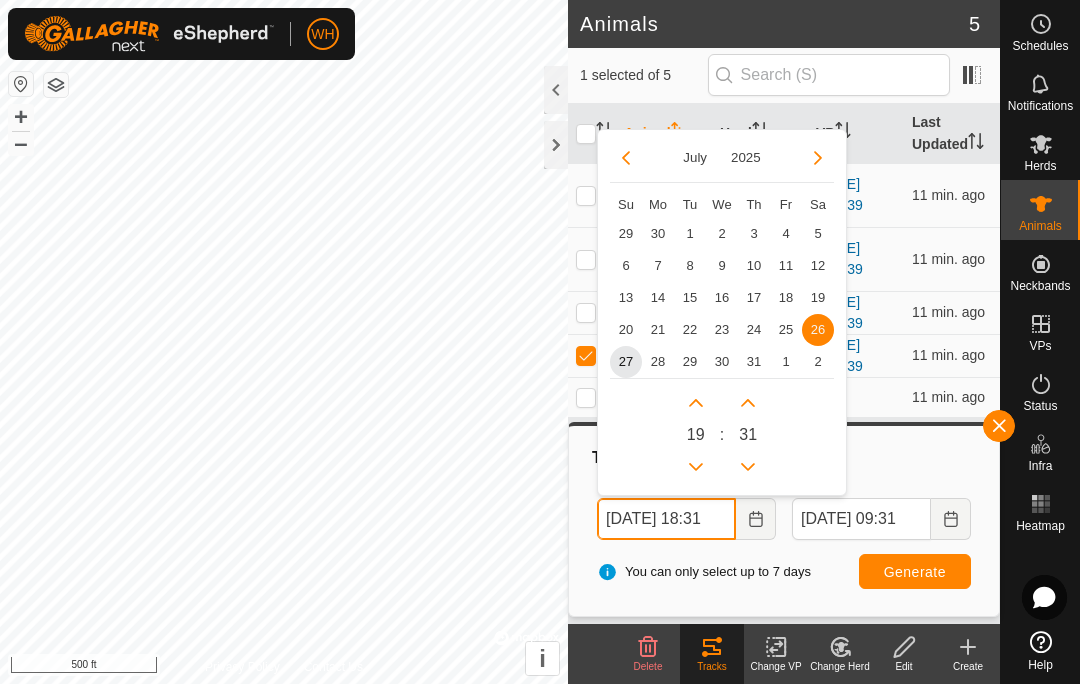 click 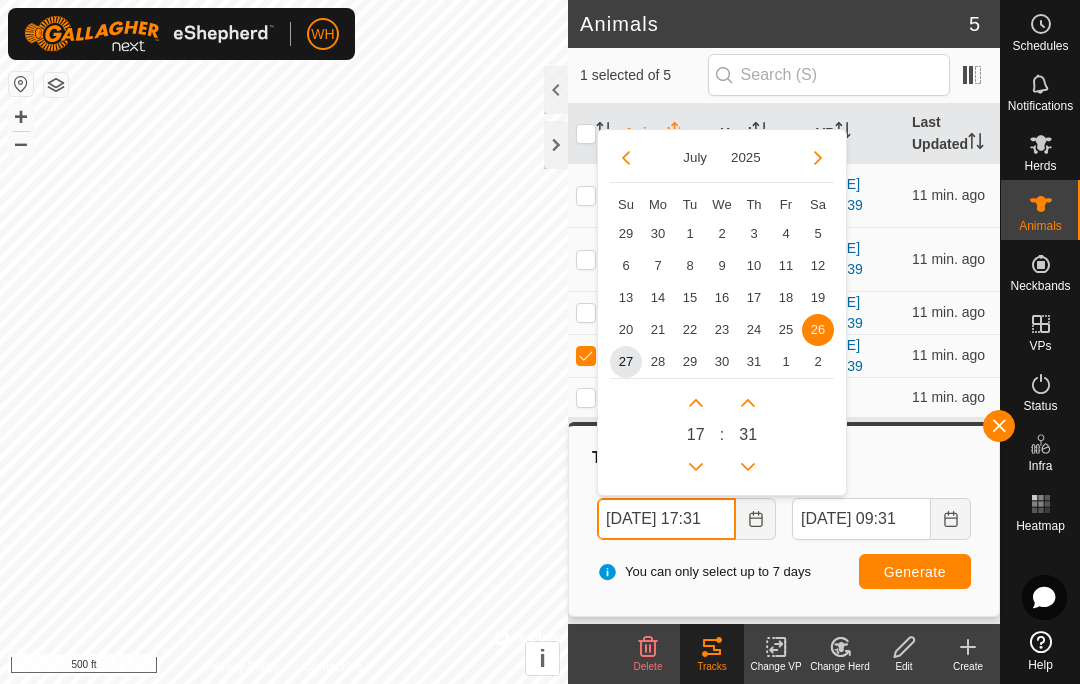 click at bounding box center [696, 467] 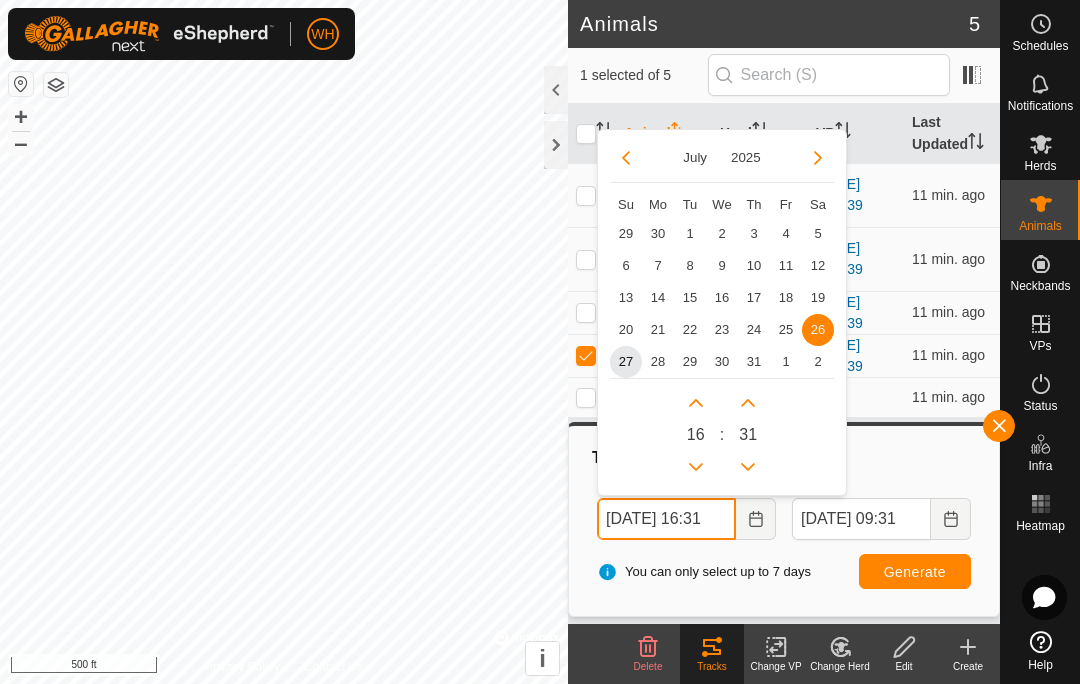 click at bounding box center [696, 467] 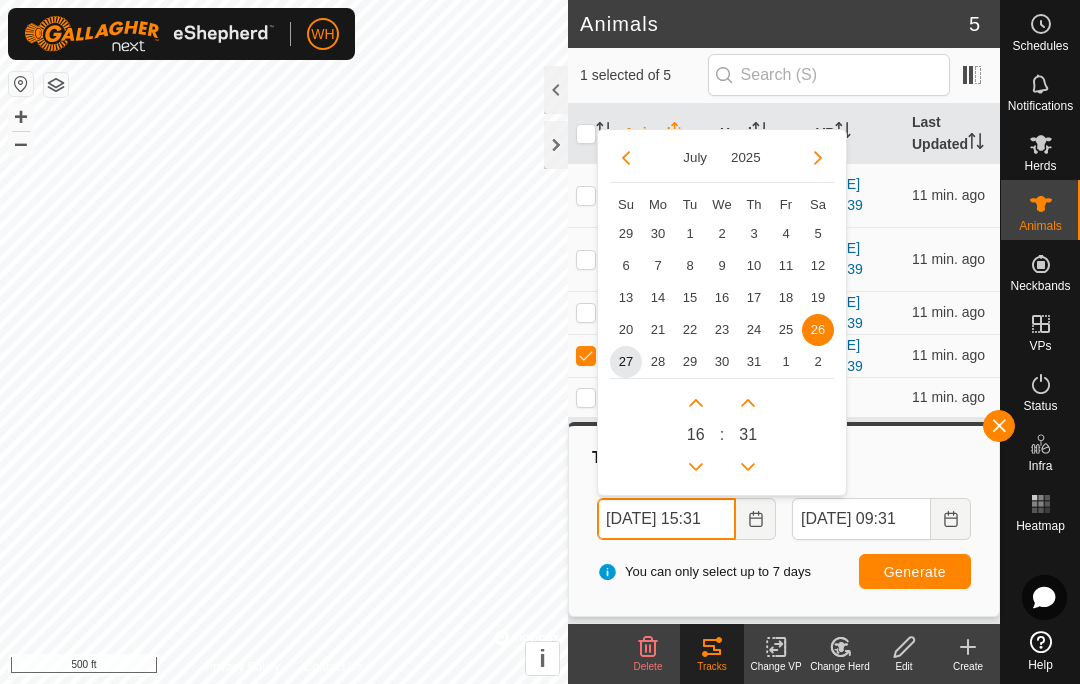 click at bounding box center (696, 467) 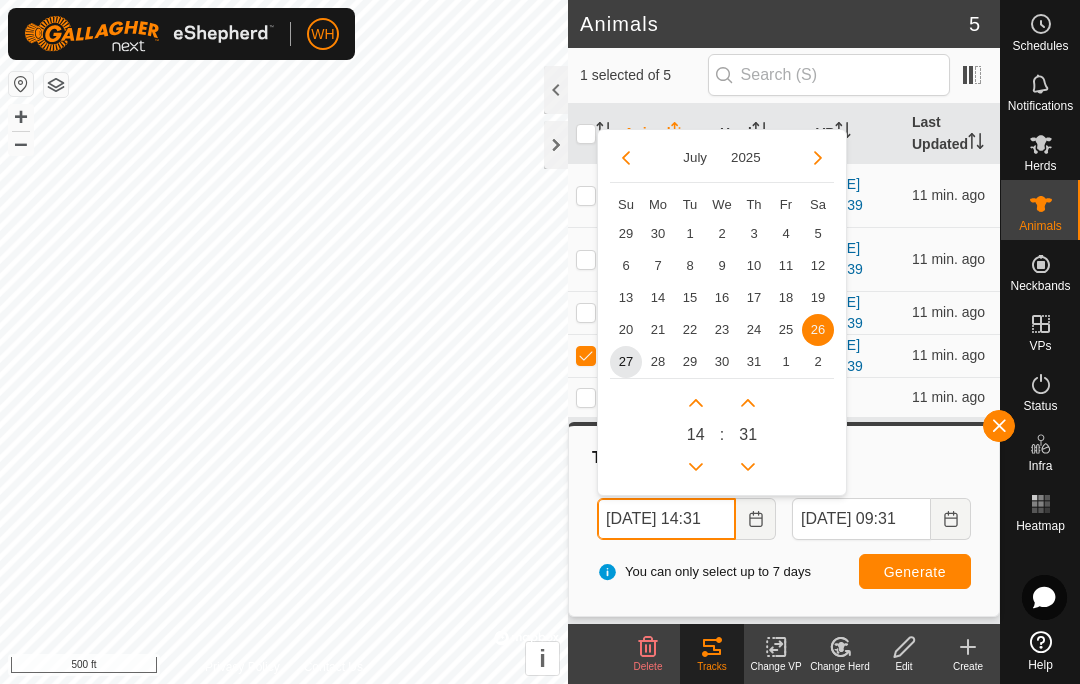click at bounding box center [696, 467] 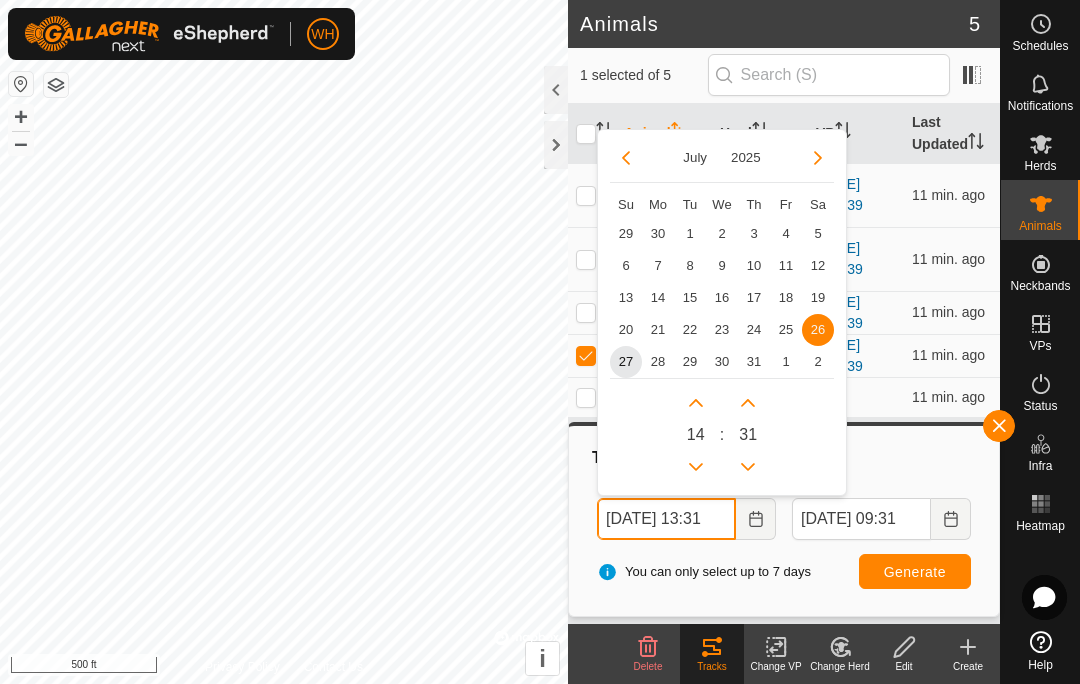 click at bounding box center [696, 467] 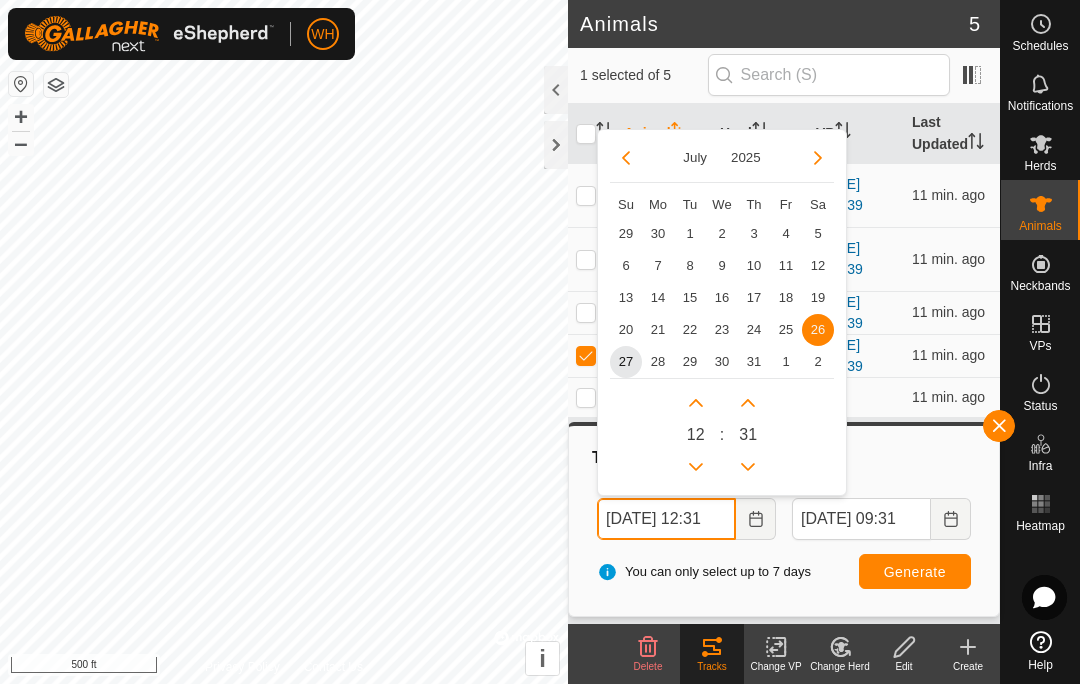 click at bounding box center [696, 467] 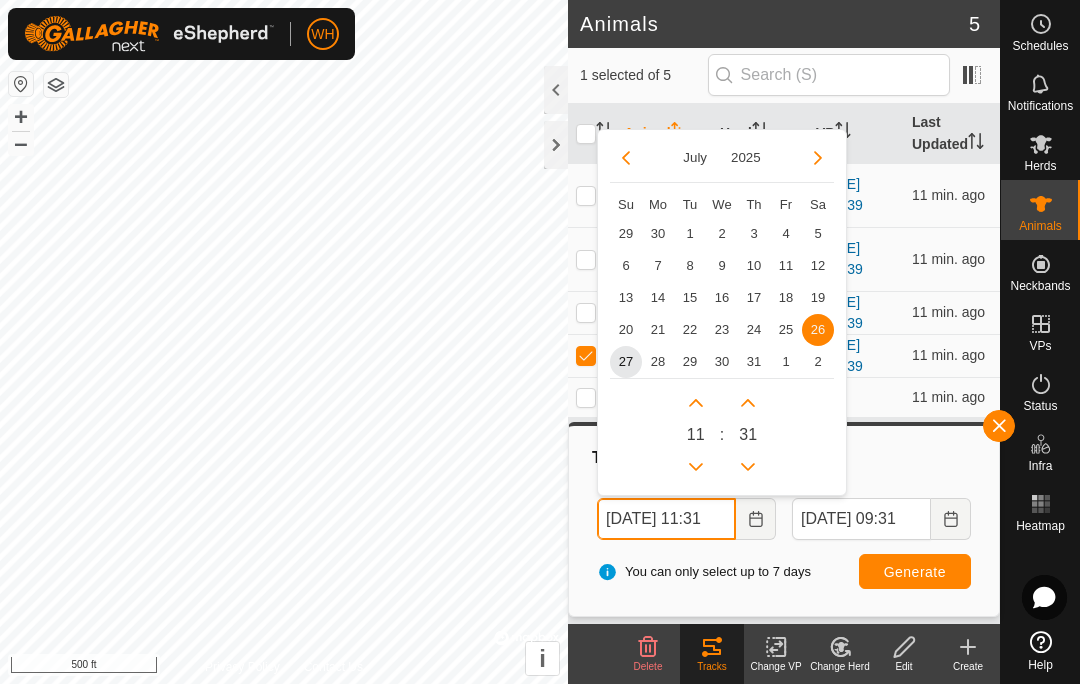 click at bounding box center [696, 467] 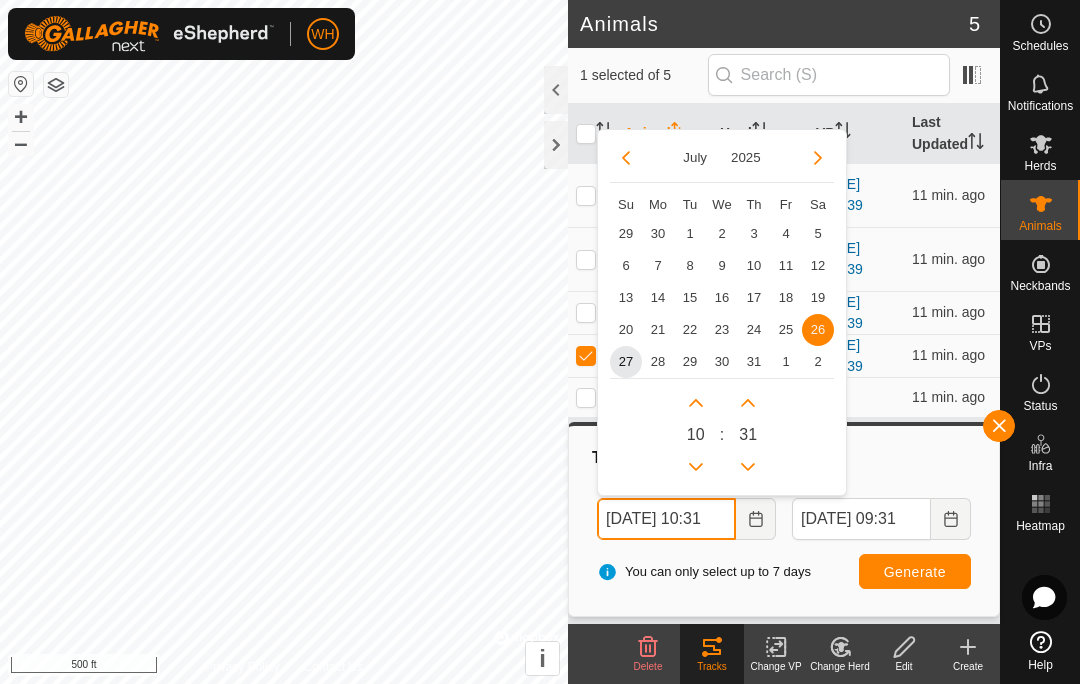 click at bounding box center (696, 467) 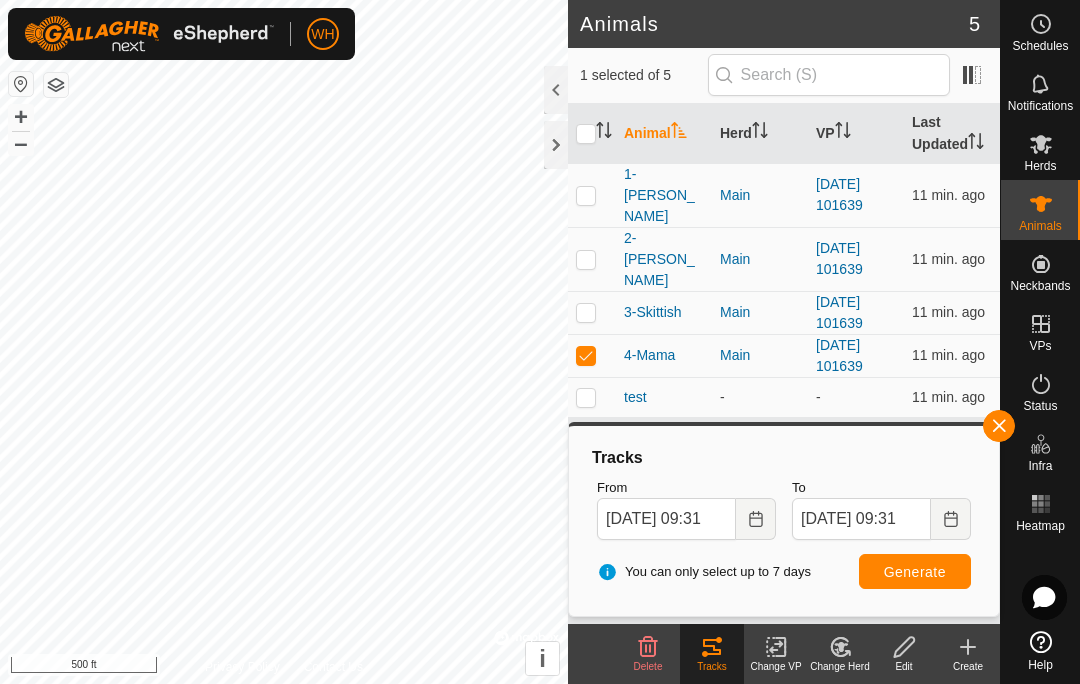 click 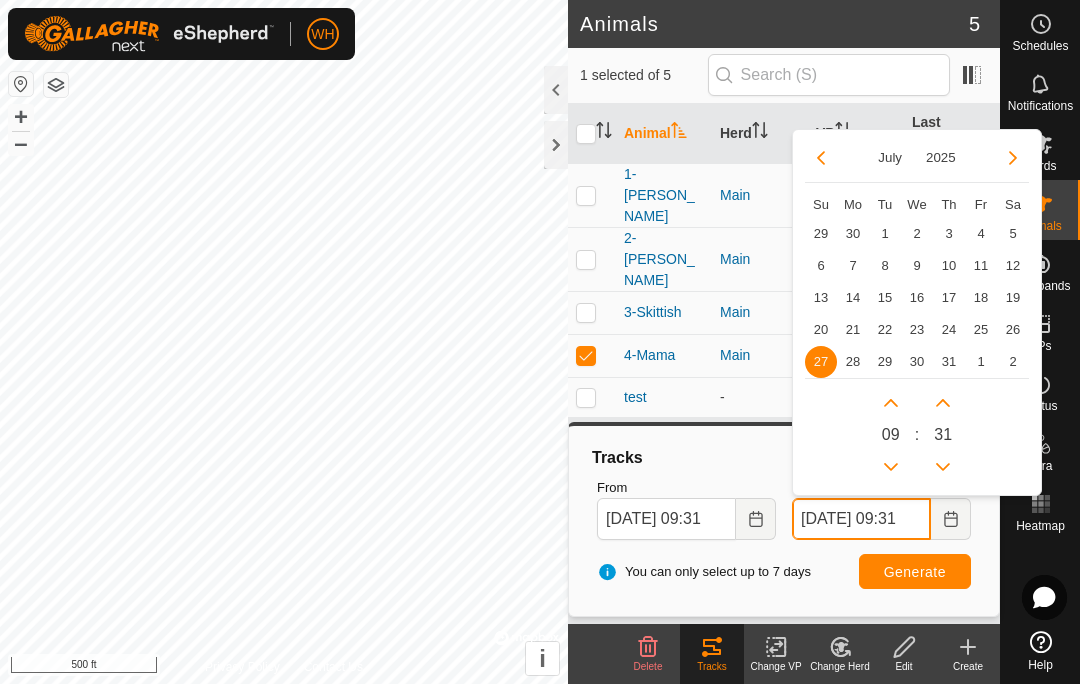 click 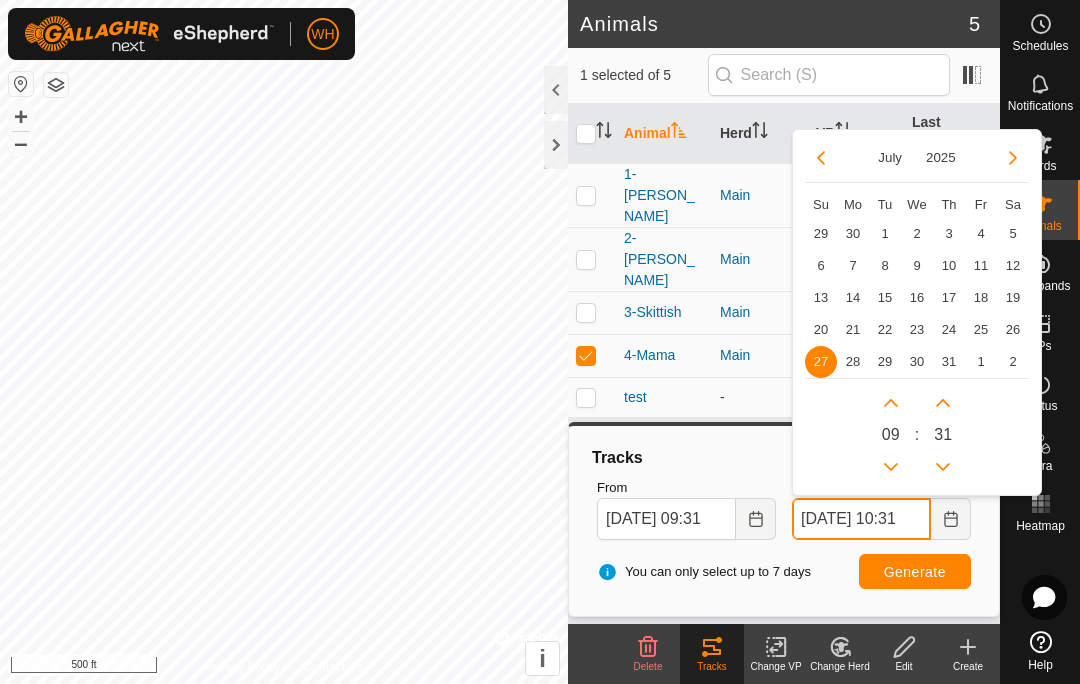 click at bounding box center [891, 403] 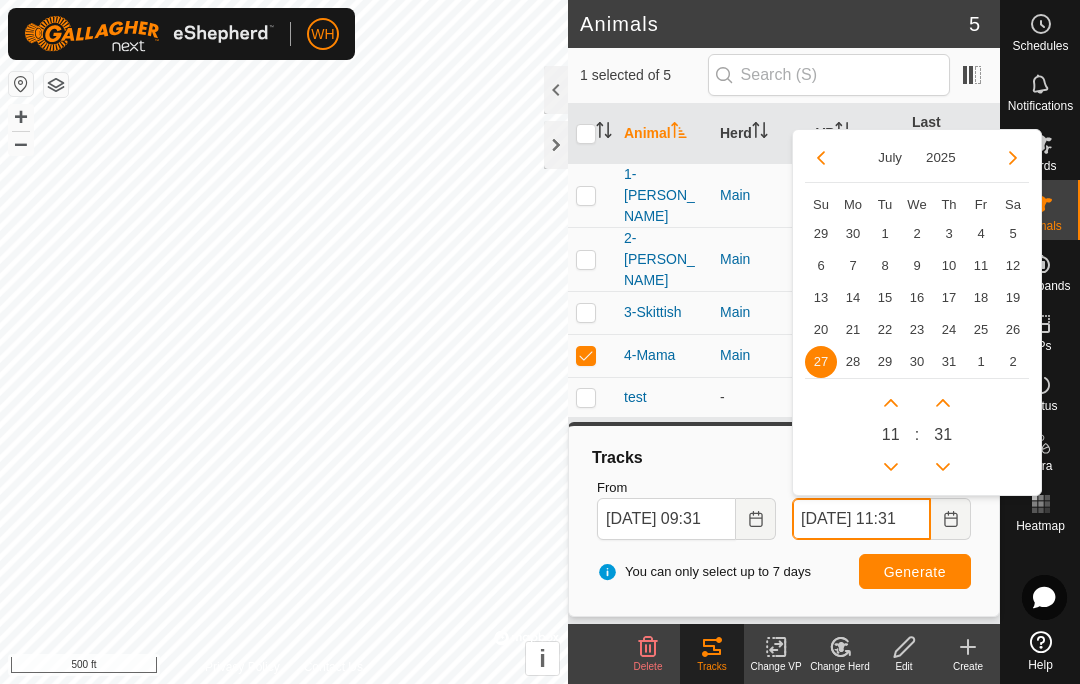click 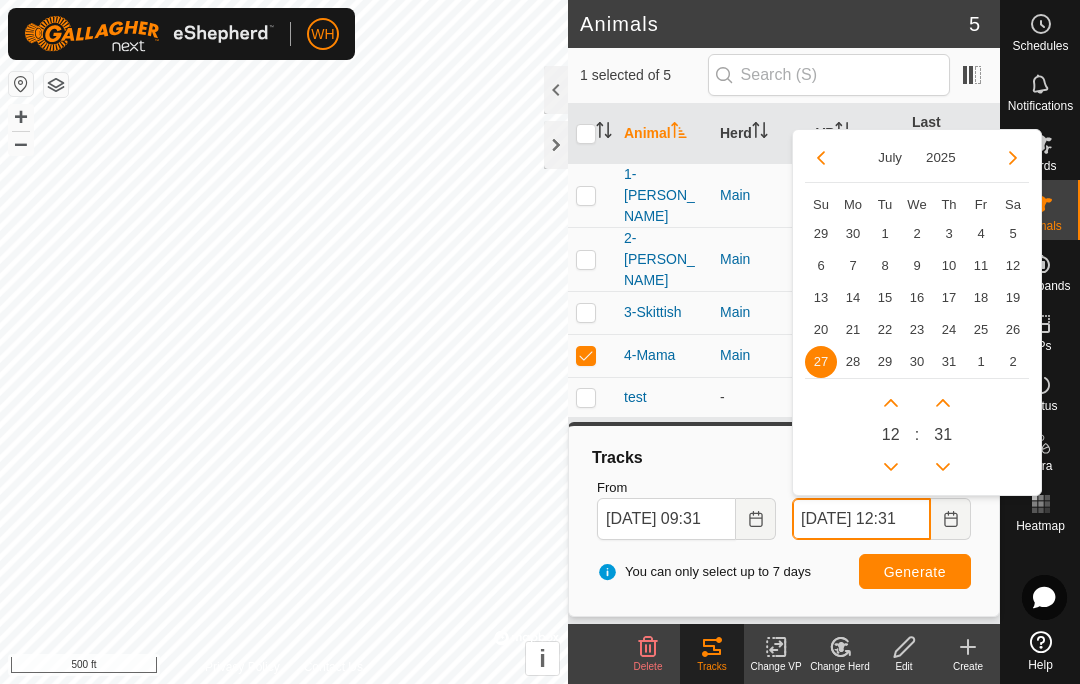 click 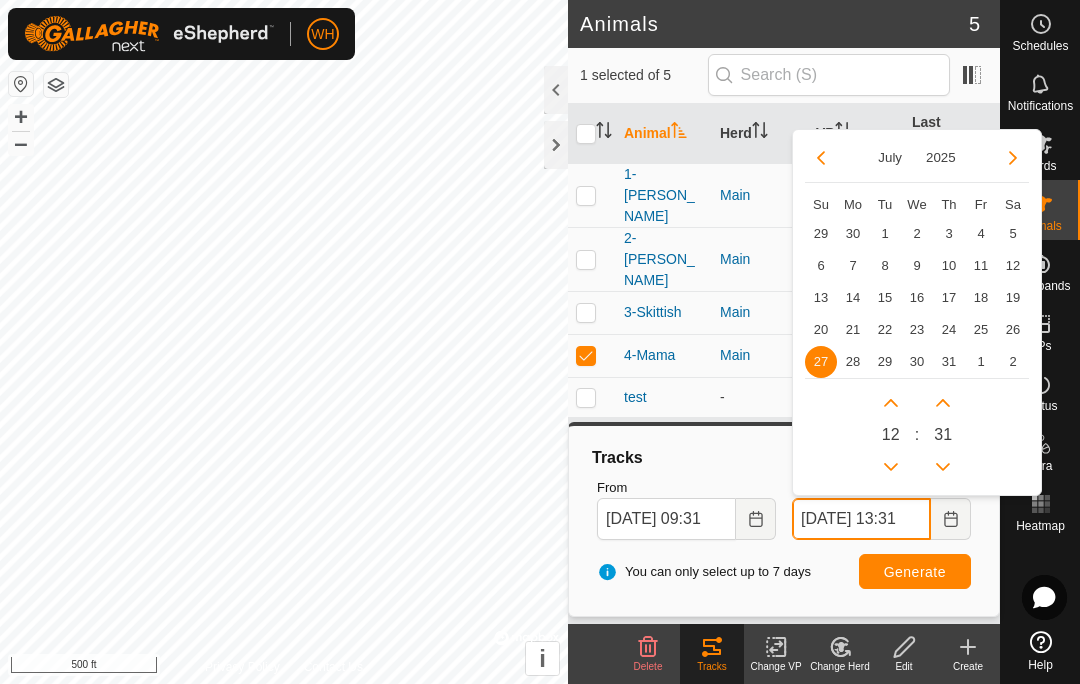 click at bounding box center (891, 403) 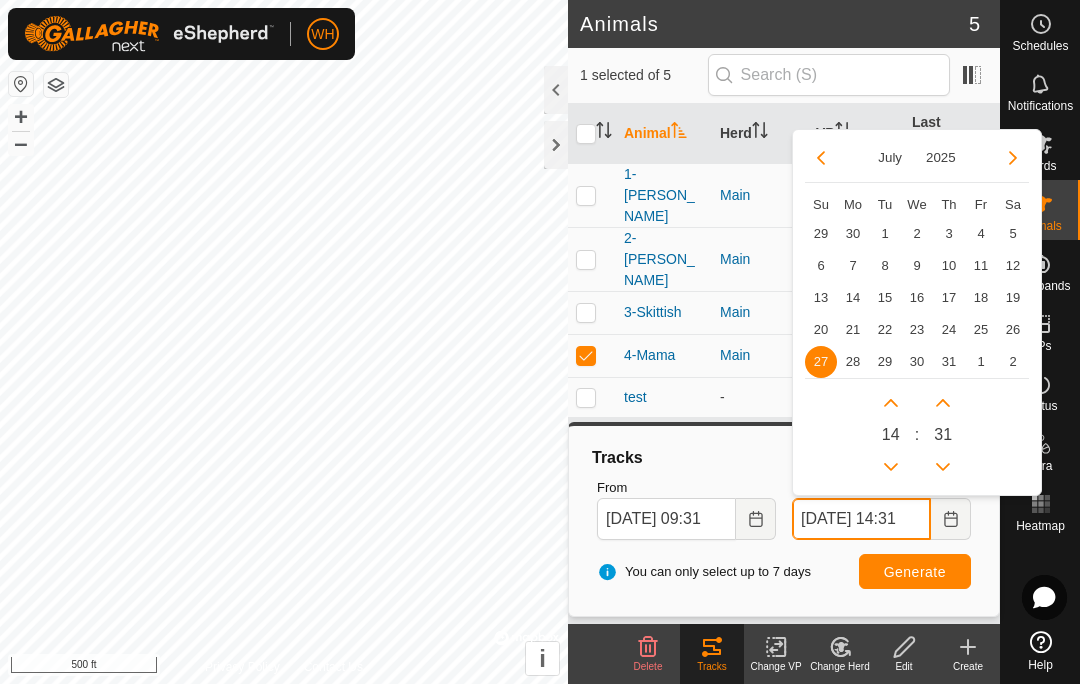 click at bounding box center (891, 403) 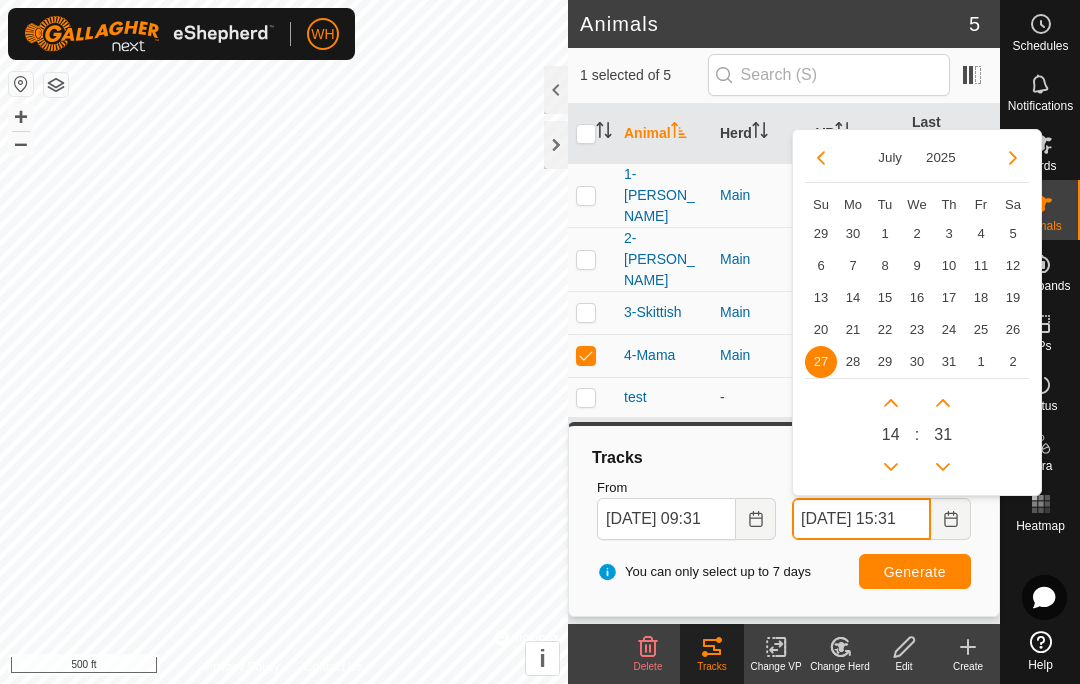 click at bounding box center (891, 403) 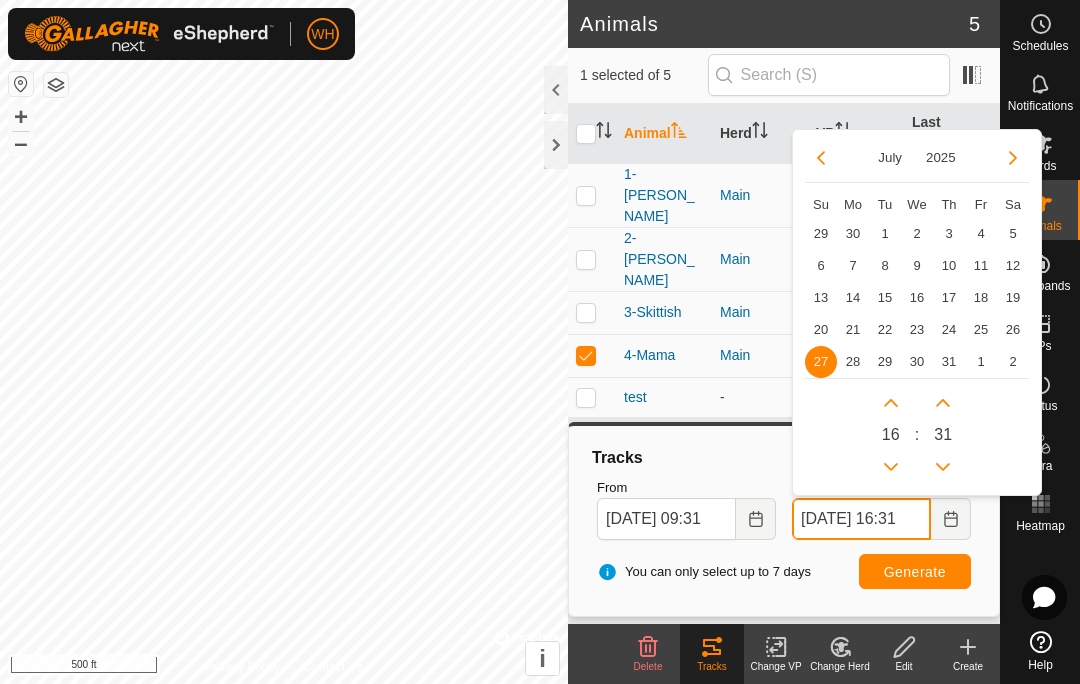 click at bounding box center (891, 403) 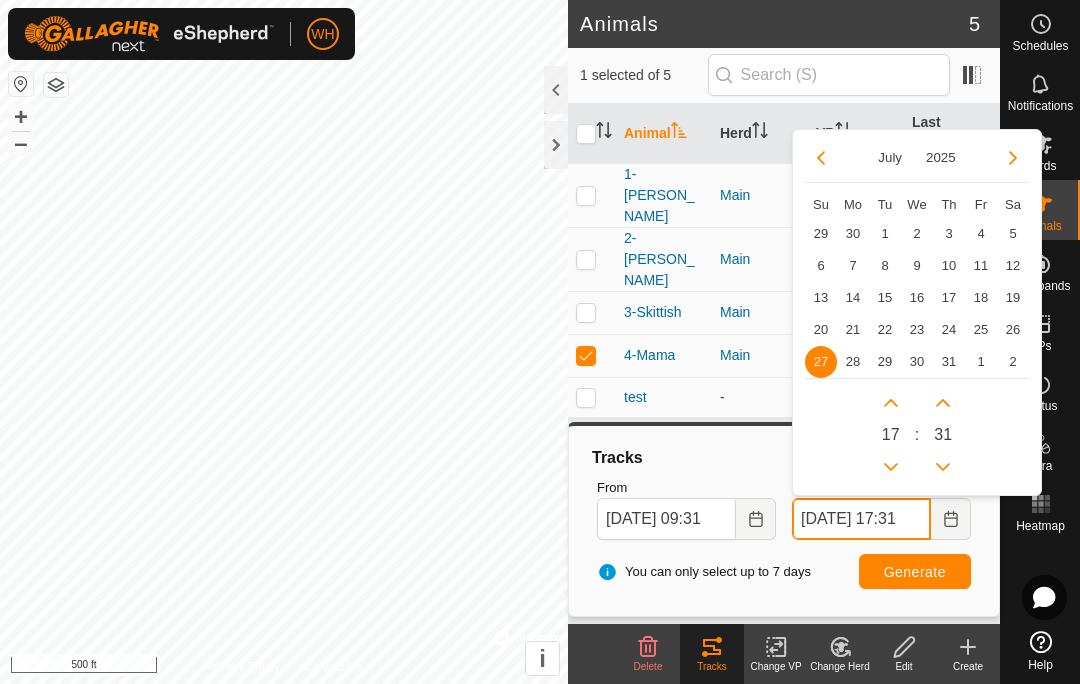 click at bounding box center (891, 403) 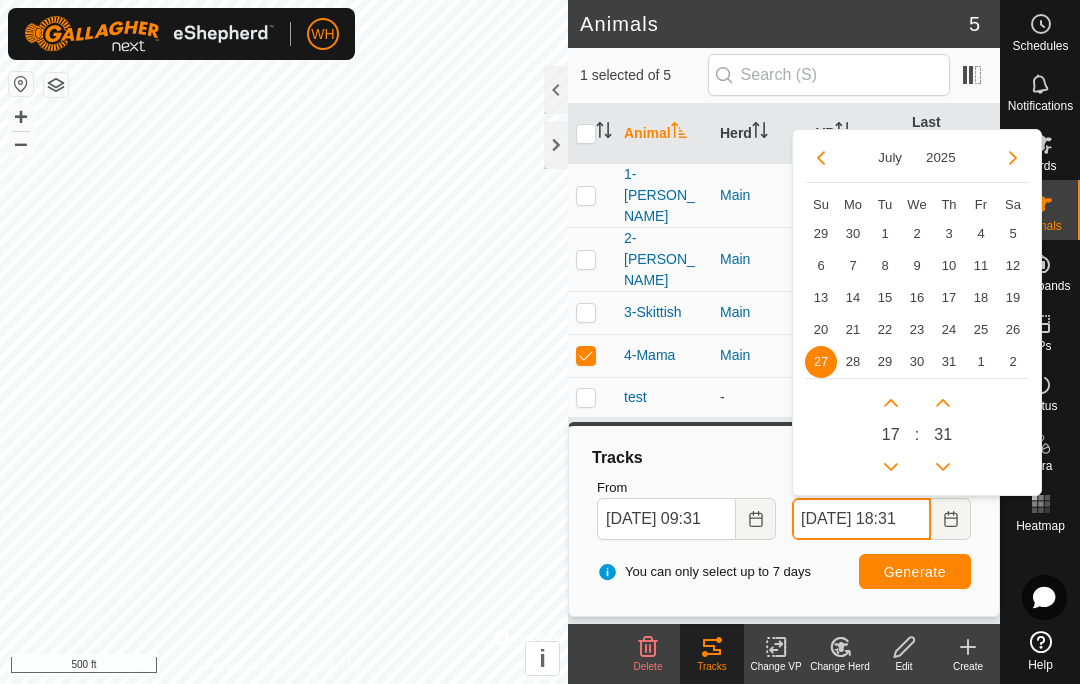 click at bounding box center (891, 403) 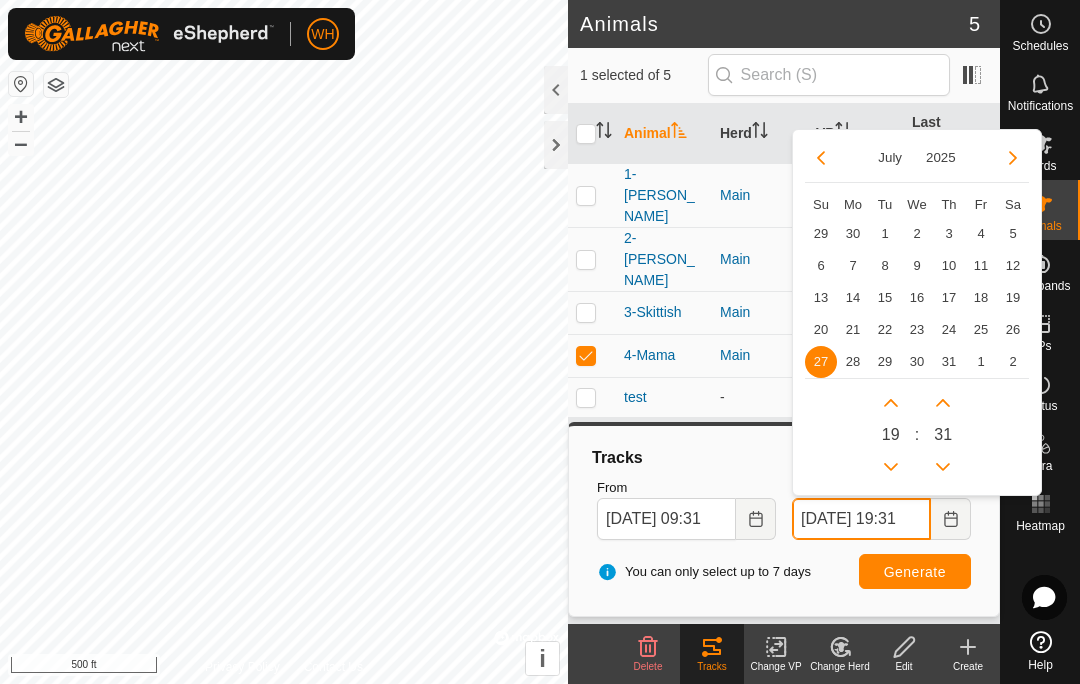 click at bounding box center [891, 403] 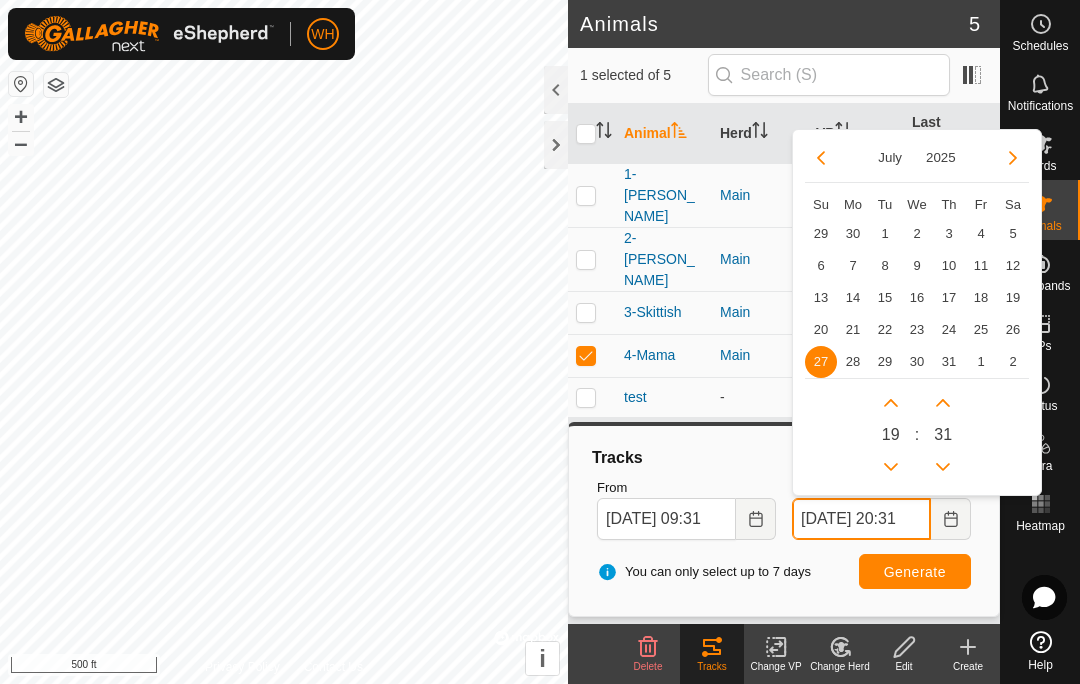 click at bounding box center (891, 403) 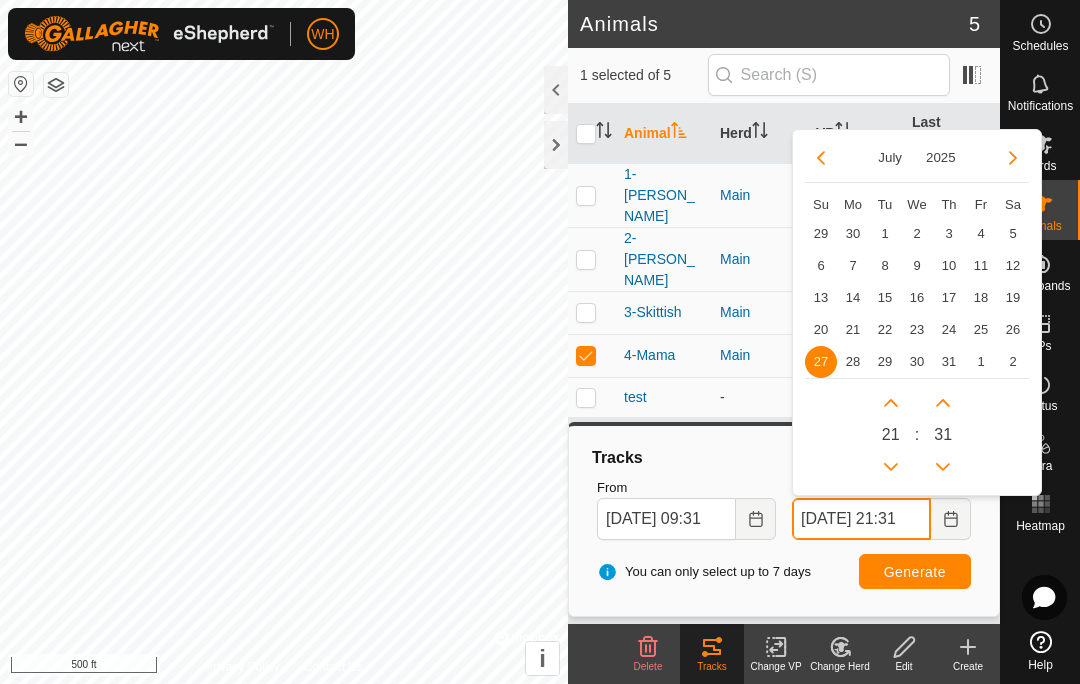 click at bounding box center [891, 403] 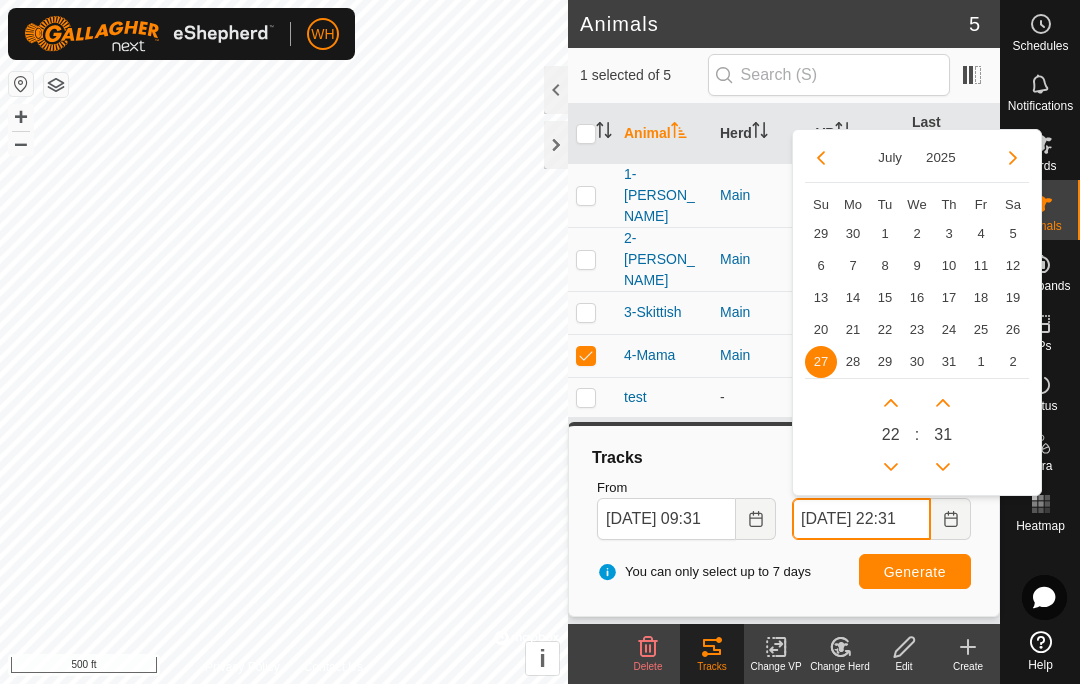 click at bounding box center [891, 467] 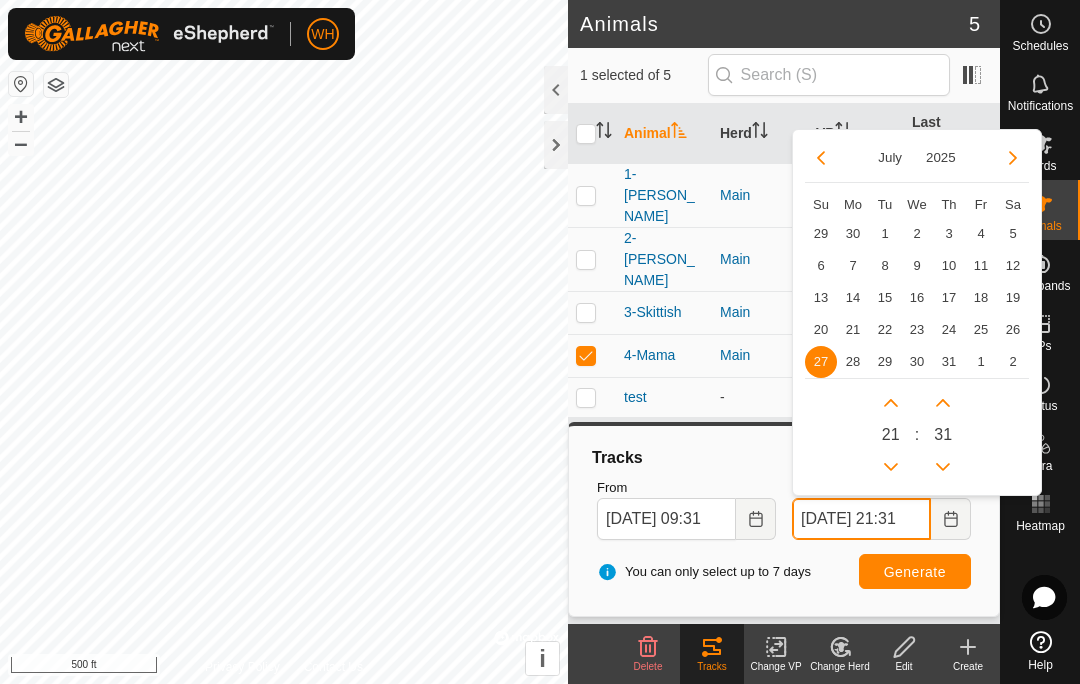 click 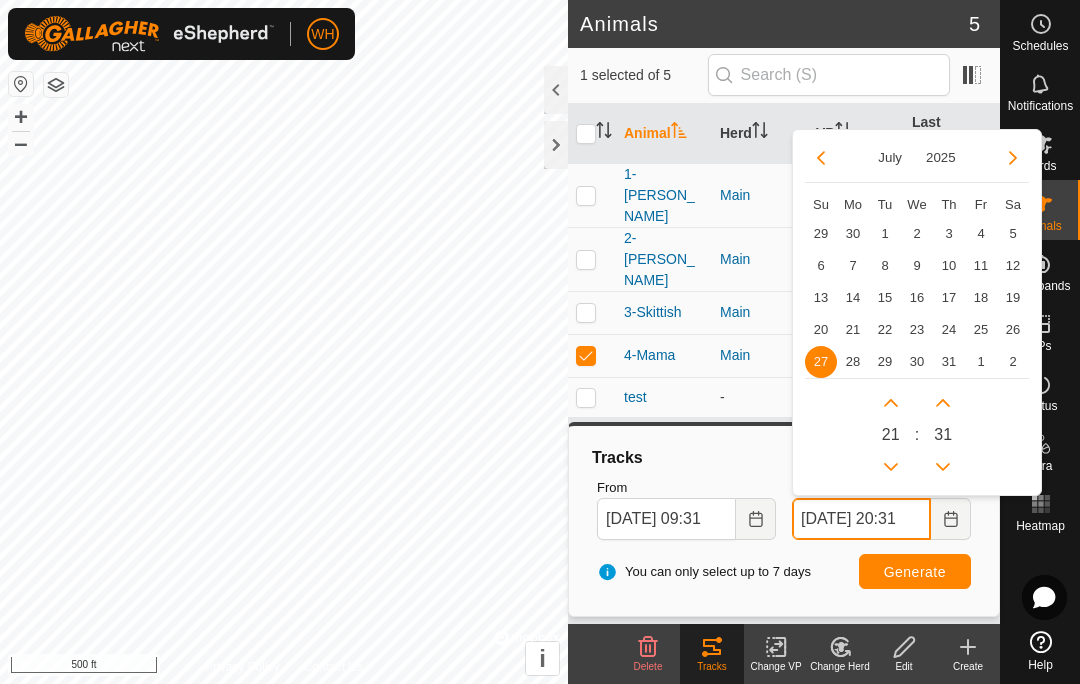 click at bounding box center (891, 467) 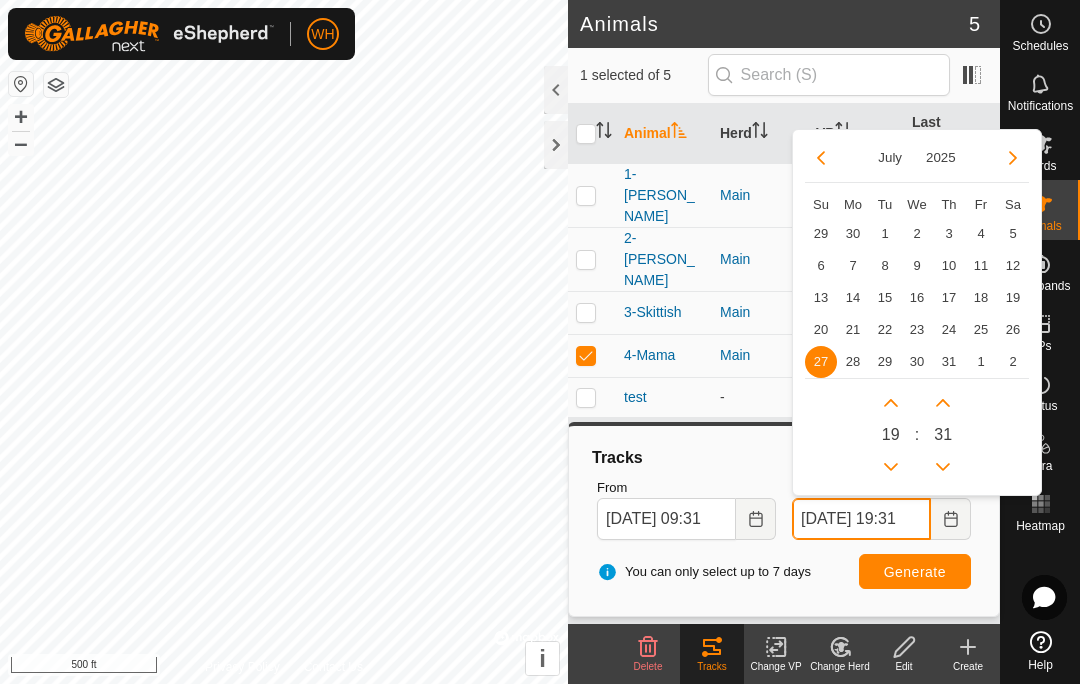 click 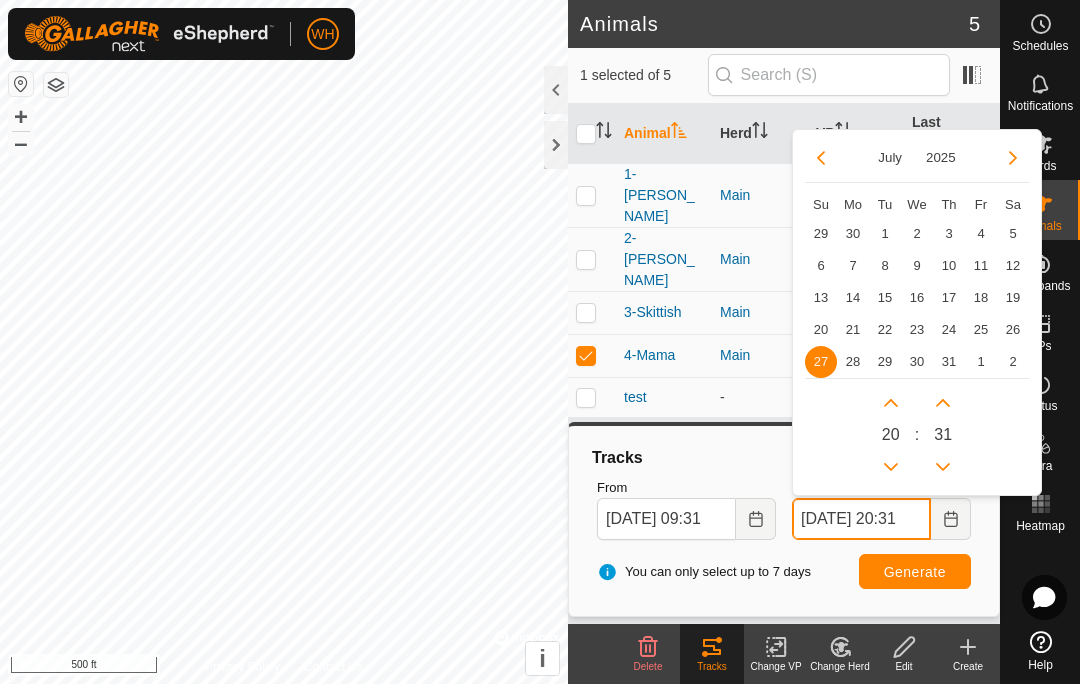 click at bounding box center (891, 403) 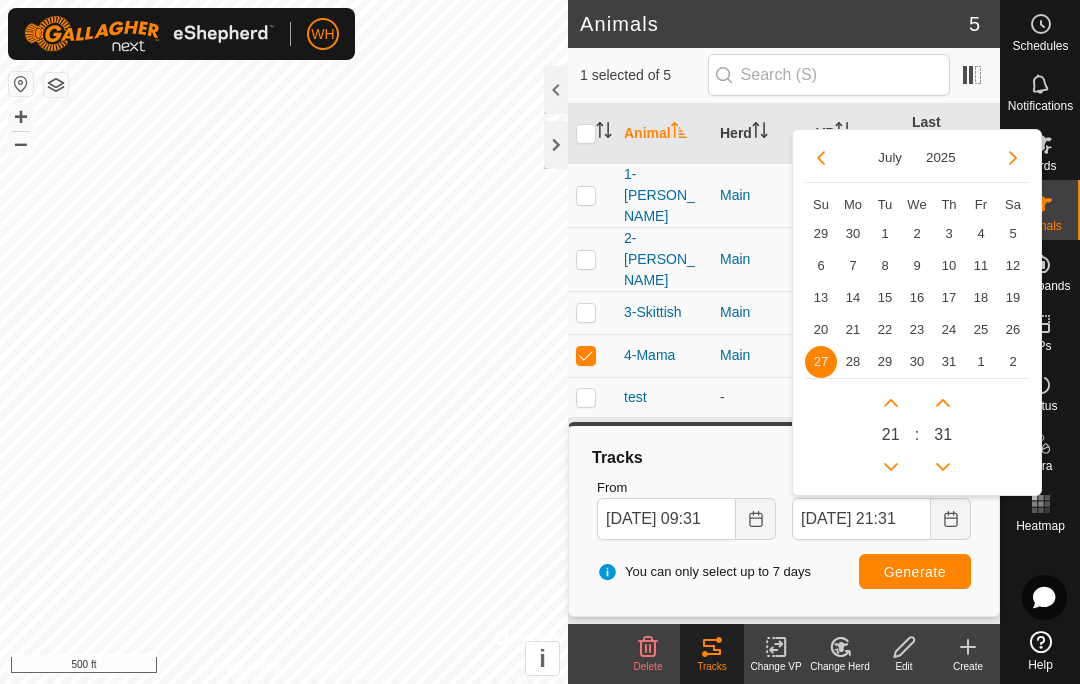 click on "26" at bounding box center (1013, 330) 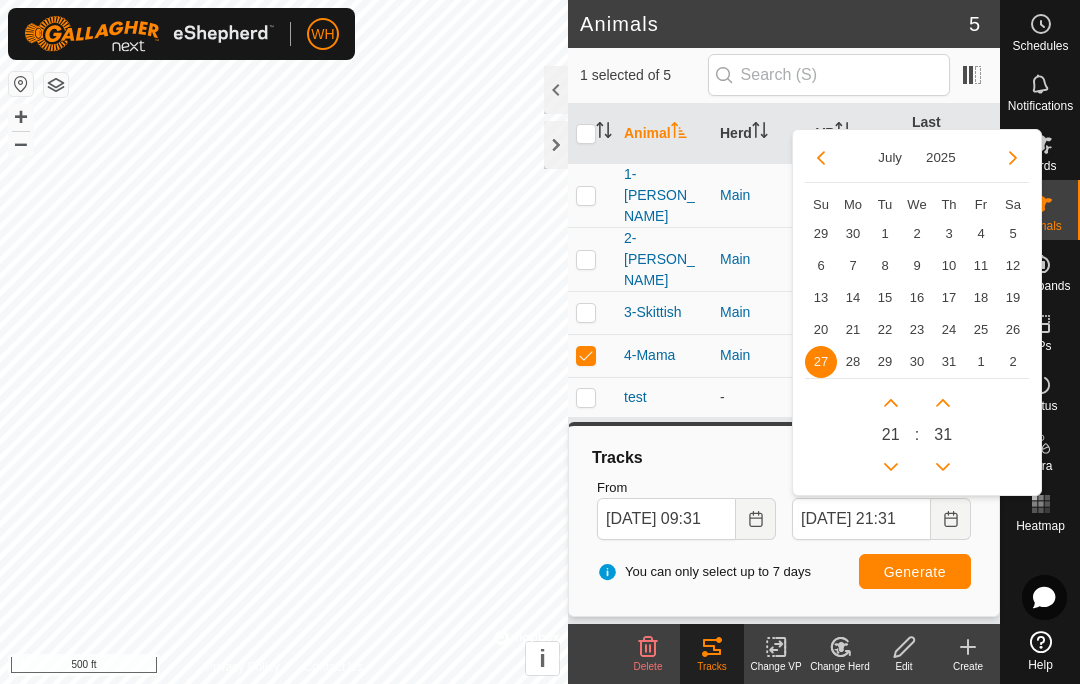 type on "[DATE] 21:31" 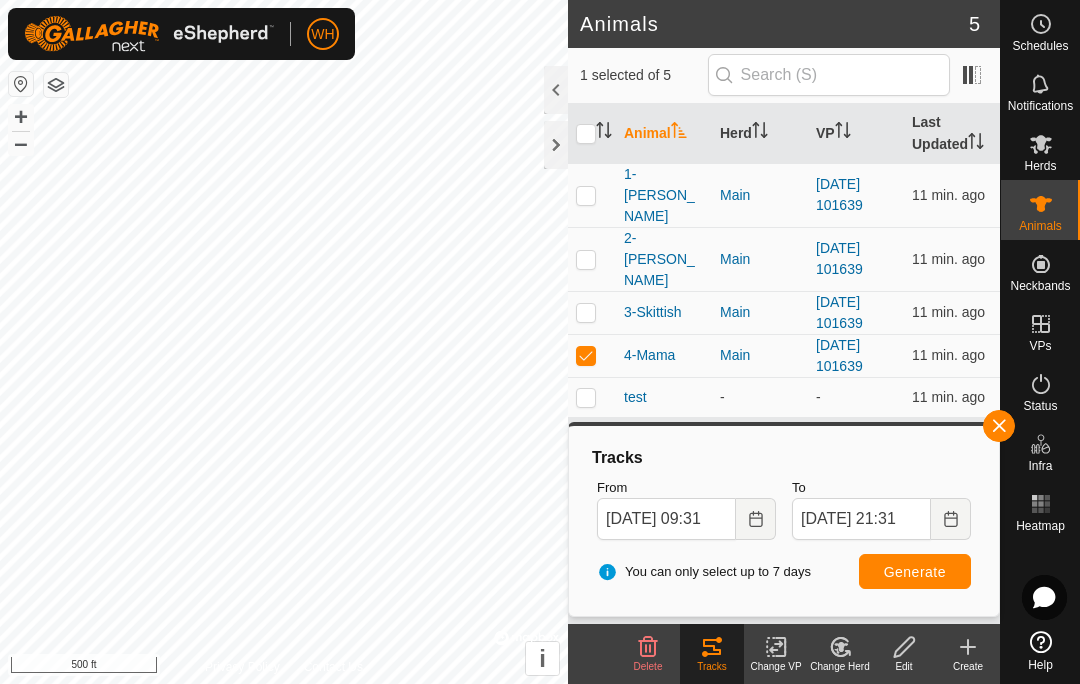 click on "Generate" at bounding box center [915, 572] 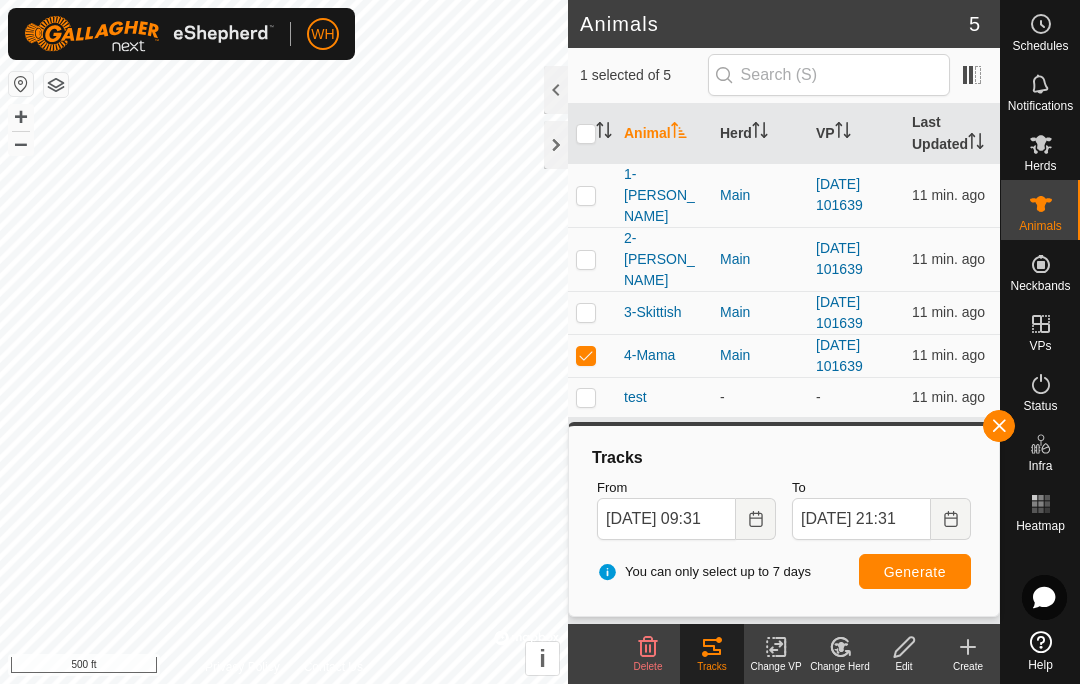 click on "+" at bounding box center [21, 117] 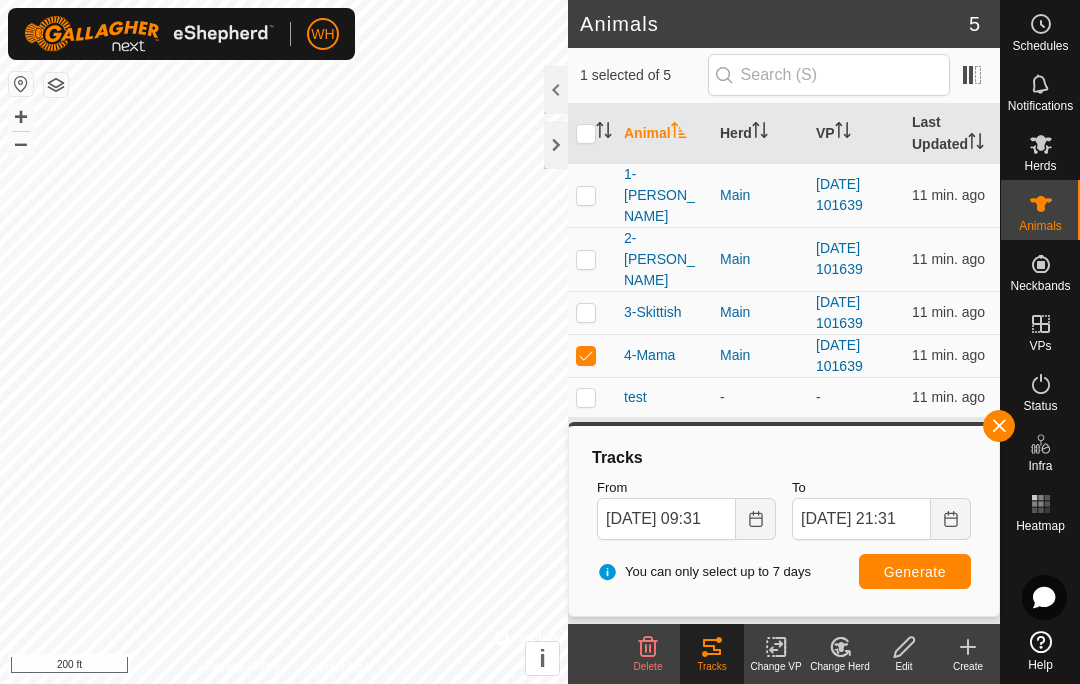 click on "+" at bounding box center (21, 117) 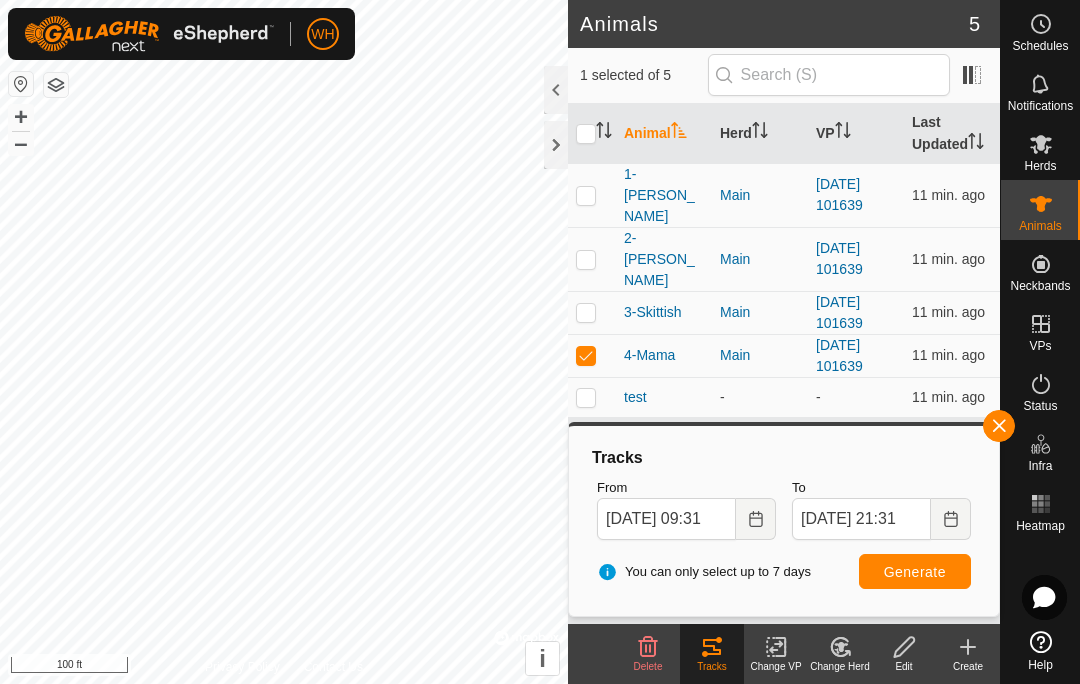 click at bounding box center [586, 355] 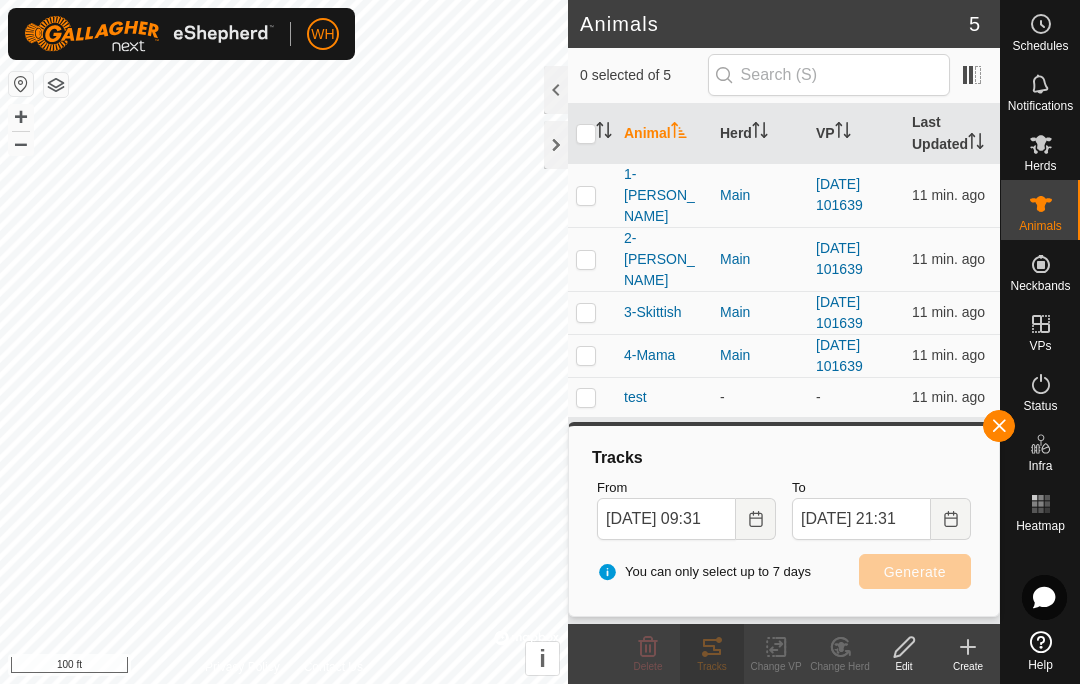 click at bounding box center (592, 312) 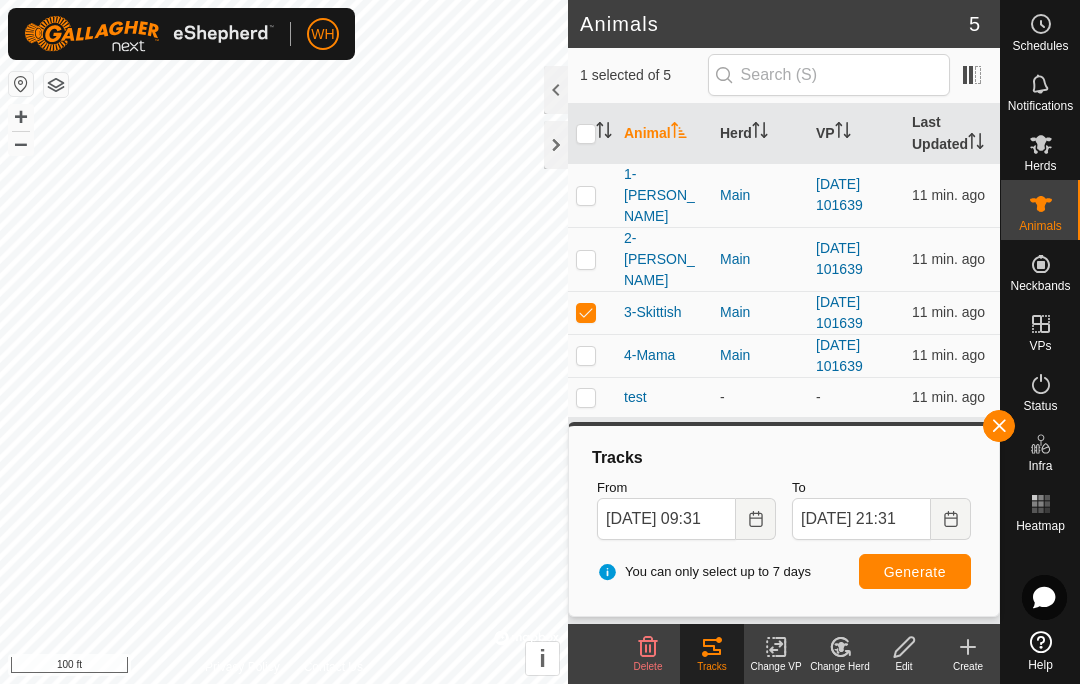 click on "Generate" at bounding box center (915, 571) 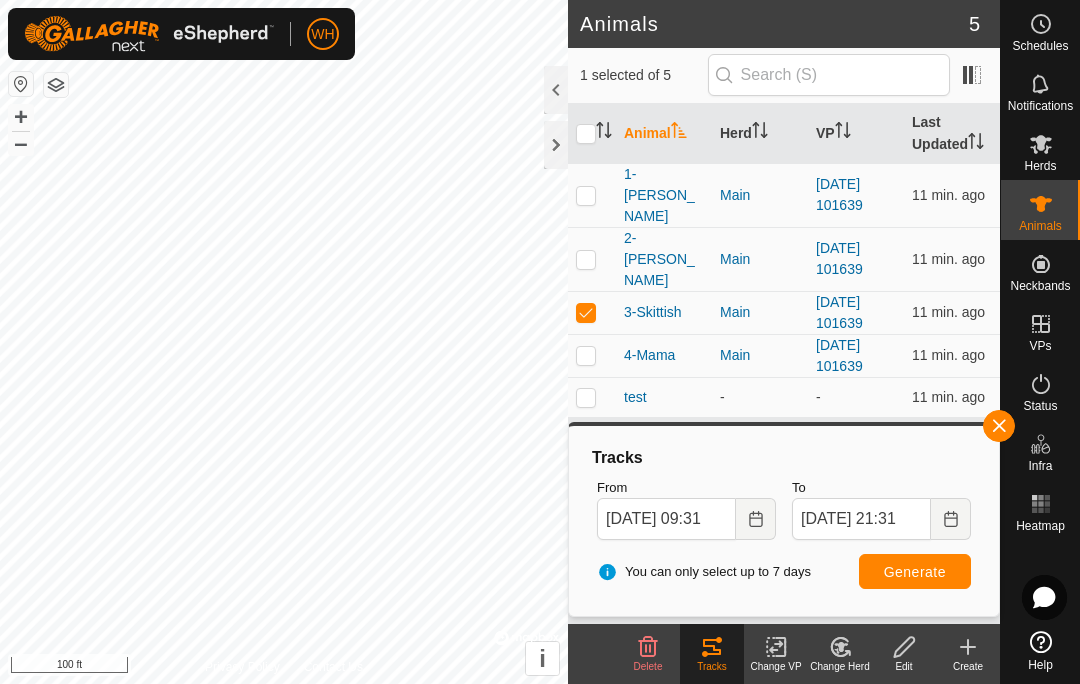 click at bounding box center (586, 312) 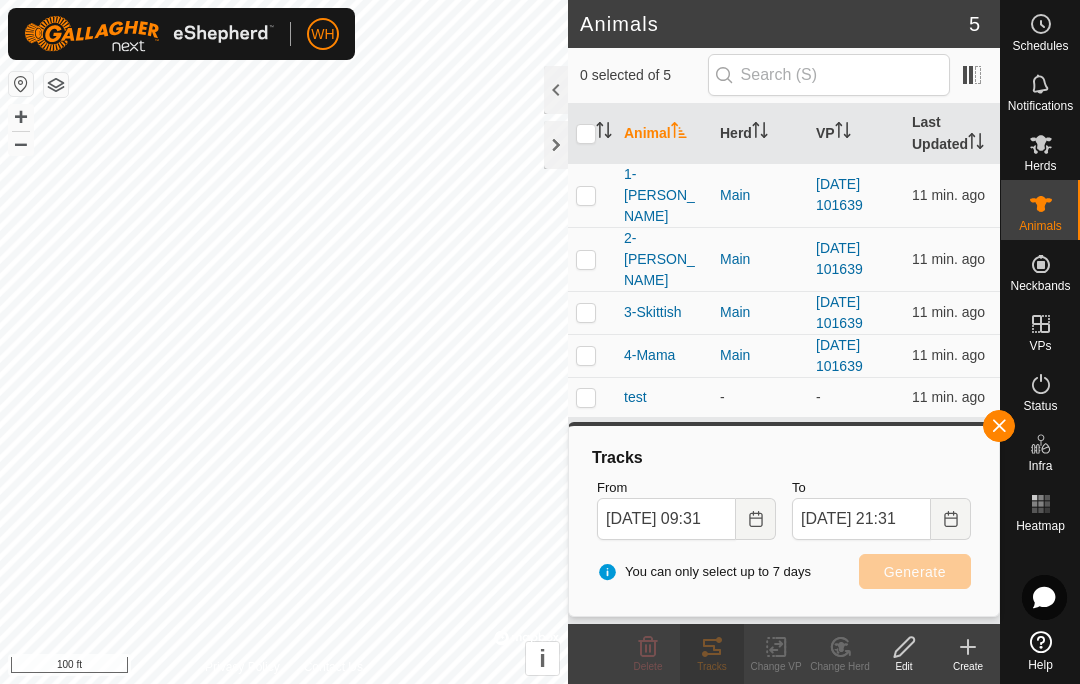 click at bounding box center [592, 259] 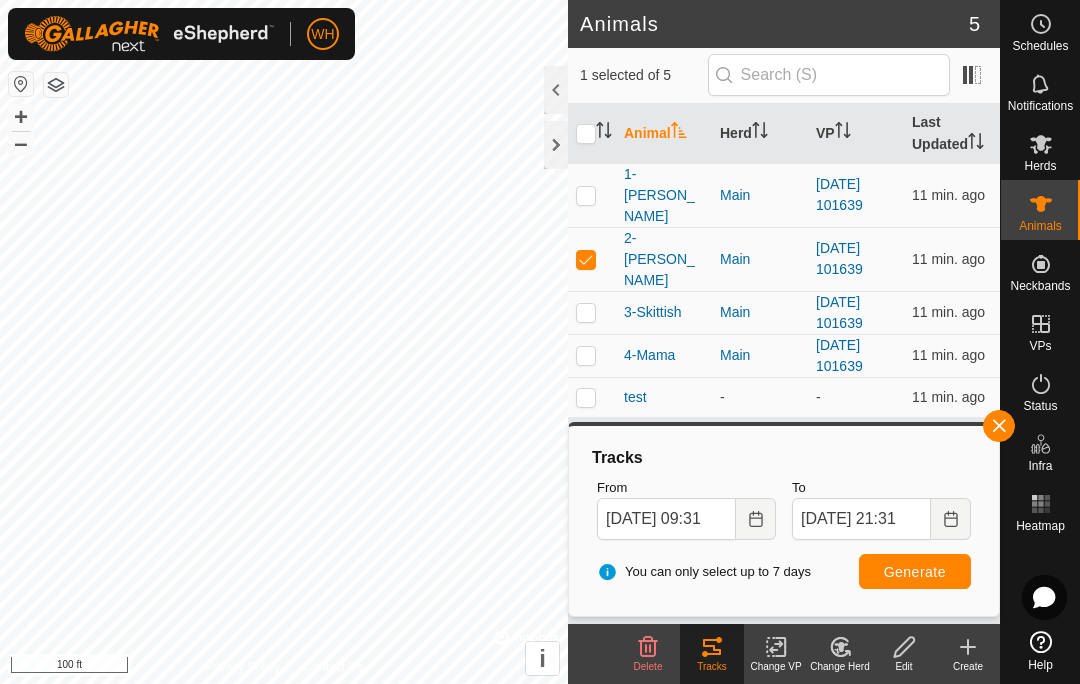click on "Generate" at bounding box center (915, 572) 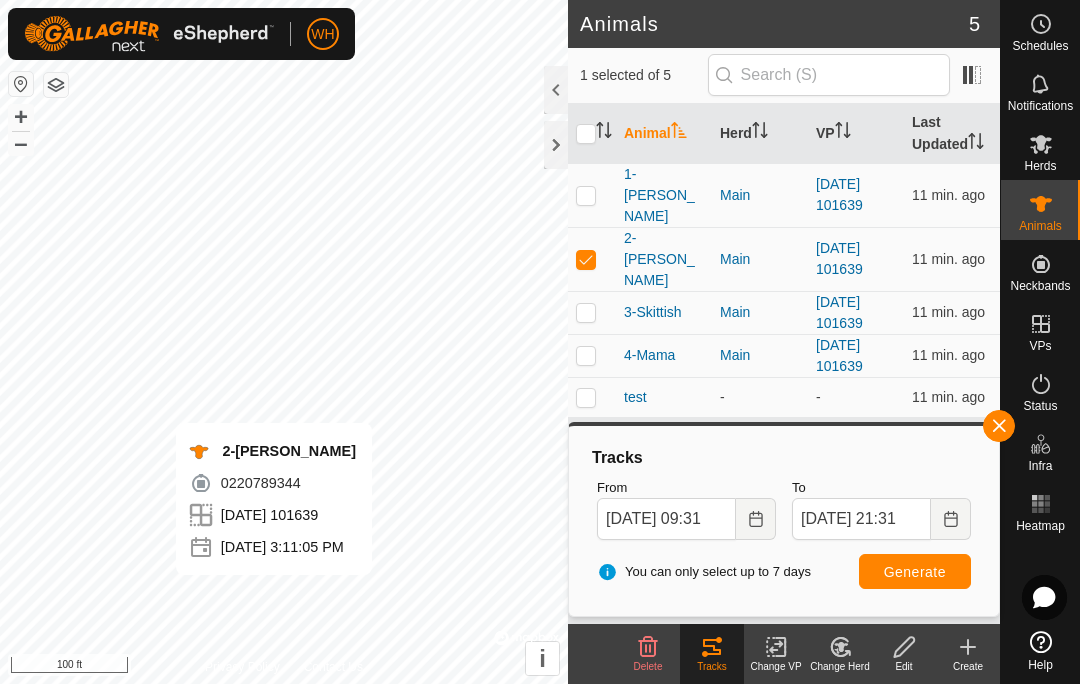 click at bounding box center (586, 259) 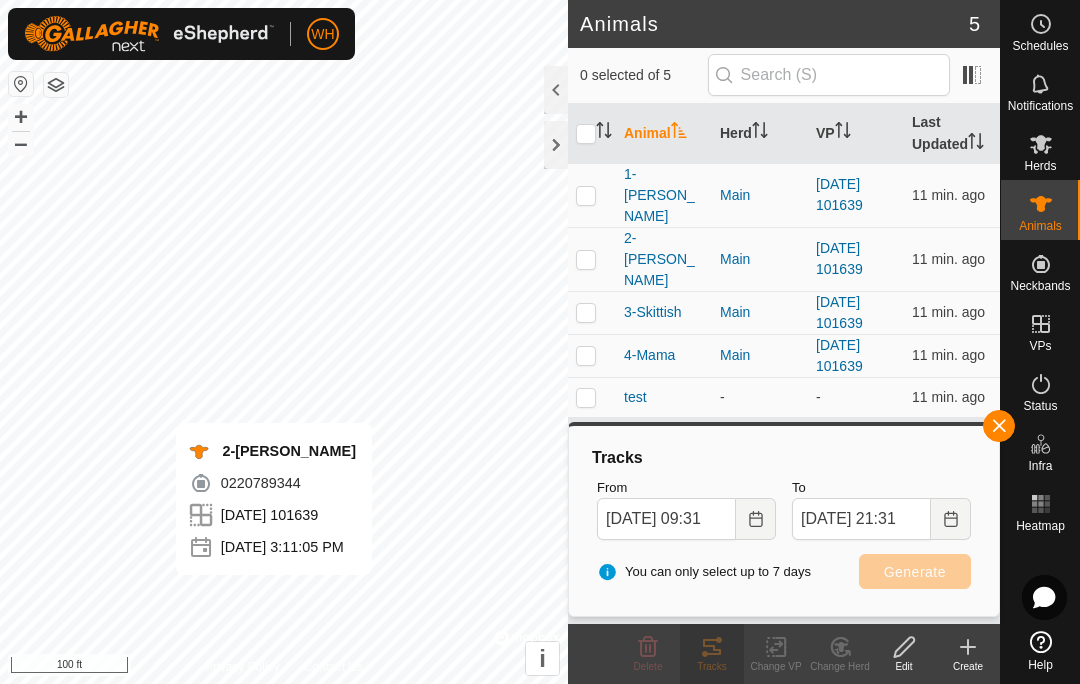 click at bounding box center [586, 195] 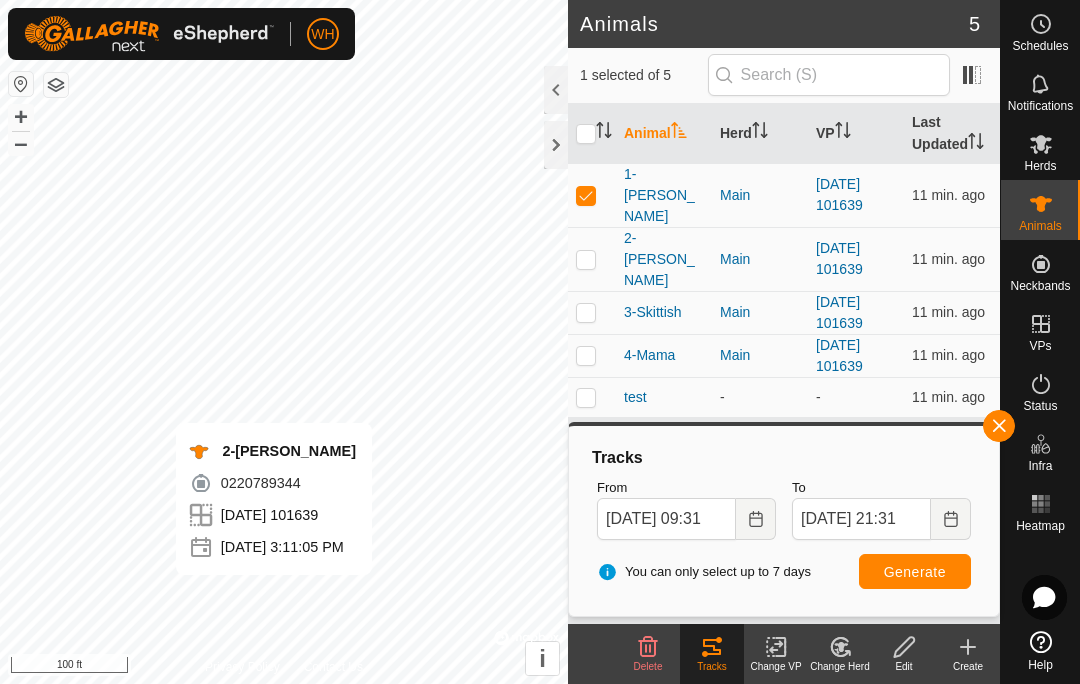 checkbox on "true" 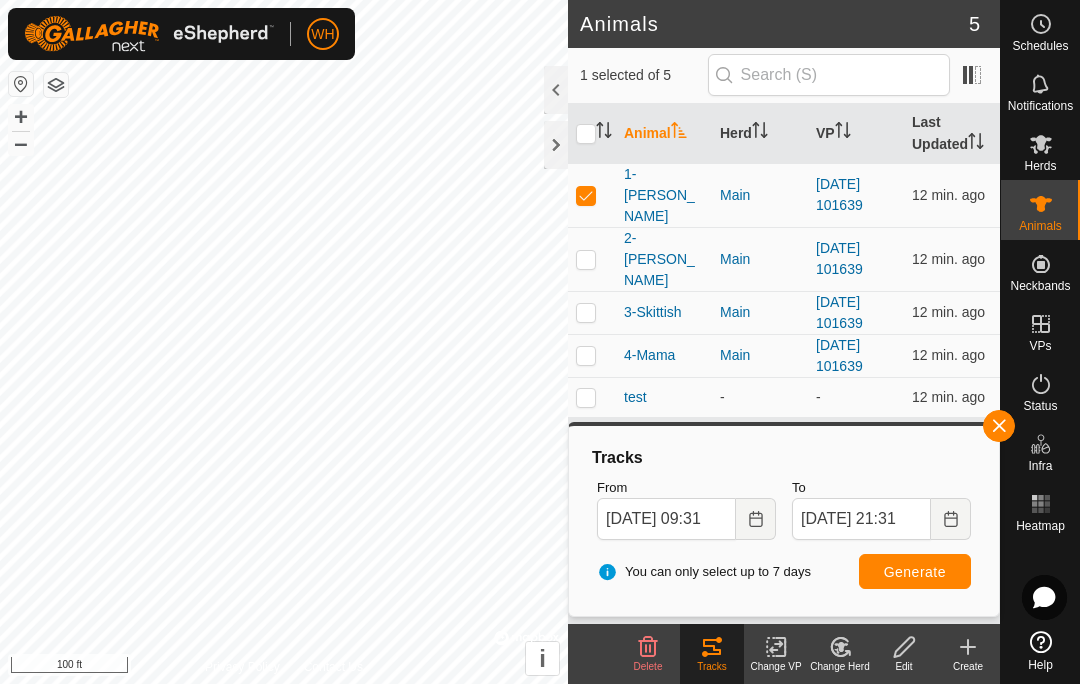 click at bounding box center (586, 312) 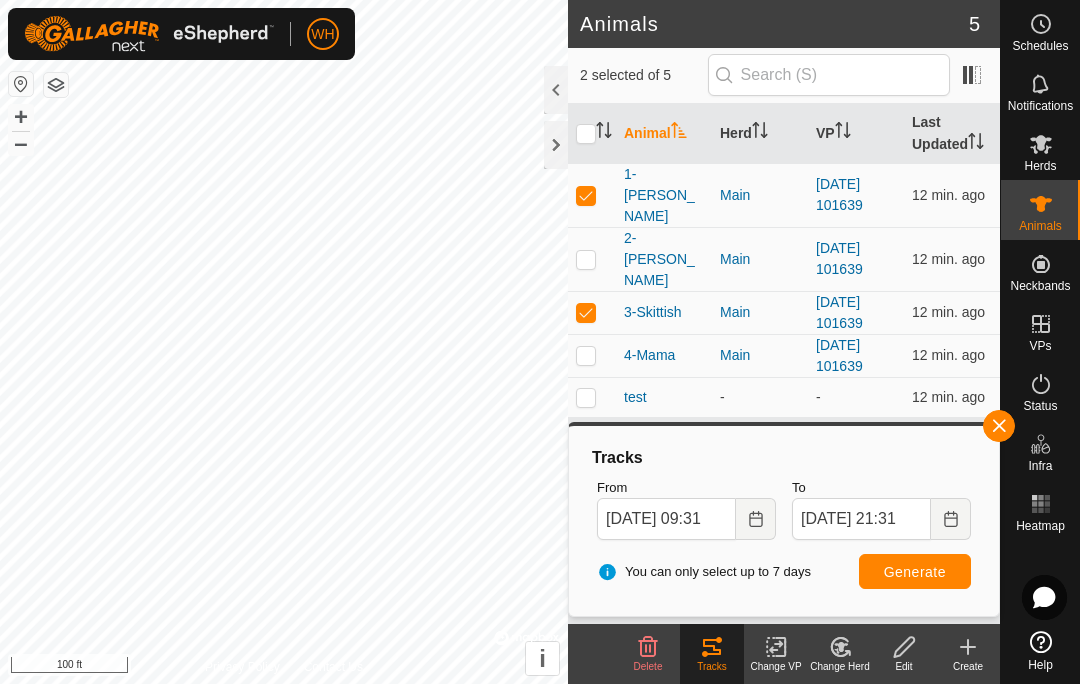 click at bounding box center [592, 195] 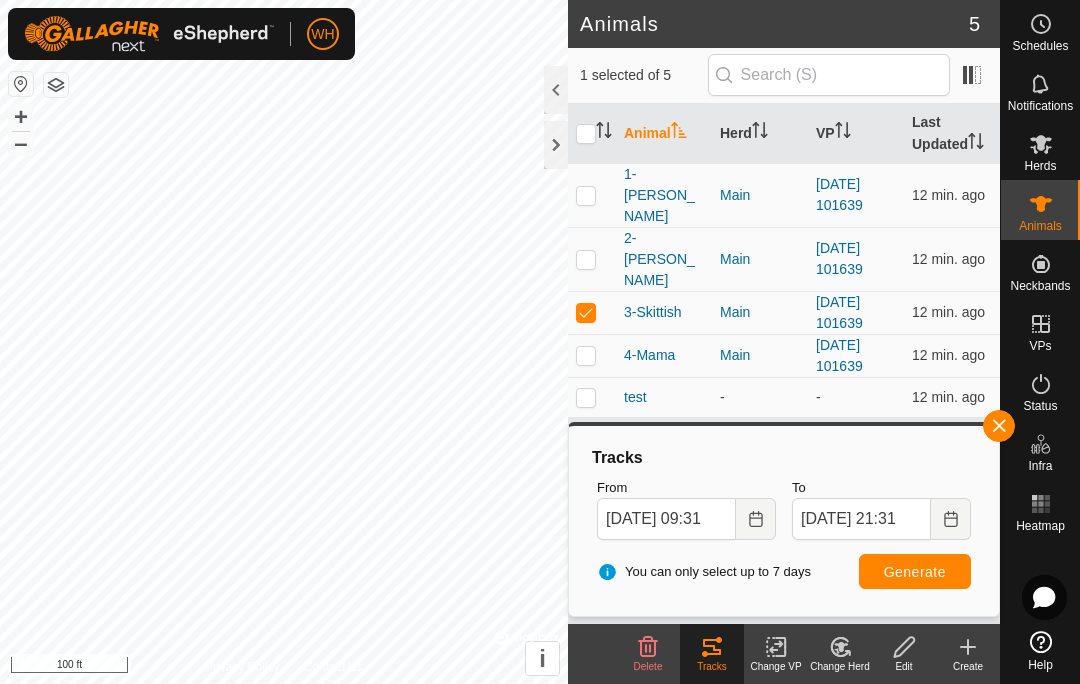 click on "Generate" at bounding box center (915, 572) 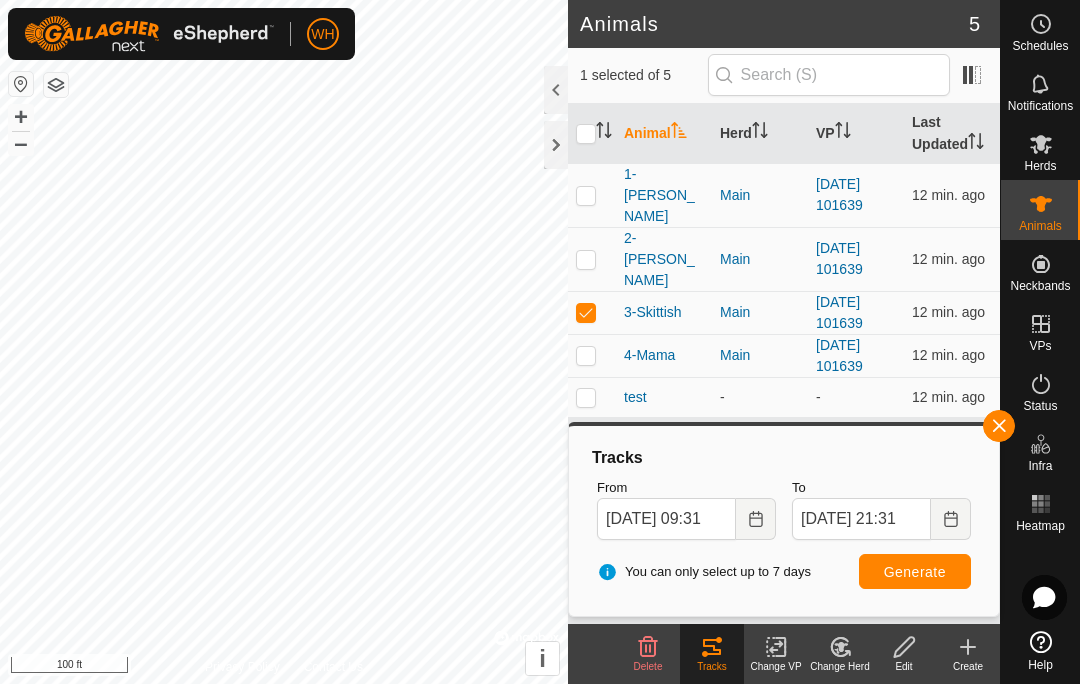 click at bounding box center (586, 355) 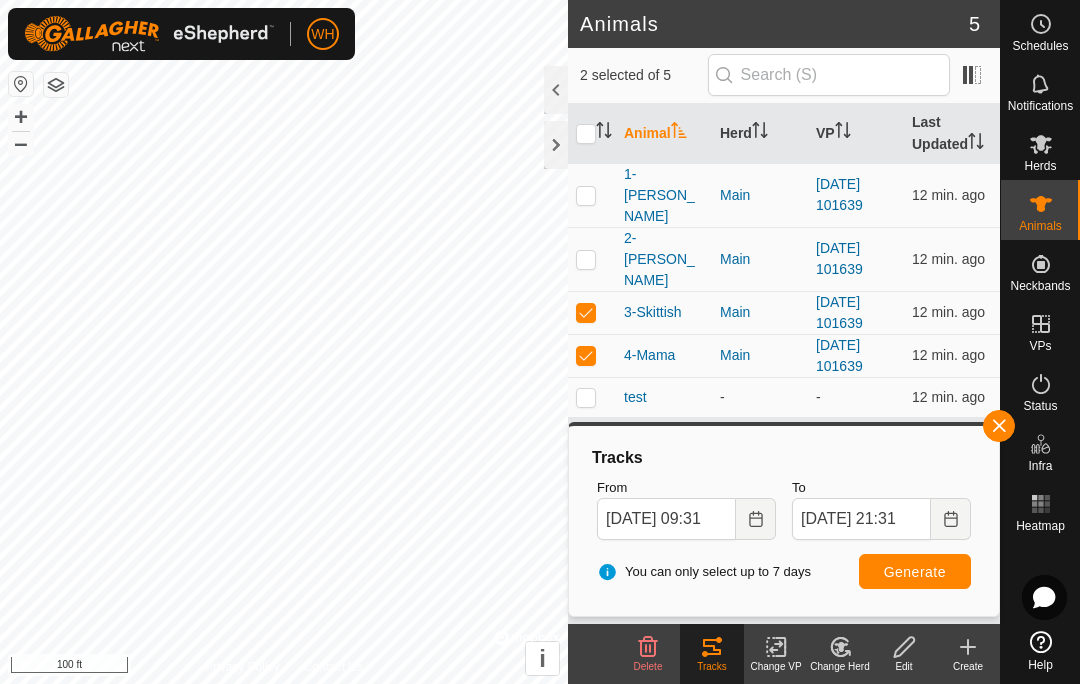 click at bounding box center [592, 312] 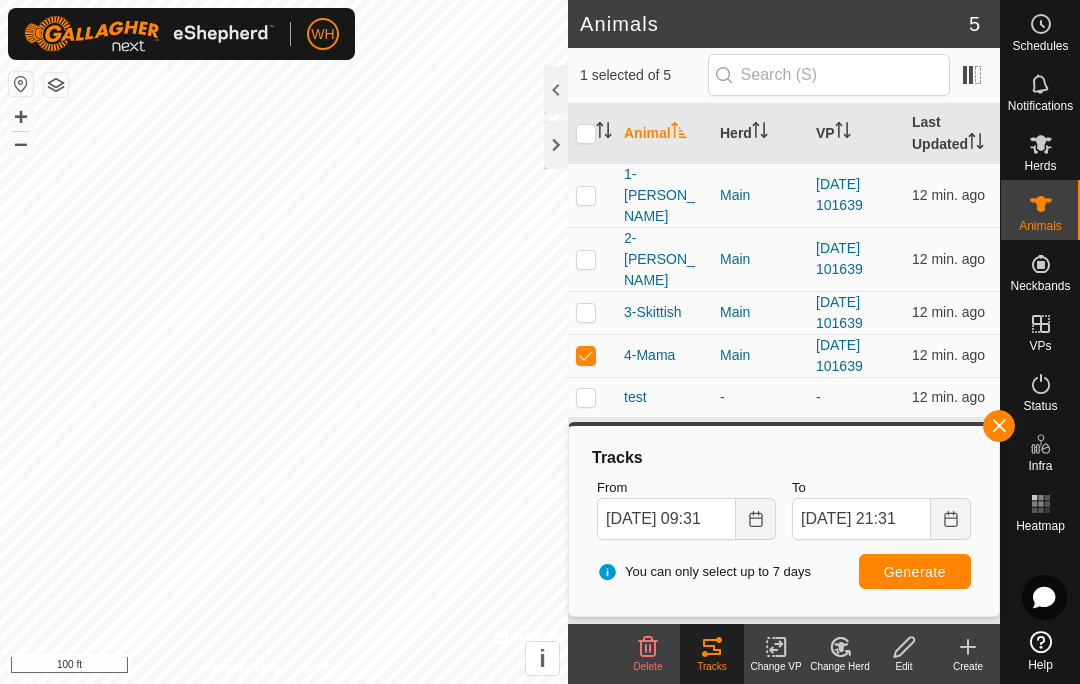 click on "Generate" at bounding box center (915, 572) 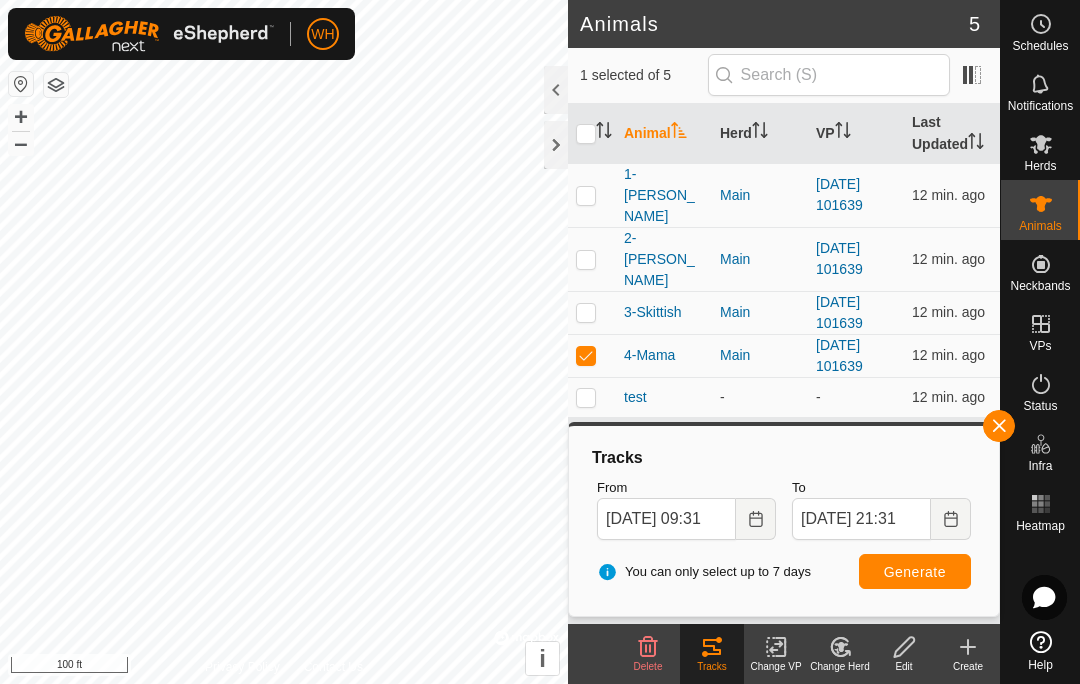 click at bounding box center [21, 84] 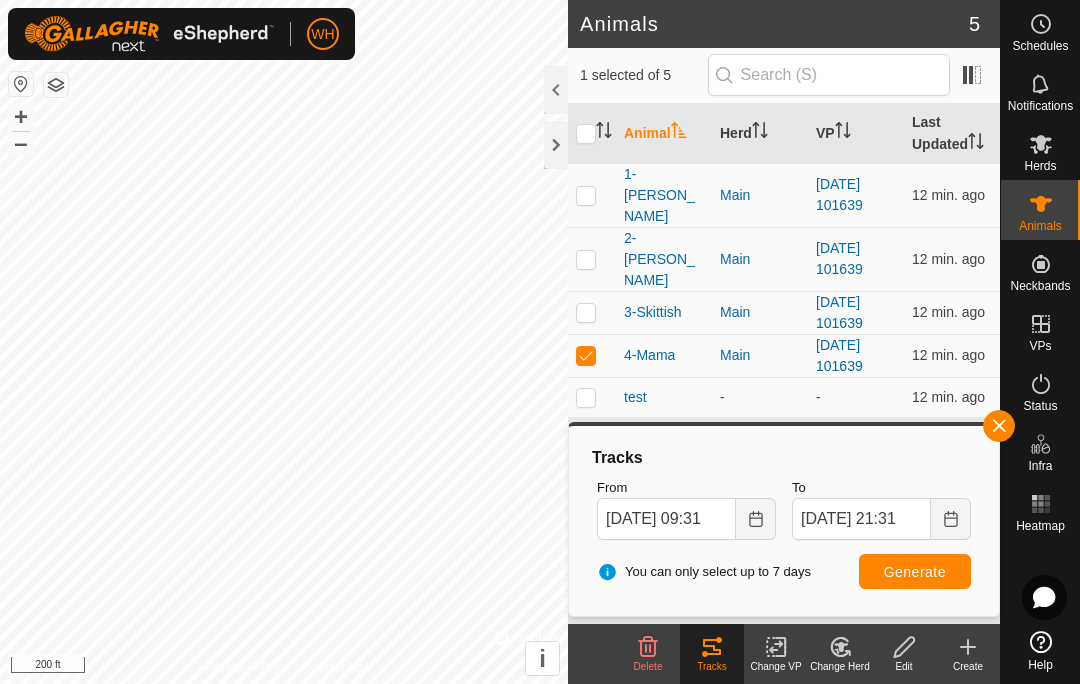 click on "+" at bounding box center (21, 117) 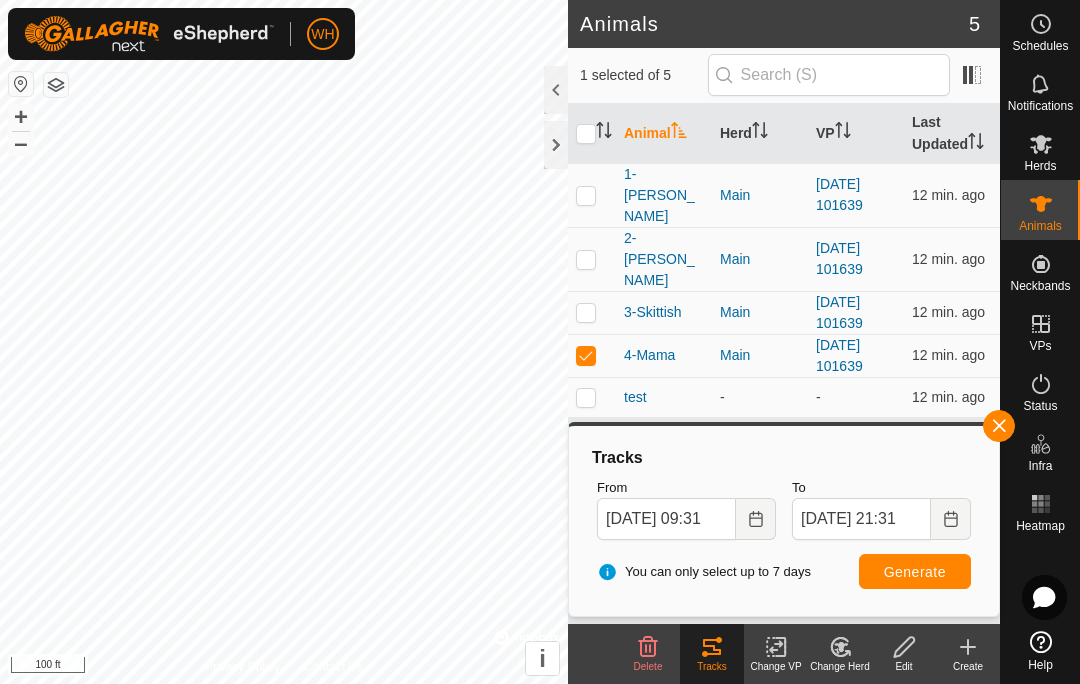 click on "+" at bounding box center (21, 117) 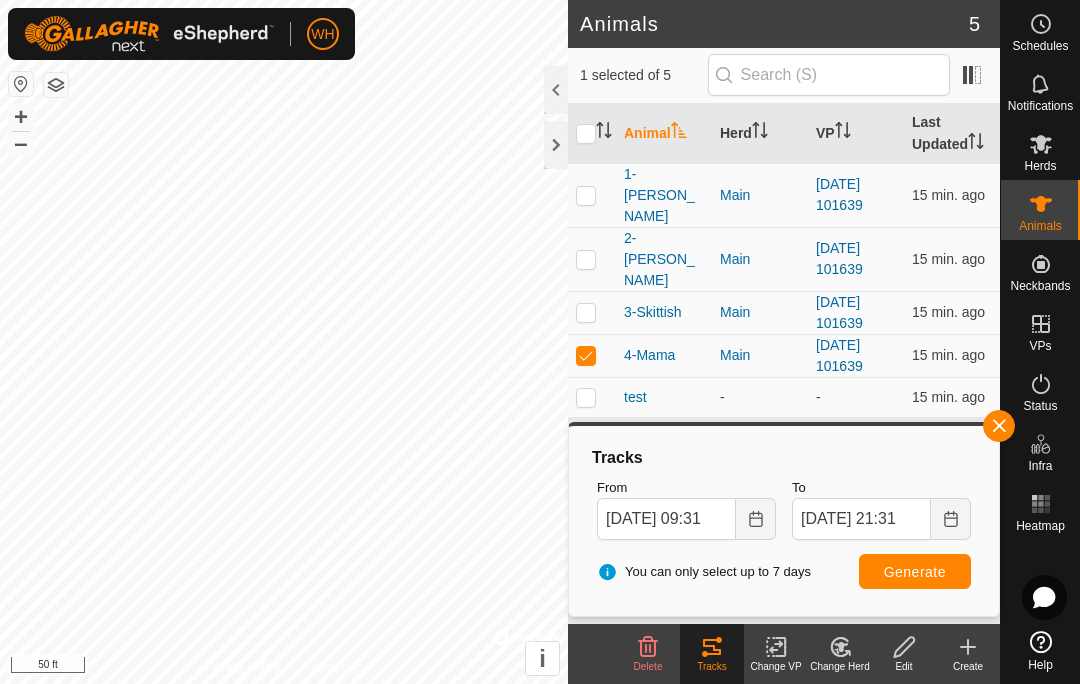 click at bounding box center (586, 355) 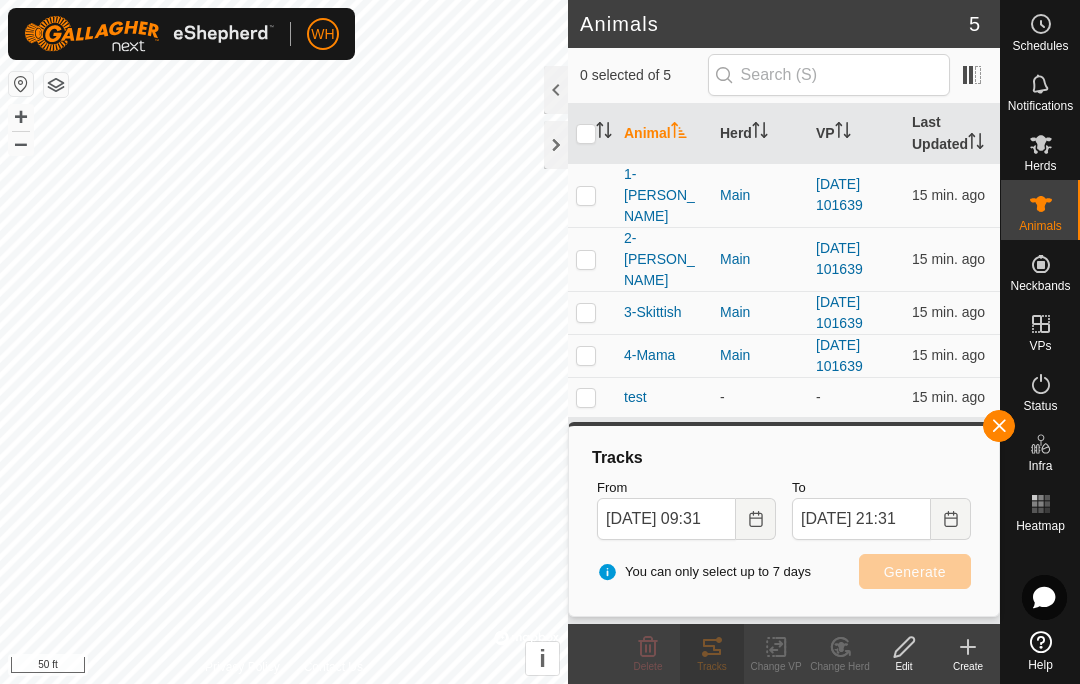 click at bounding box center (586, 312) 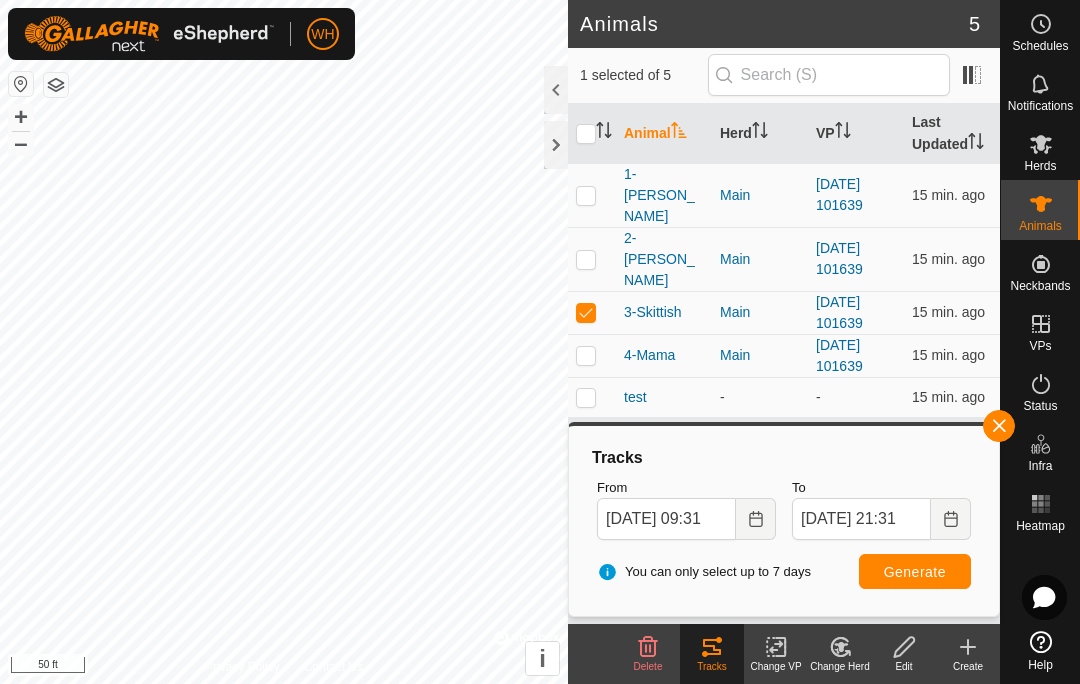 click on "Generate" at bounding box center (915, 571) 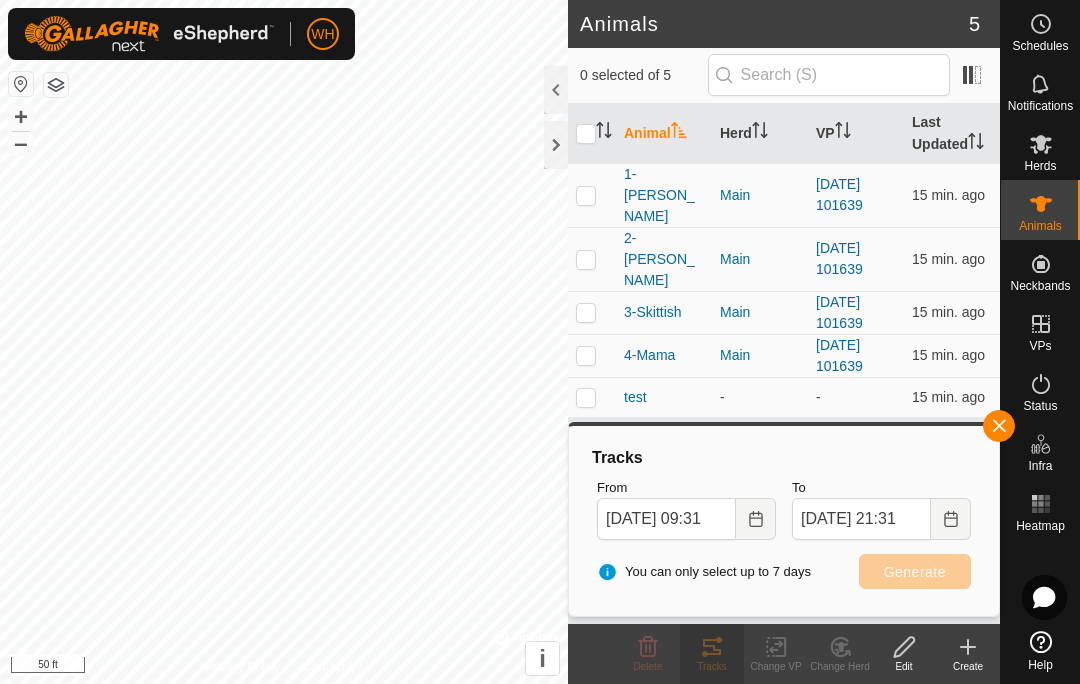 click 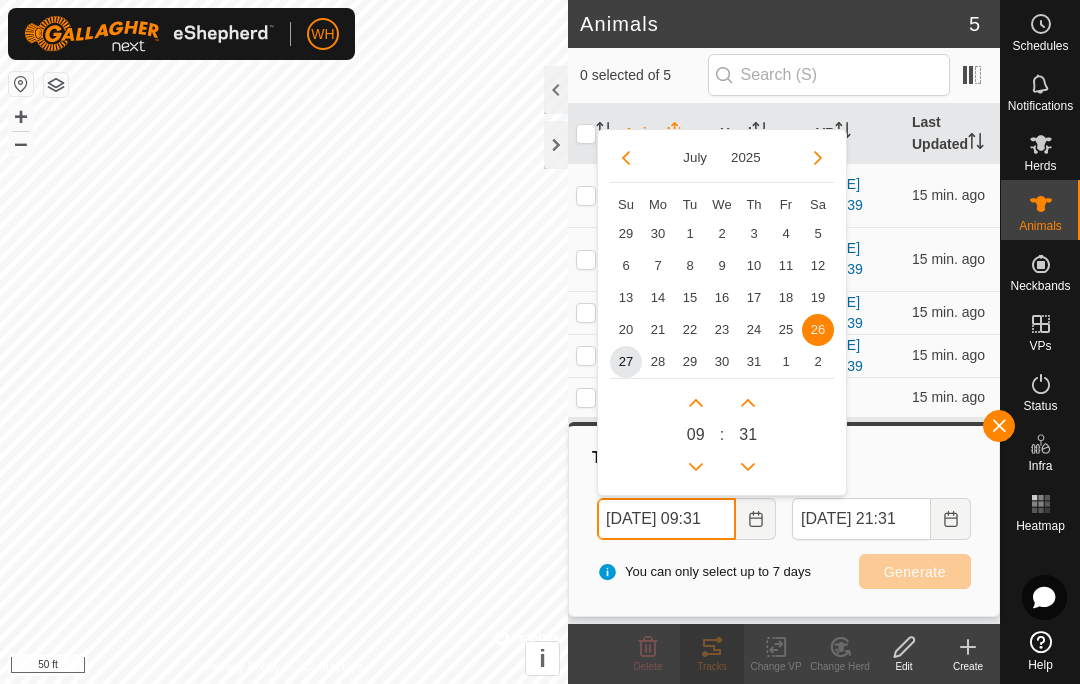 click 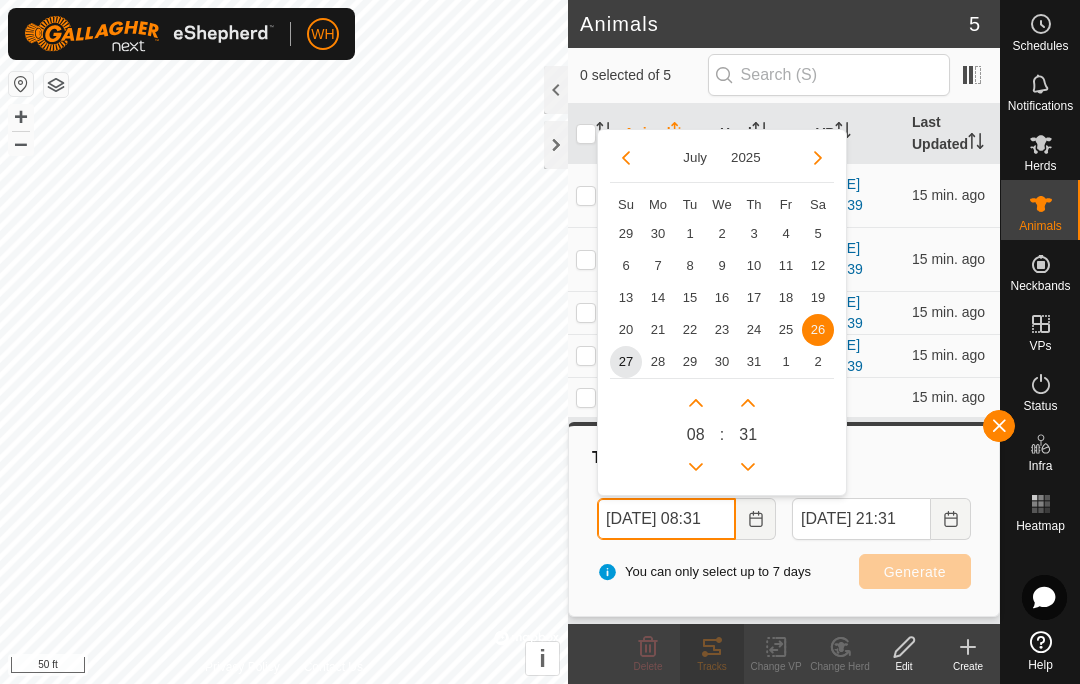 click at bounding box center (696, 467) 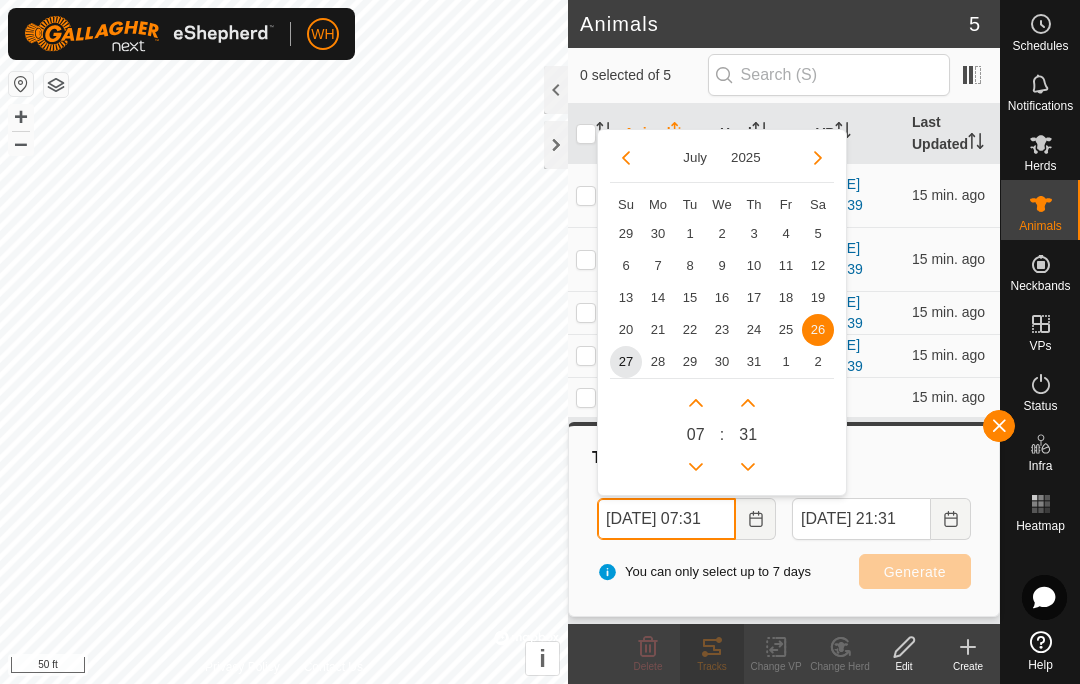 click 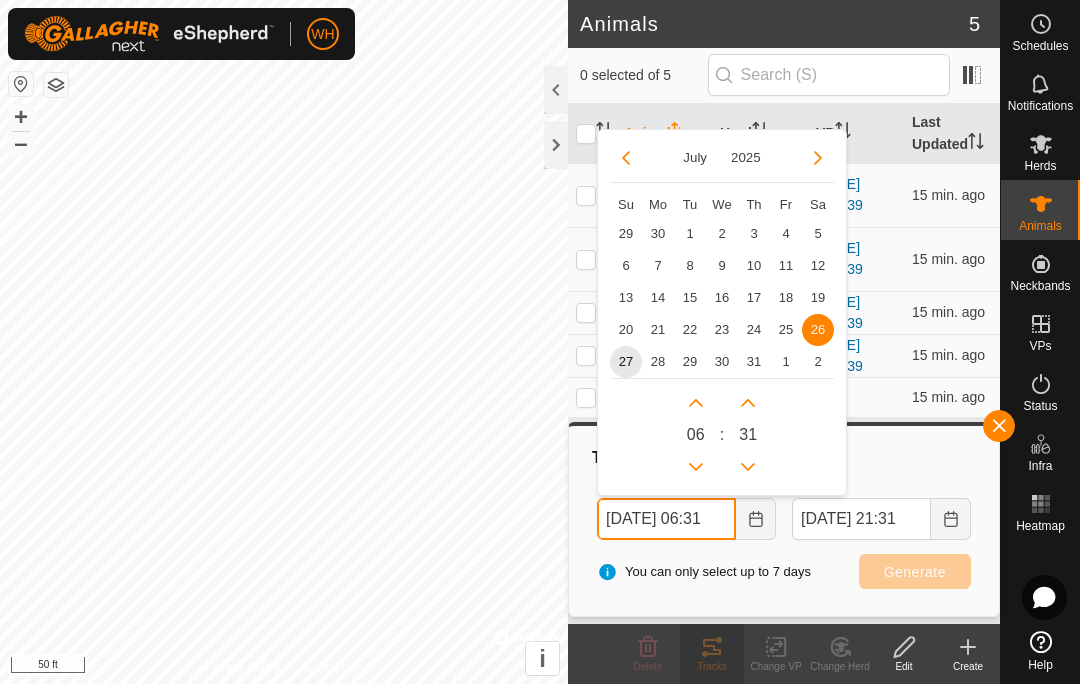 click 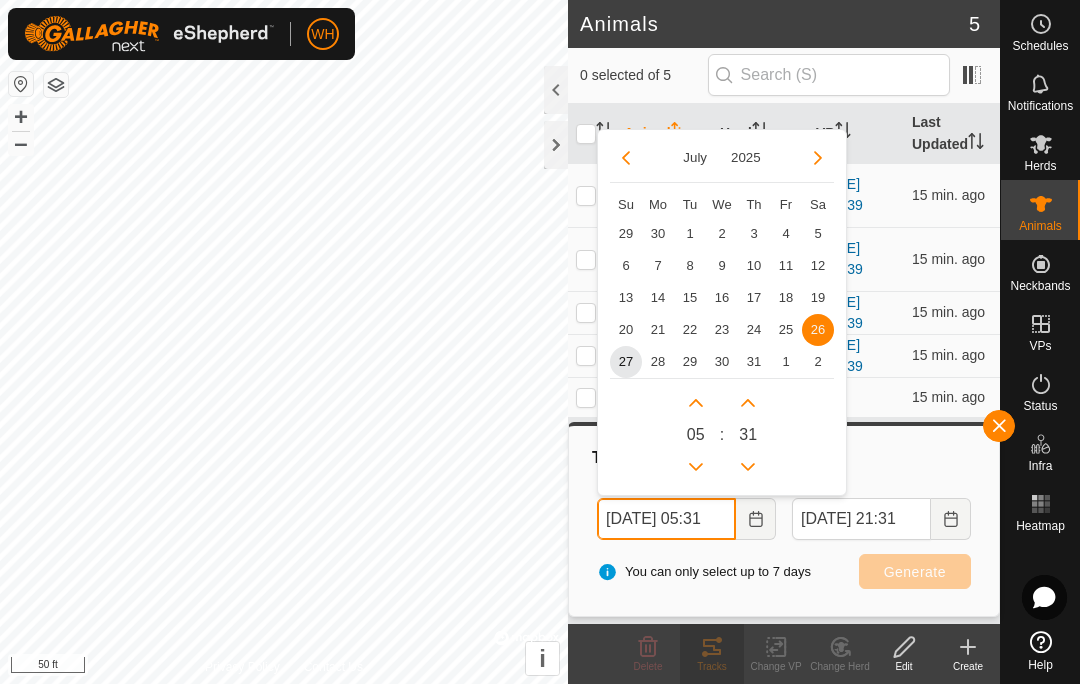 click at bounding box center [696, 467] 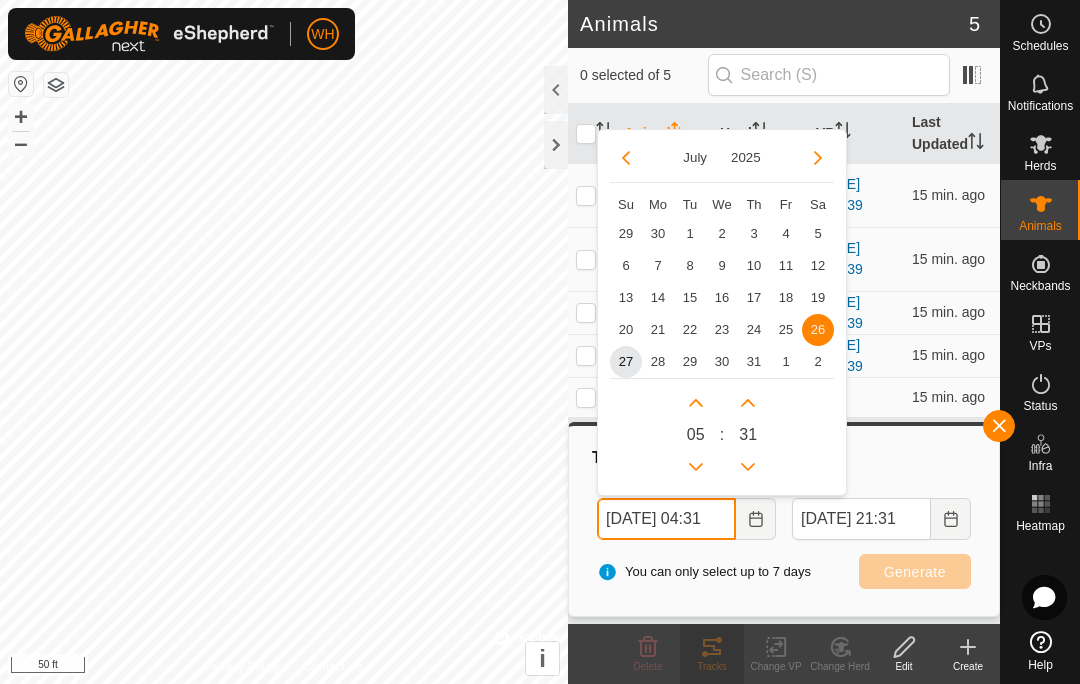 click at bounding box center [696, 467] 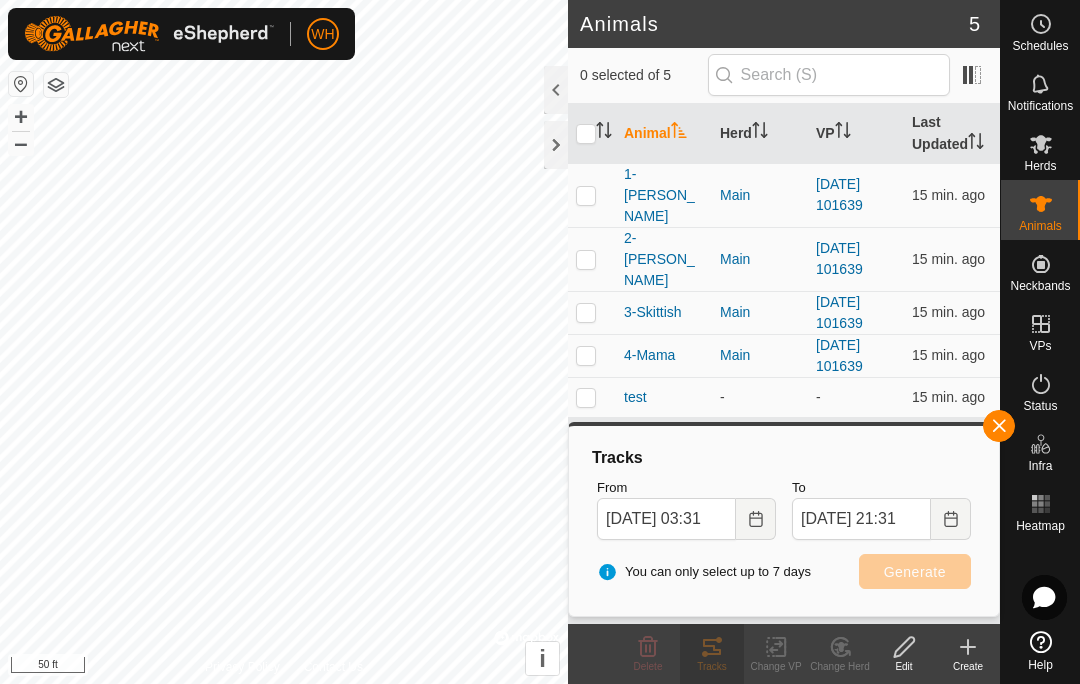 click 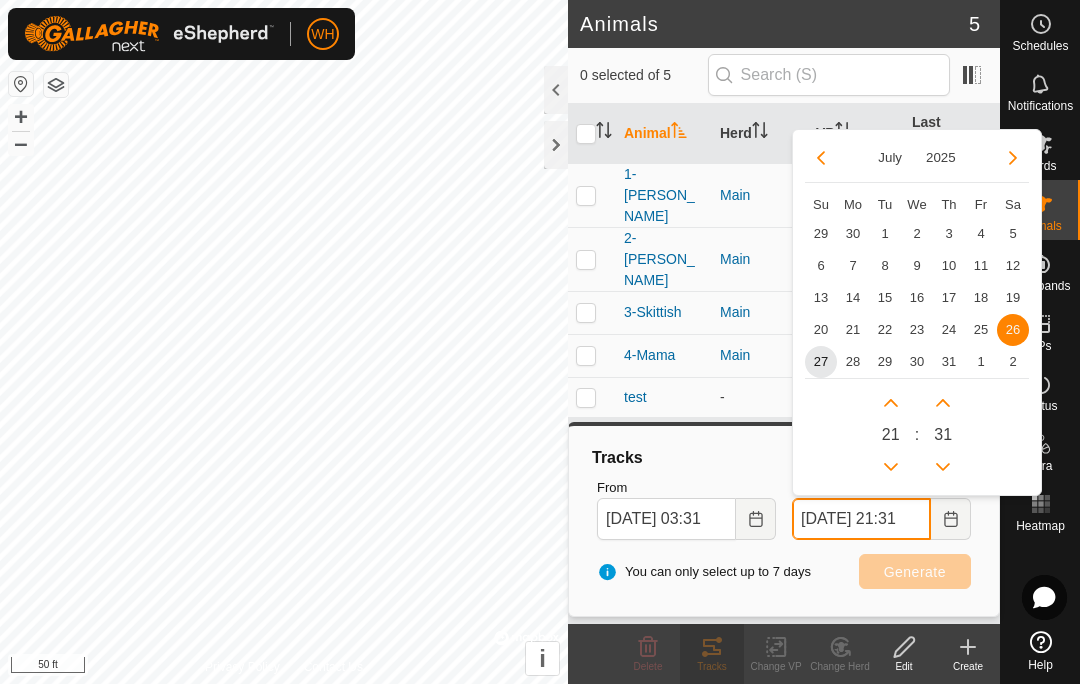 click 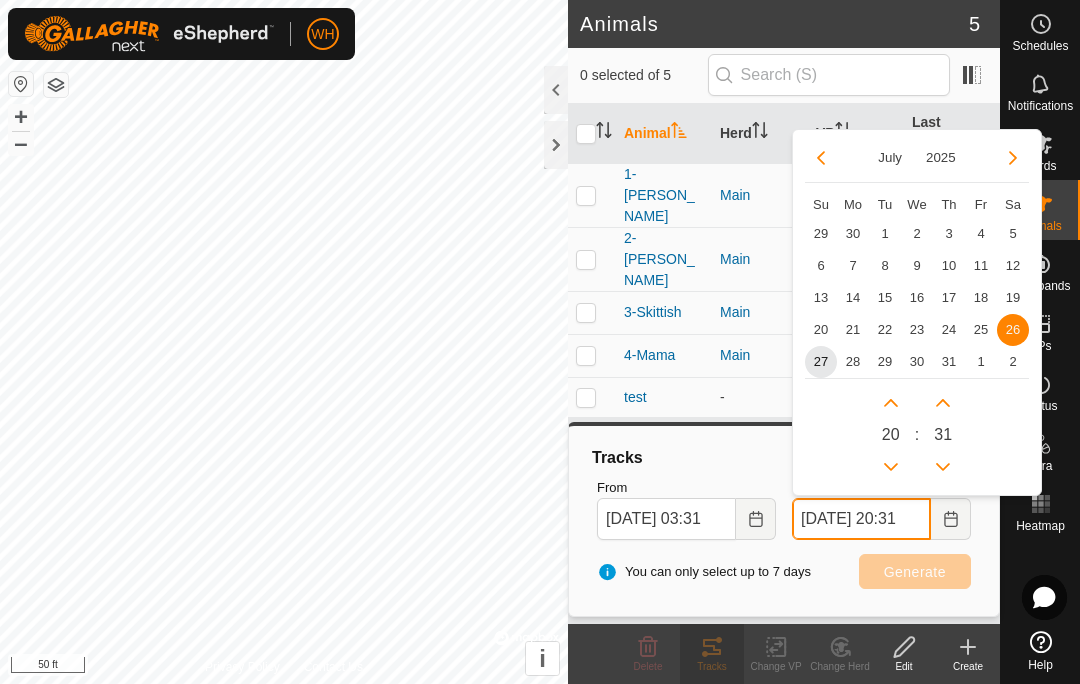 click at bounding box center [891, 467] 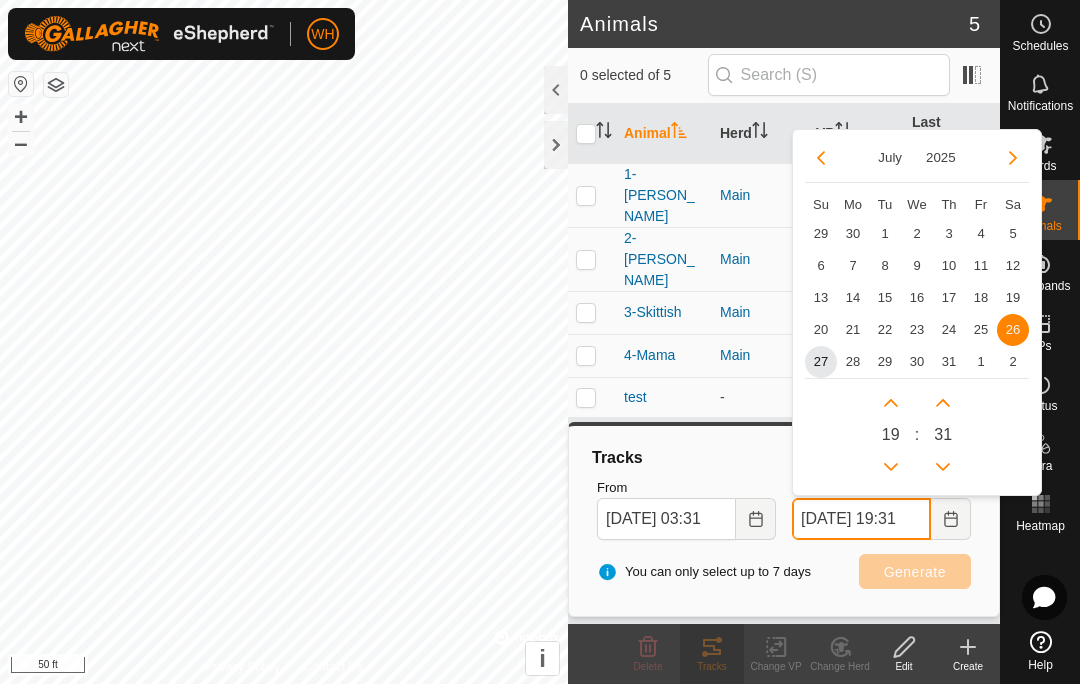 click at bounding box center [891, 467] 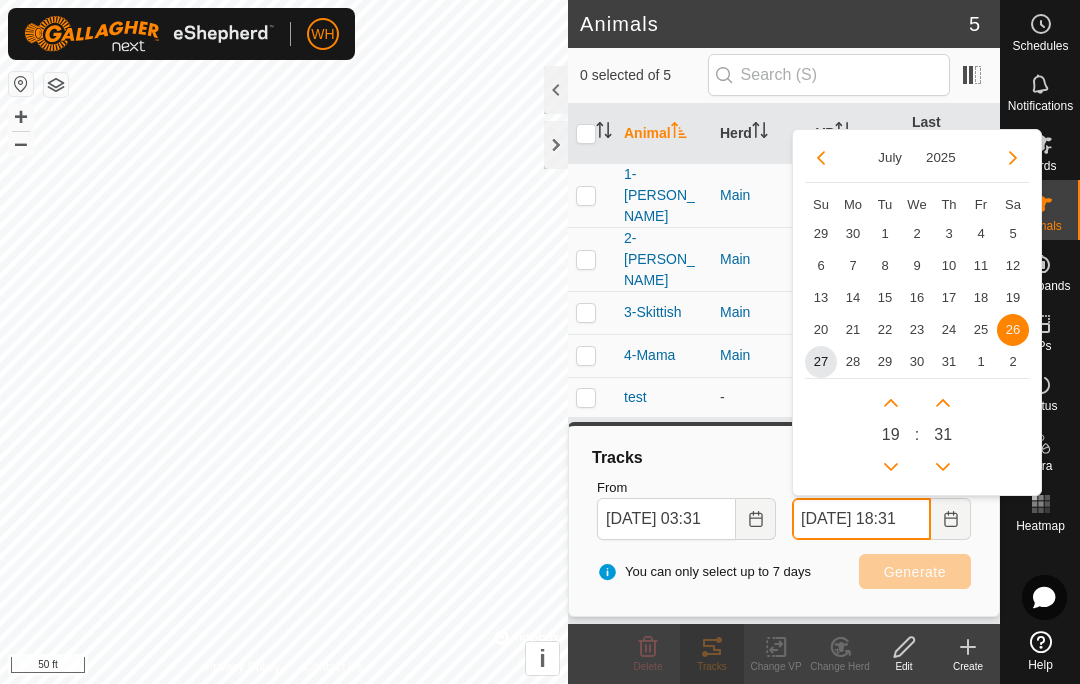 click at bounding box center [891, 467] 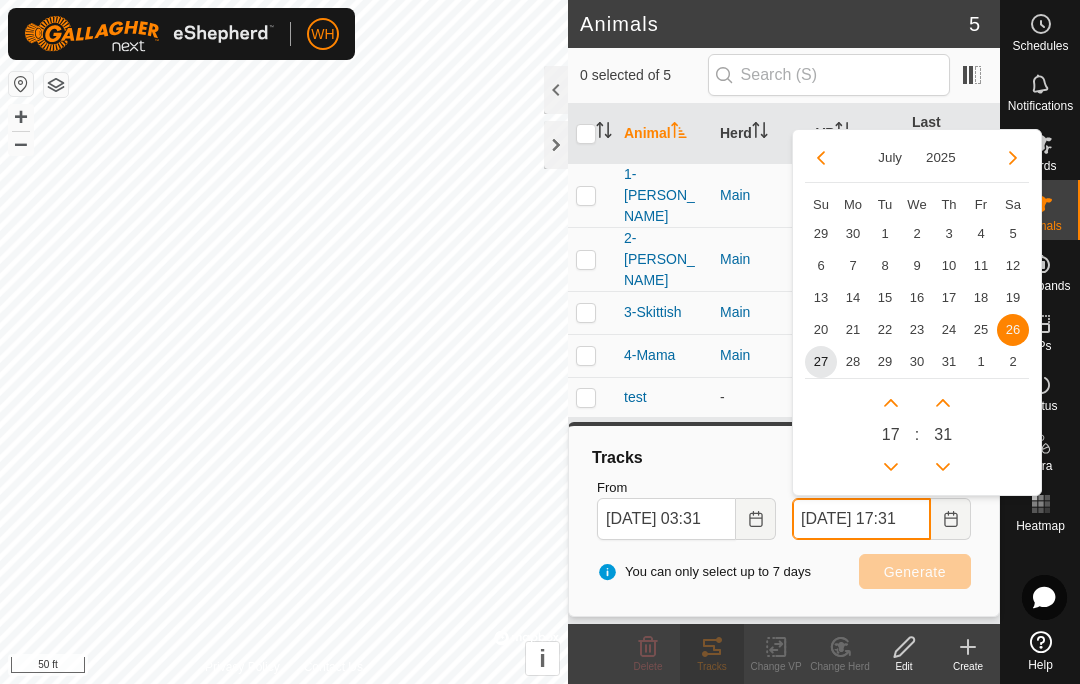 click 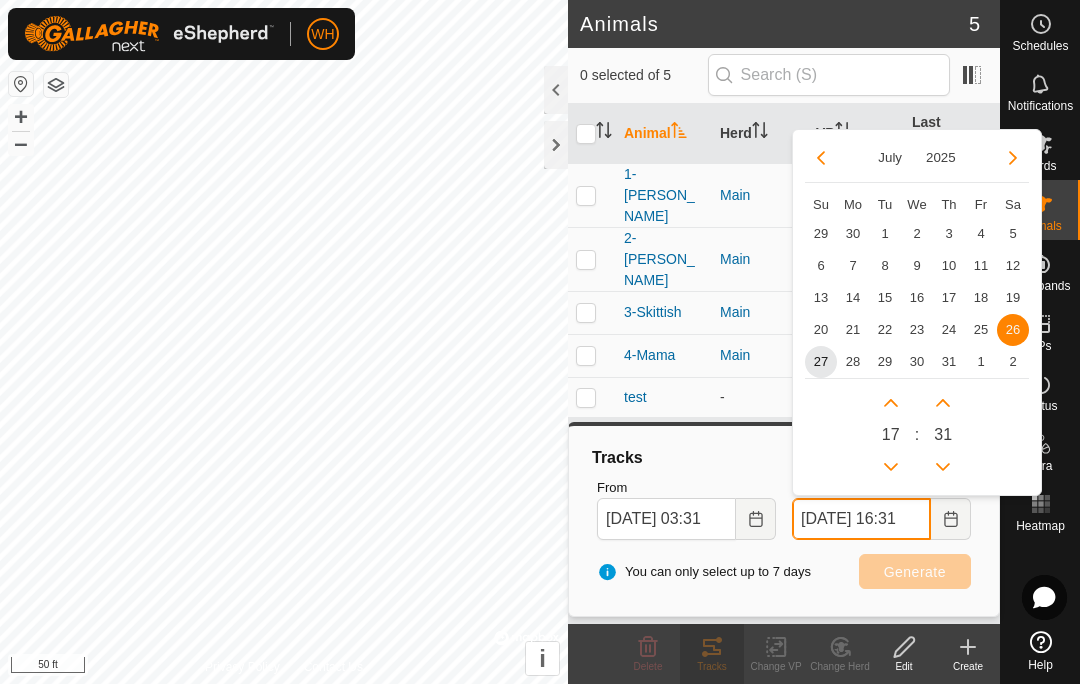 click 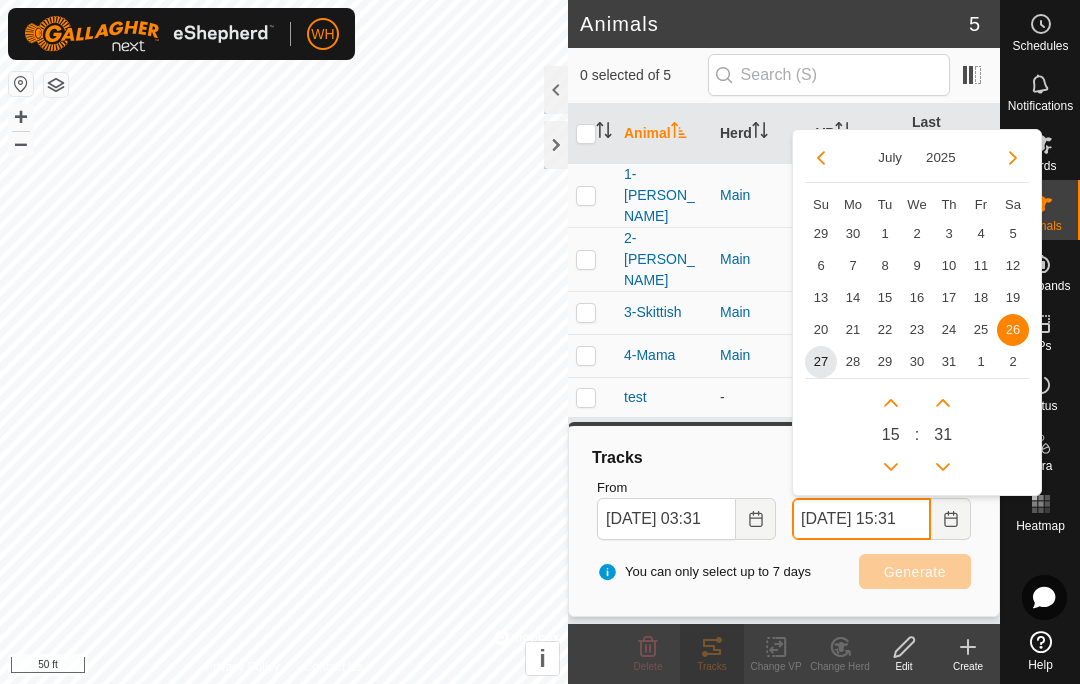 click 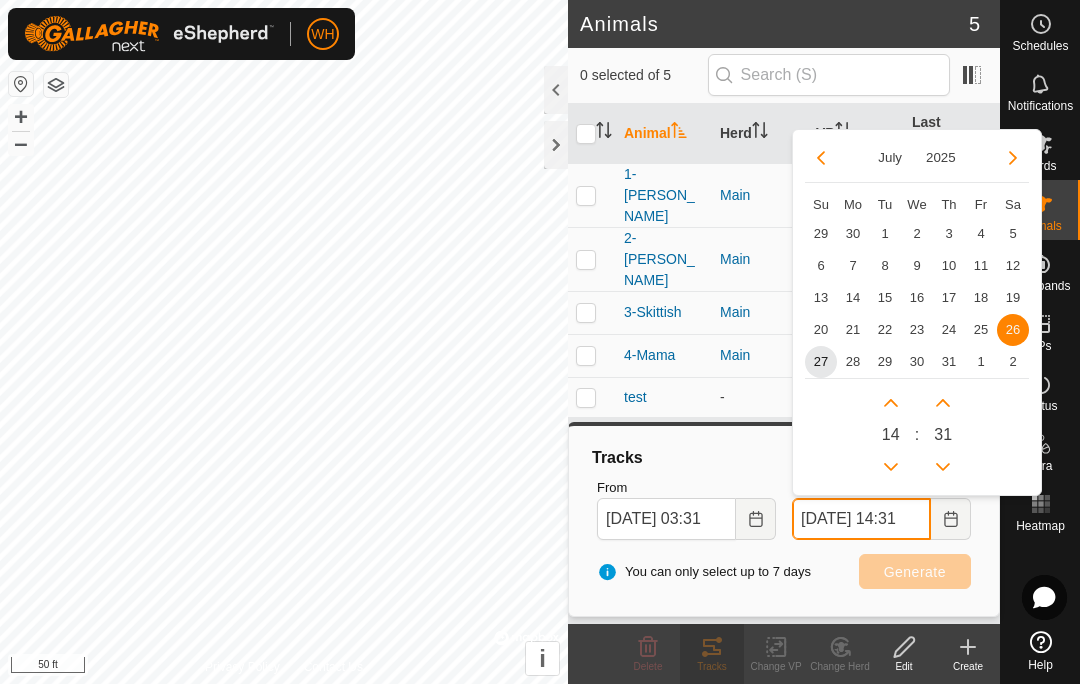 click 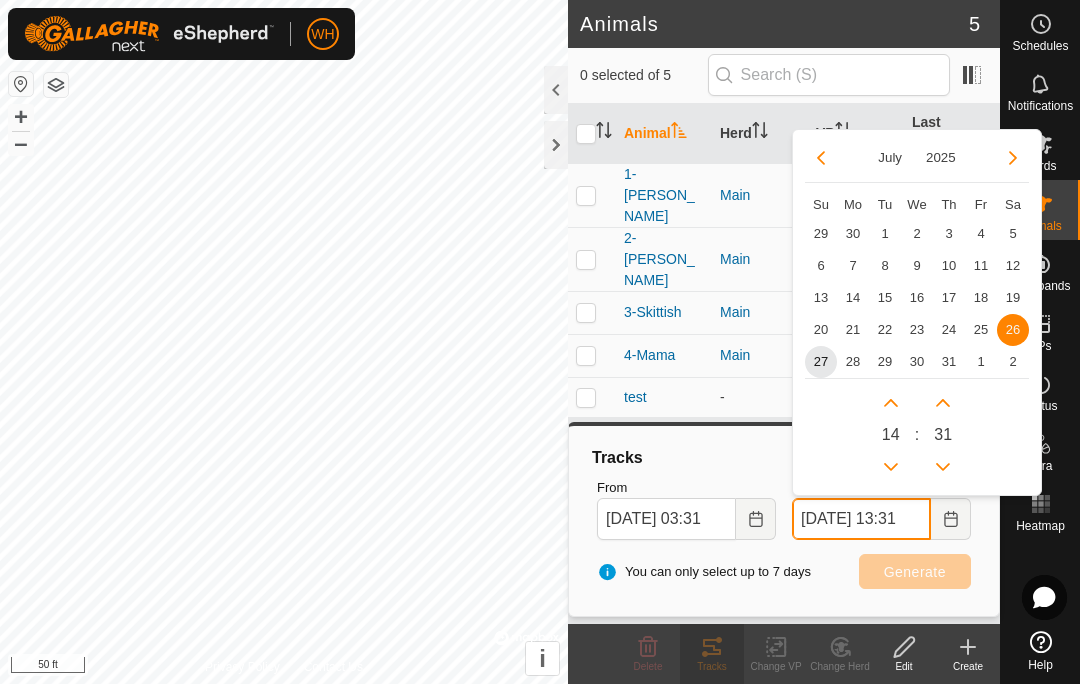 click 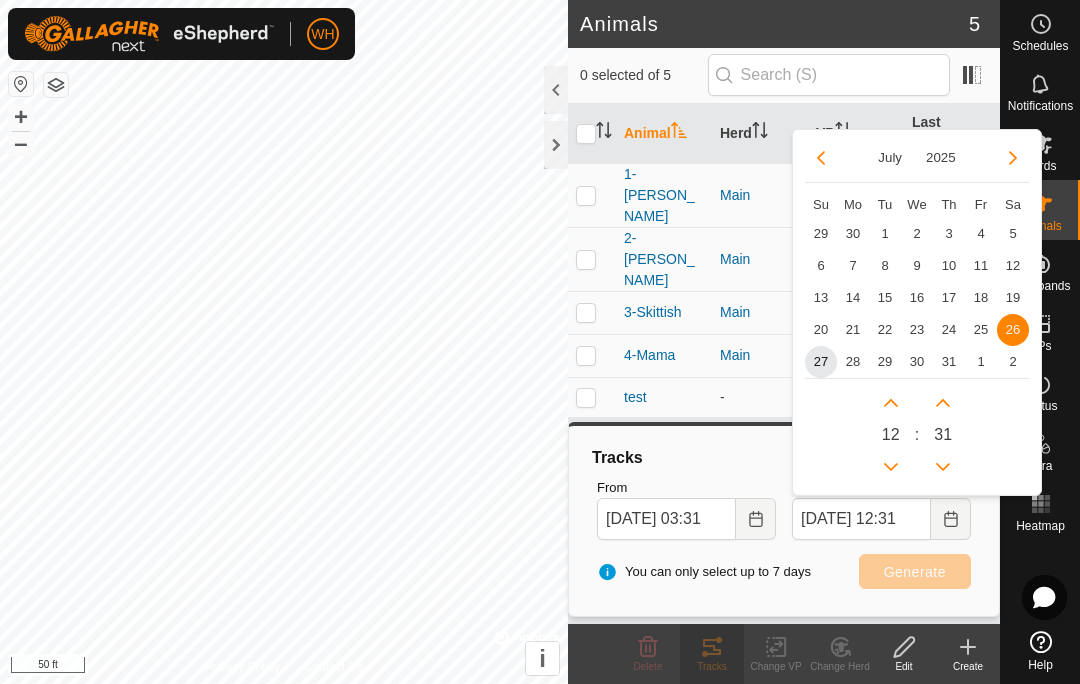 click on "12 : 31" at bounding box center [917, 430] 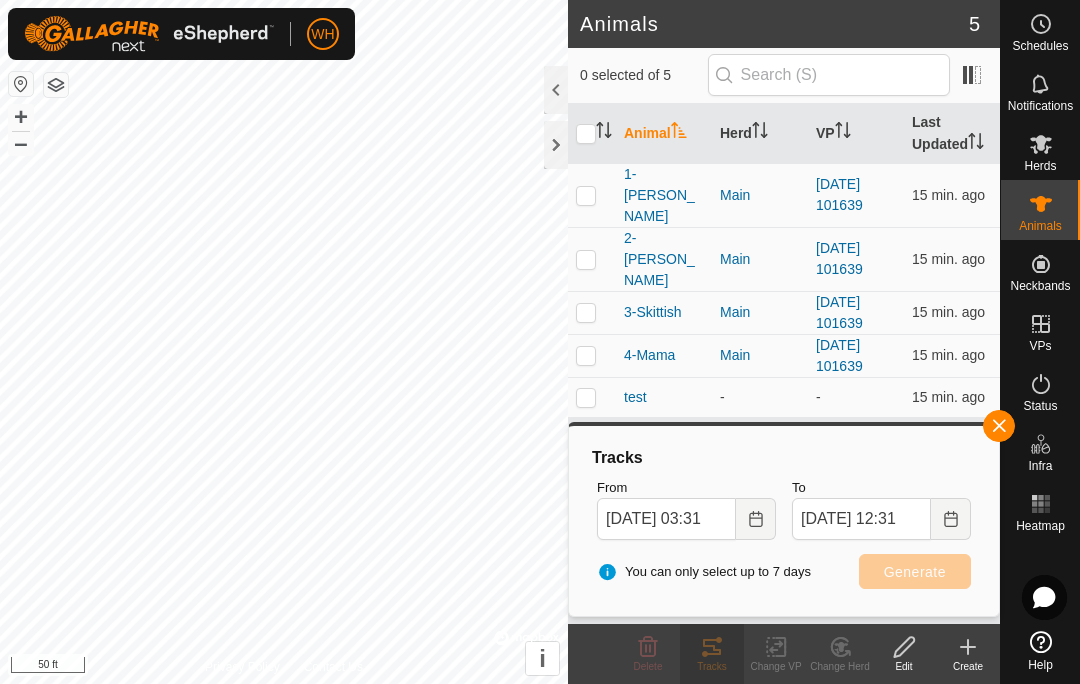 click on "Tracks From [DATE] 03:31 To [DATE] 12:31  July   2025  Su Mo Tu We Th Fr Sa 29 30 1 2 3 4 5 6 7 8 9 10 11 12 13 14 15 16 17 18 19 20 21 22 23 24 25 26  26  27 28 29 30 31 1 2 12 : 31 You can only select up to 7 days Generate" at bounding box center [784, 521] 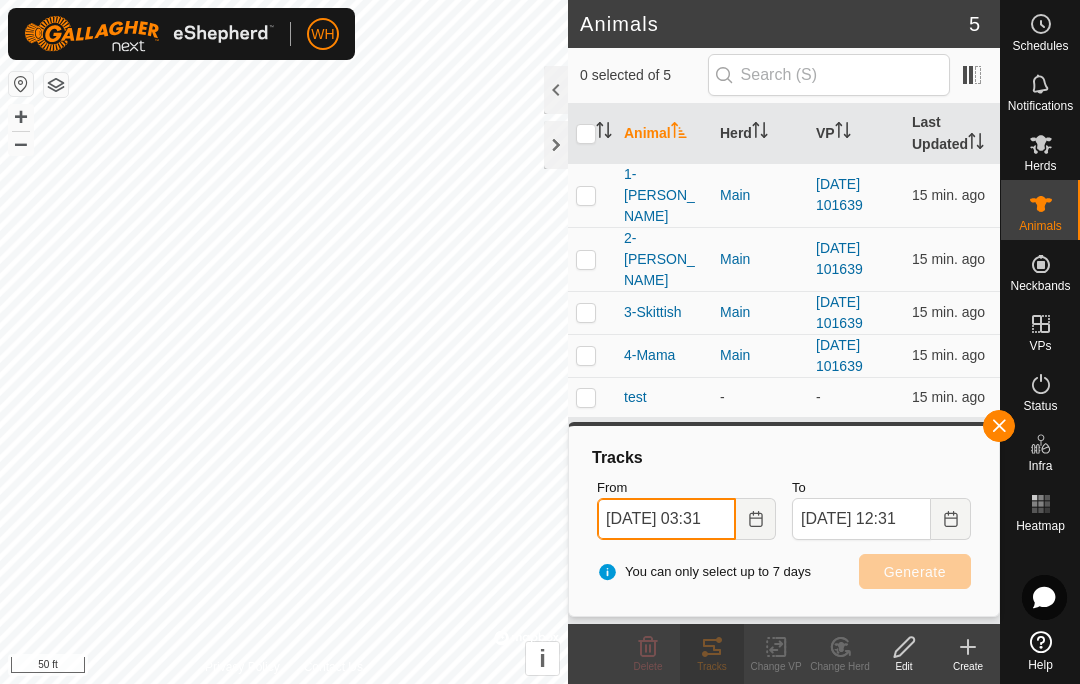 click on "[DATE] 03:31" at bounding box center [666, 519] 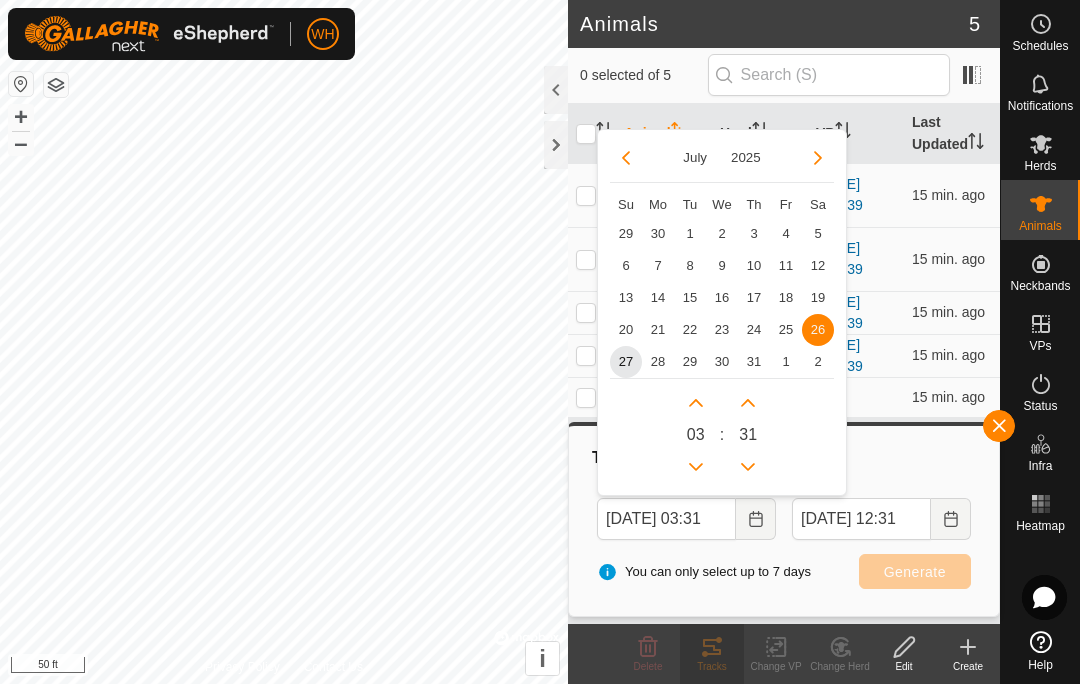 click on "26" at bounding box center [818, 330] 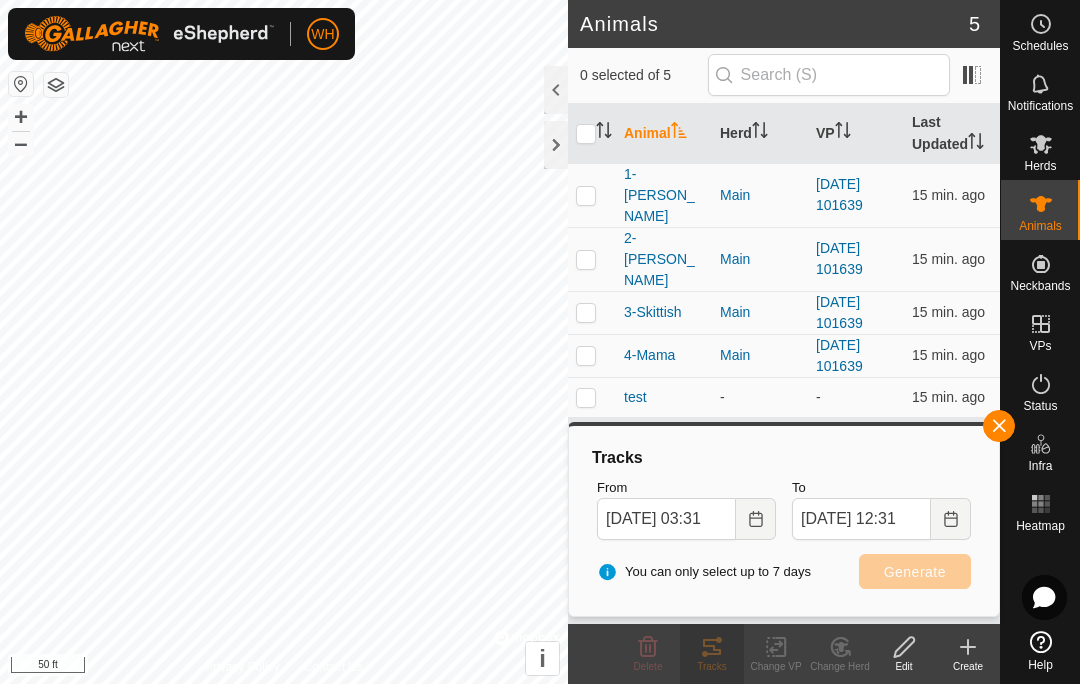 click at bounding box center (999, 426) 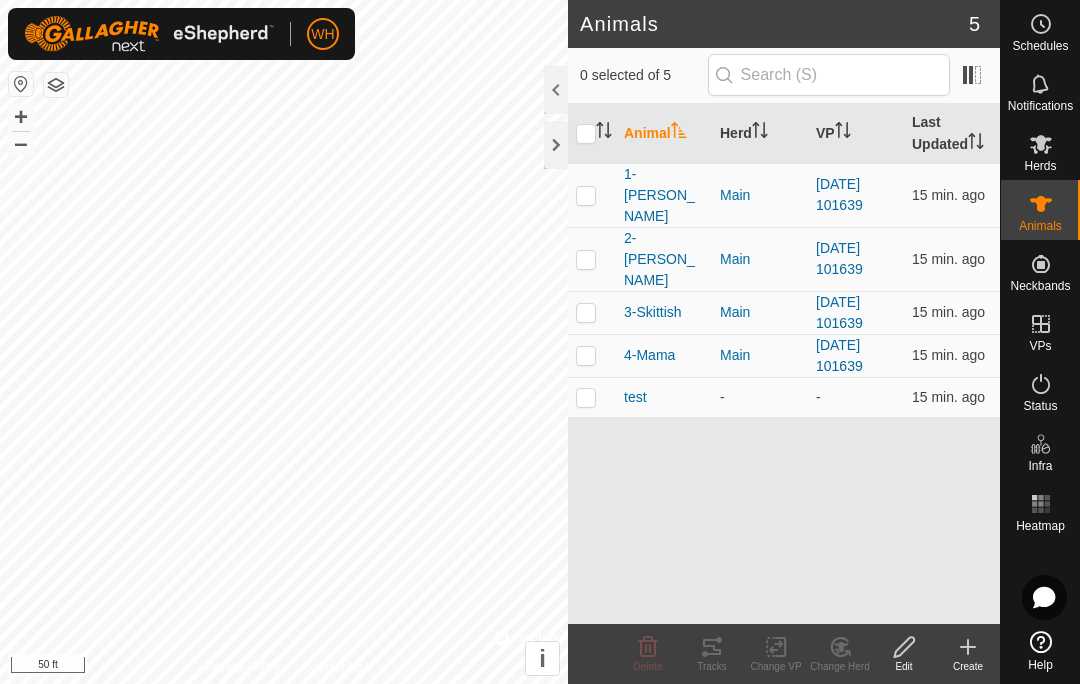 click at bounding box center [586, 355] 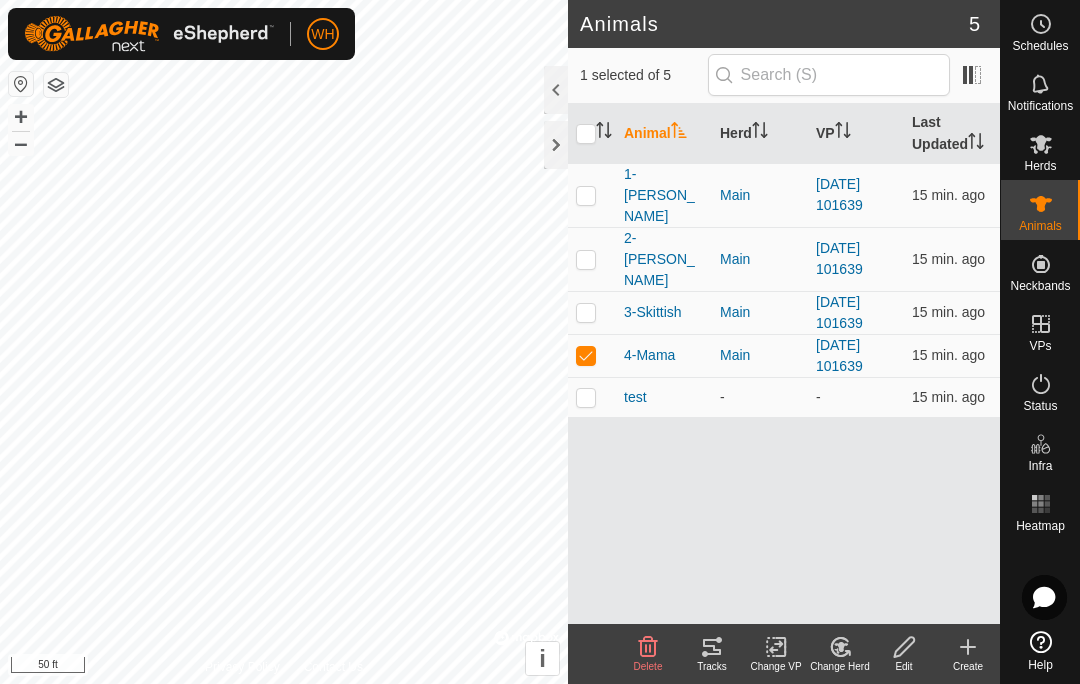 checkbox on "true" 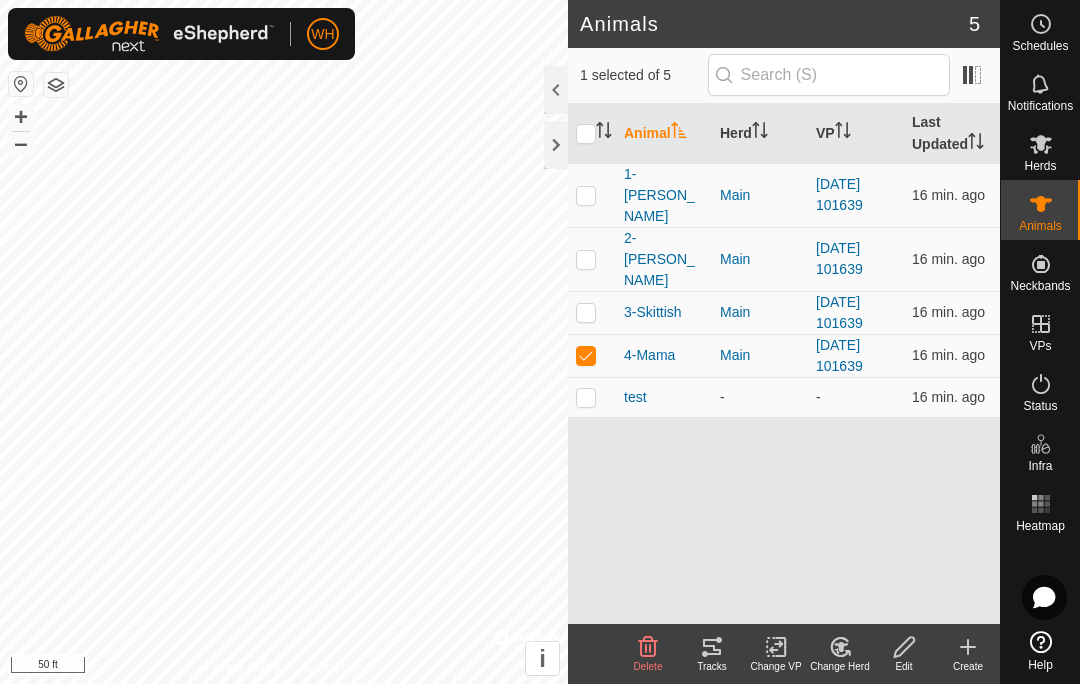 click 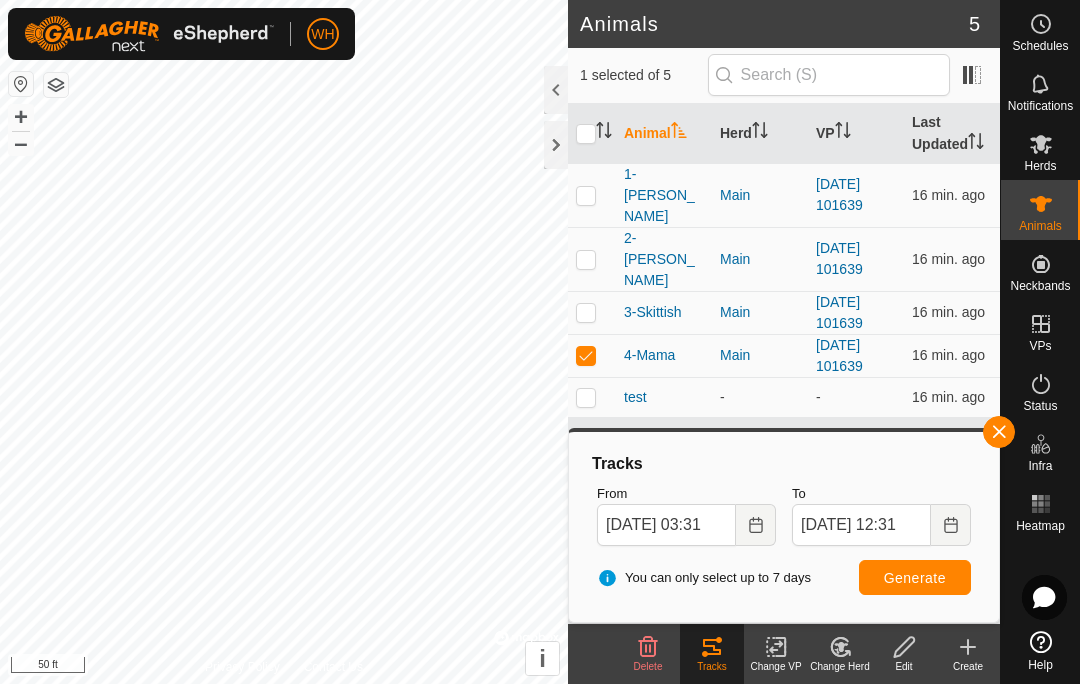 click on "Generate" at bounding box center [915, 578] 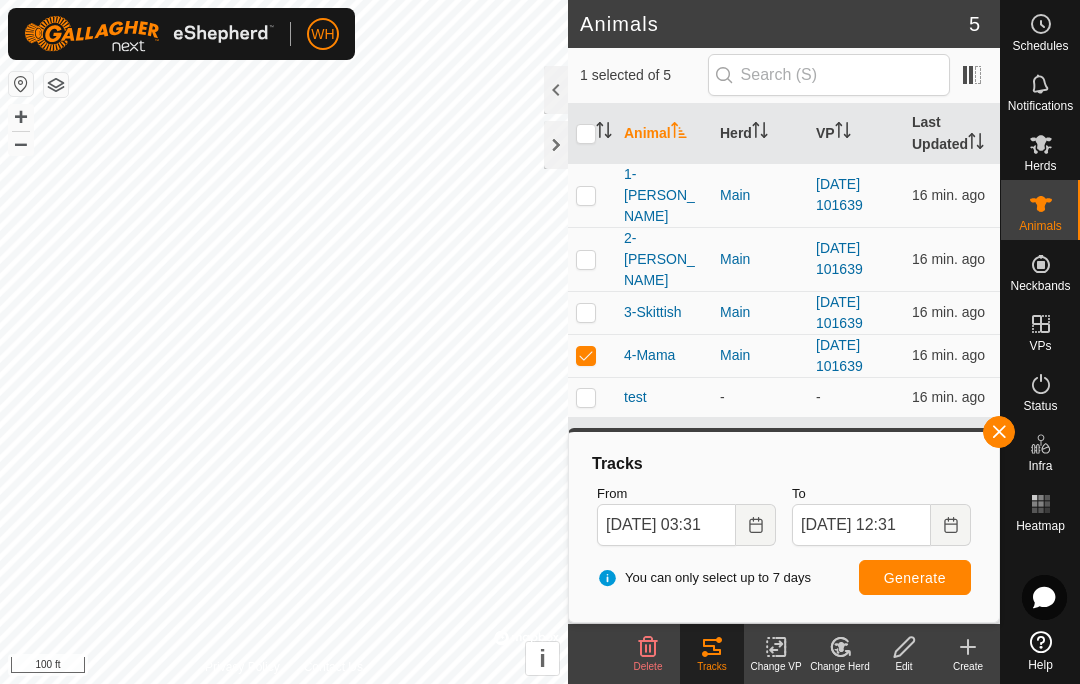 click on "–" at bounding box center [21, 143] 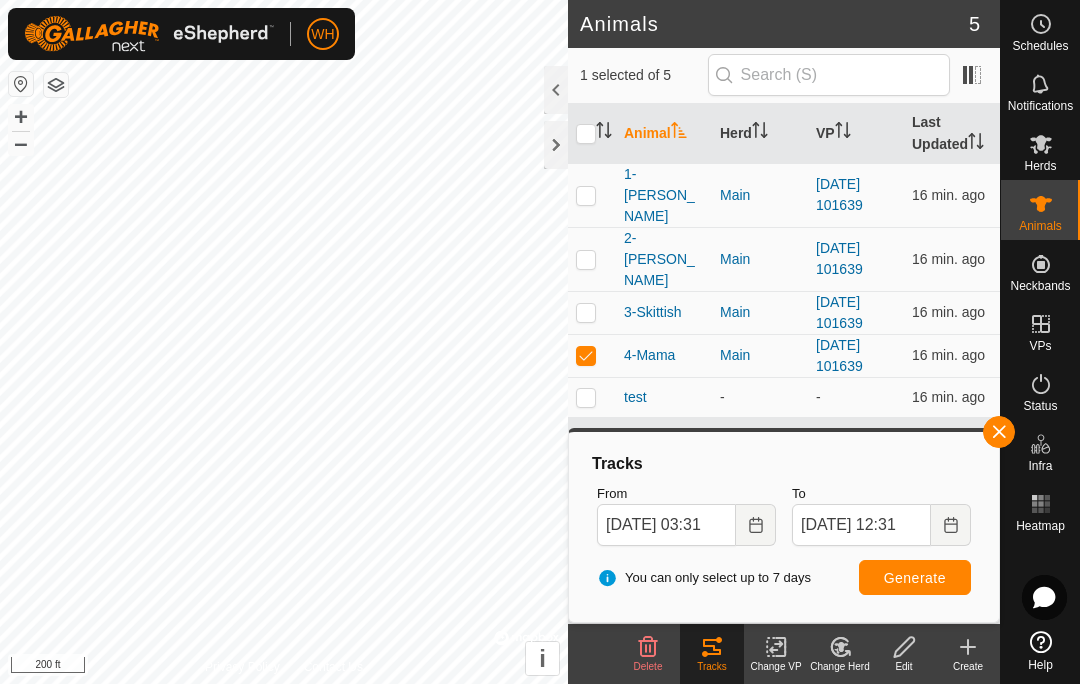 click at bounding box center (586, 312) 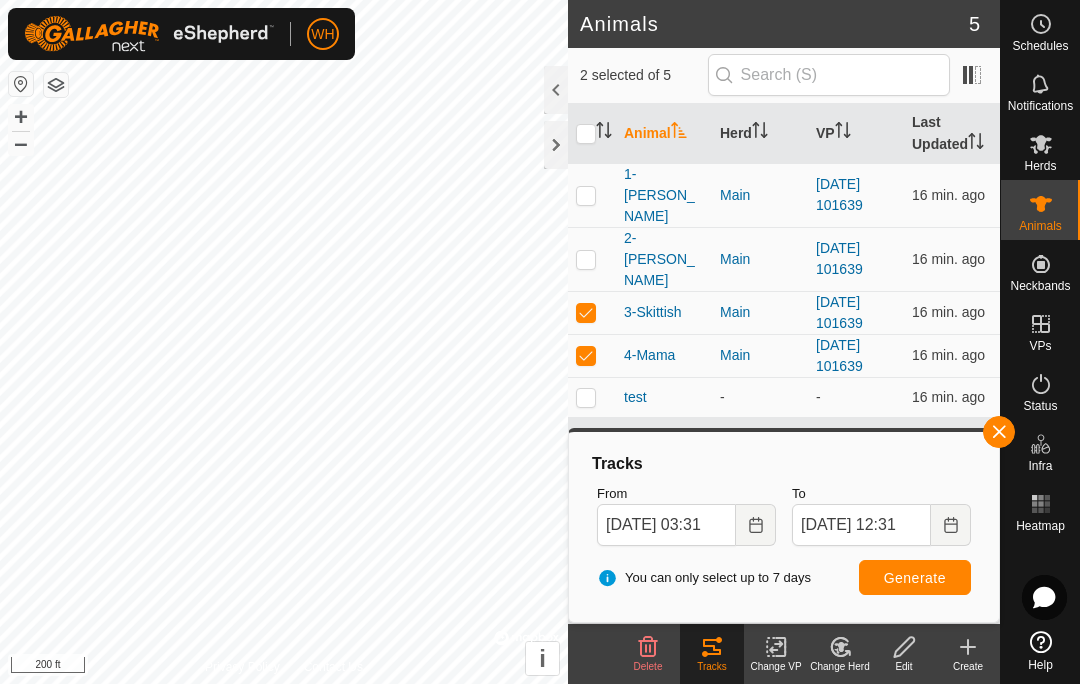 click at bounding box center (586, 355) 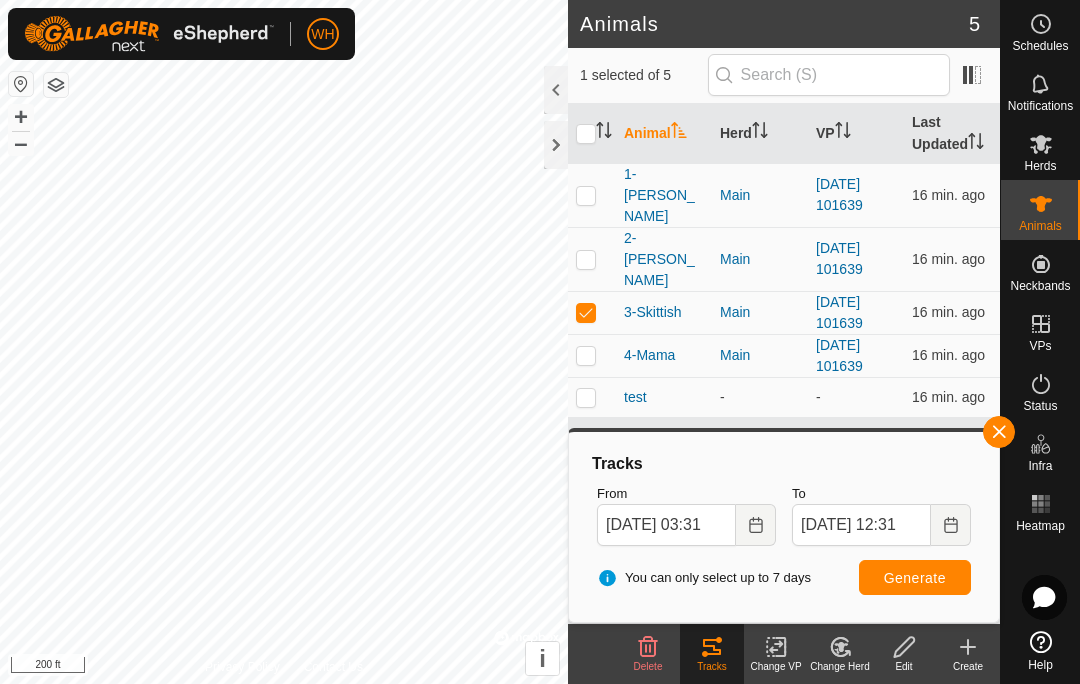 click on "Generate" at bounding box center (915, 577) 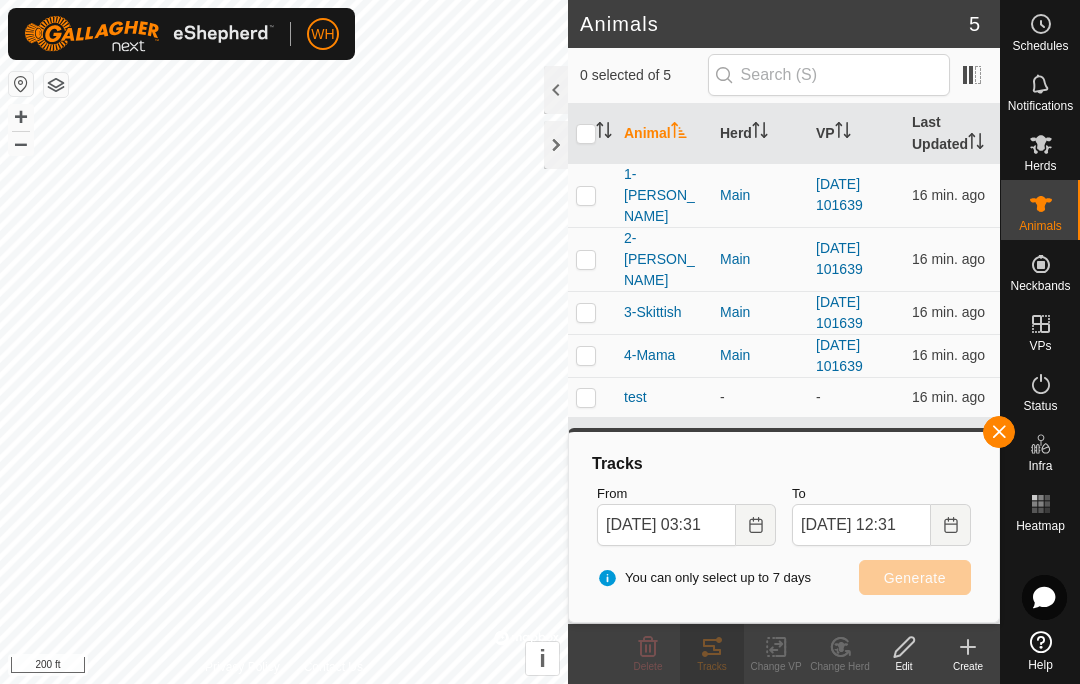checkbox on "false" 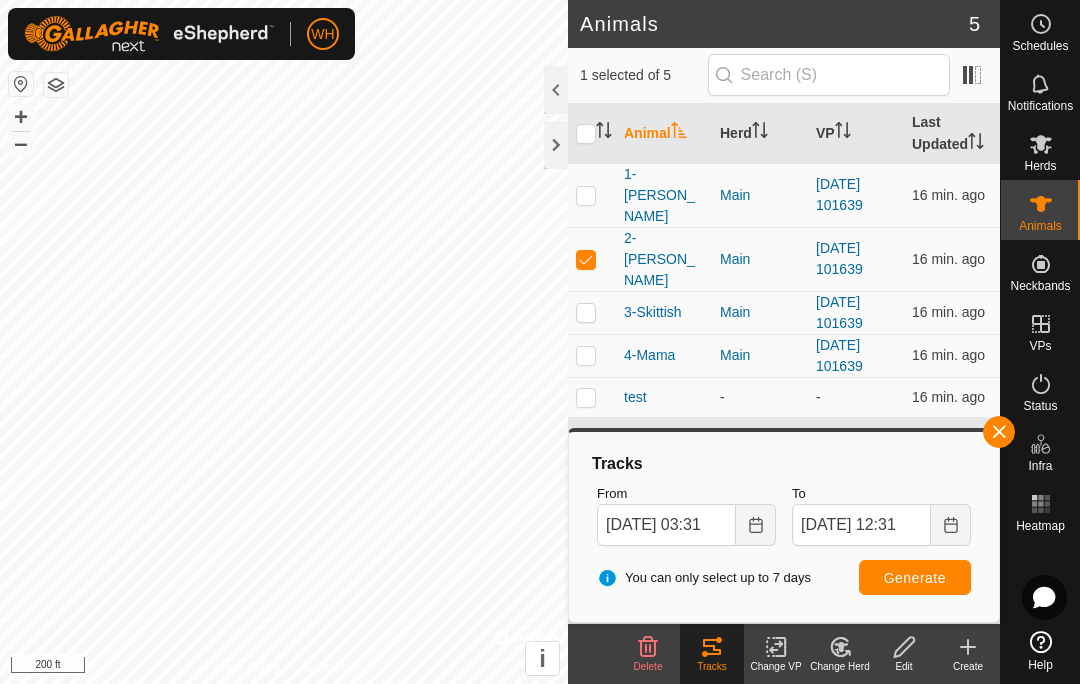 click on "Generate" at bounding box center [915, 578] 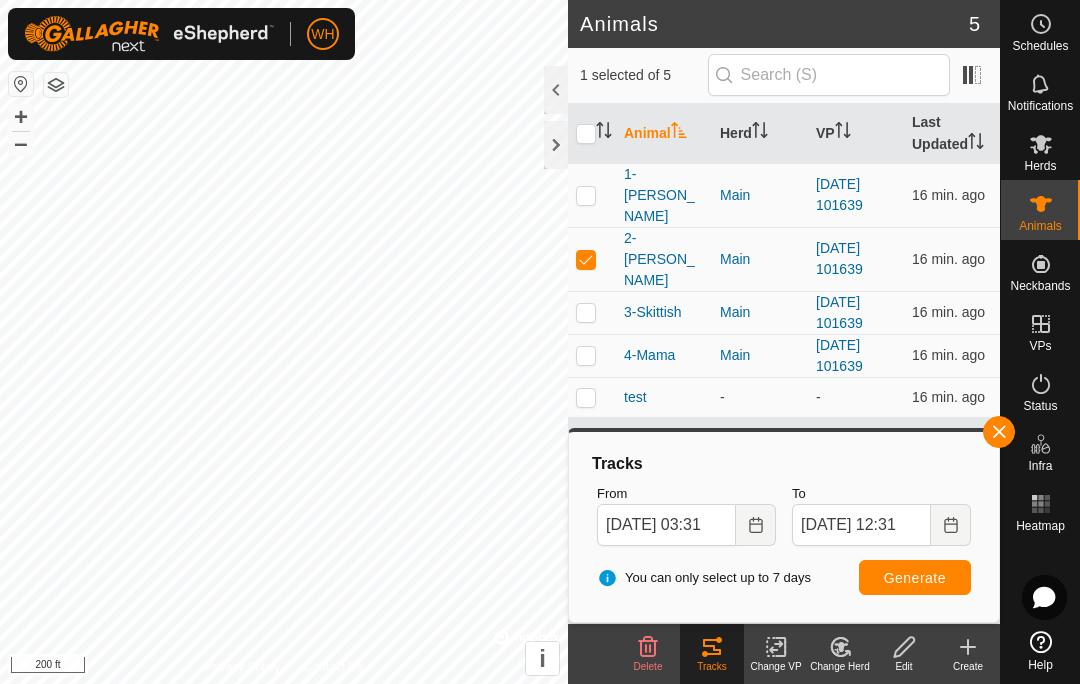 click at bounding box center [586, 312] 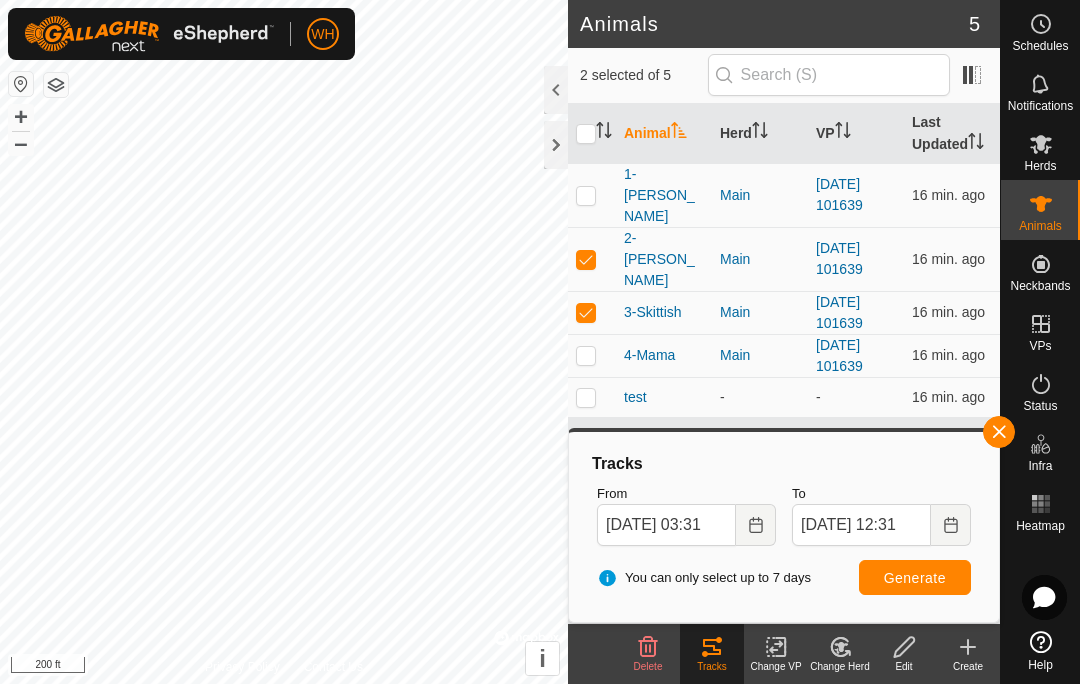click at bounding box center (586, 259) 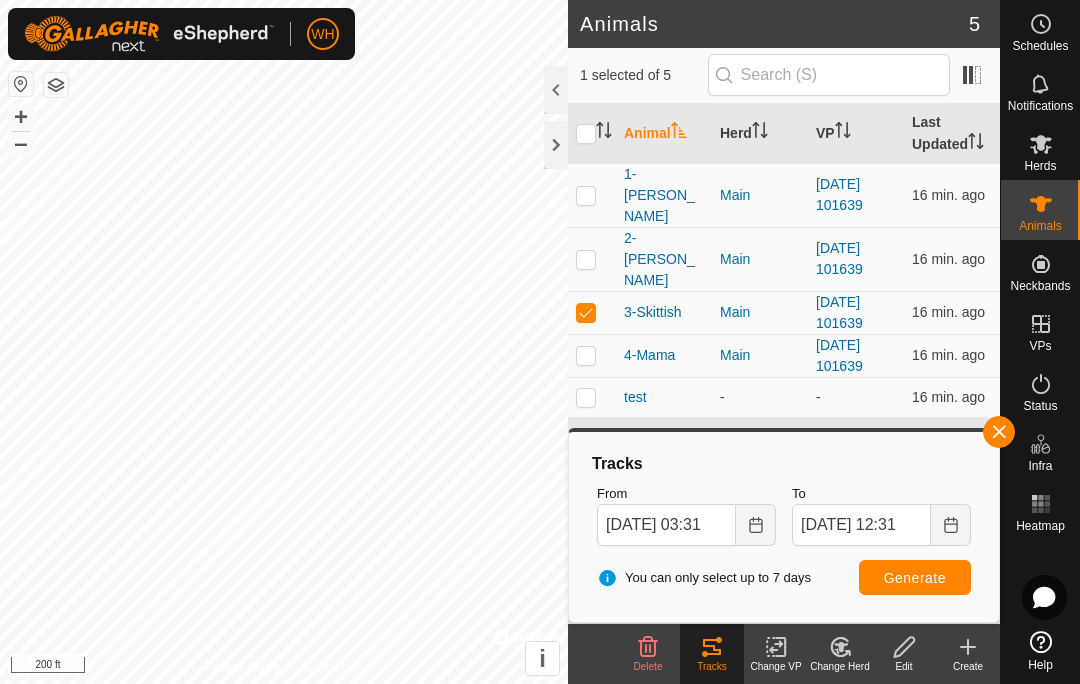 click on "Generate" at bounding box center (915, 577) 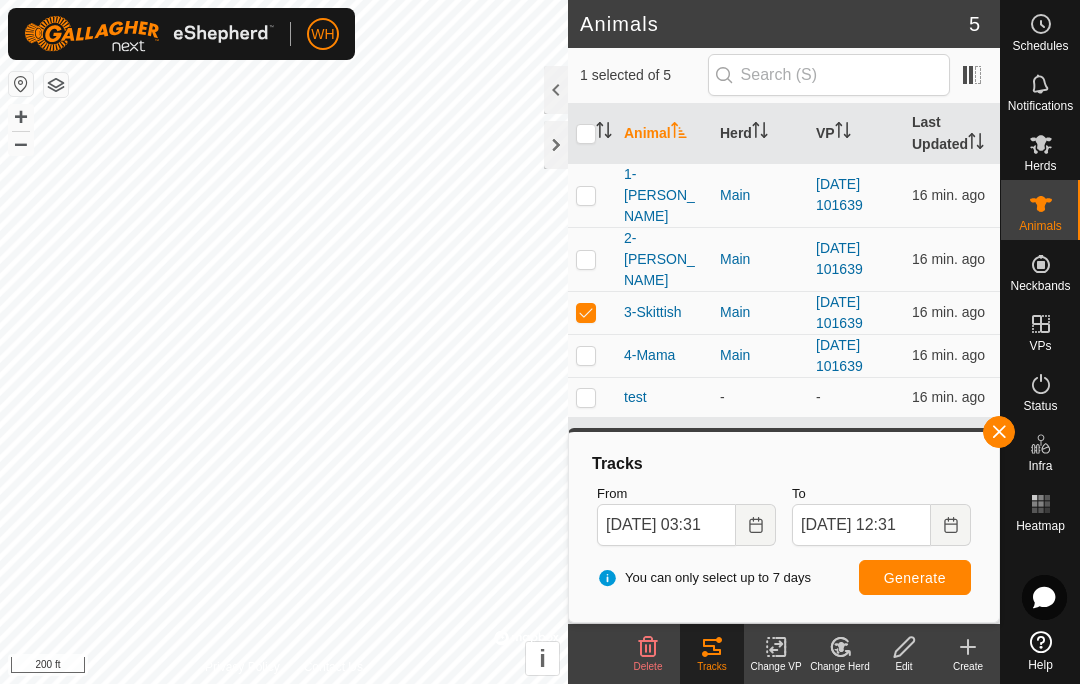 click at bounding box center [592, 312] 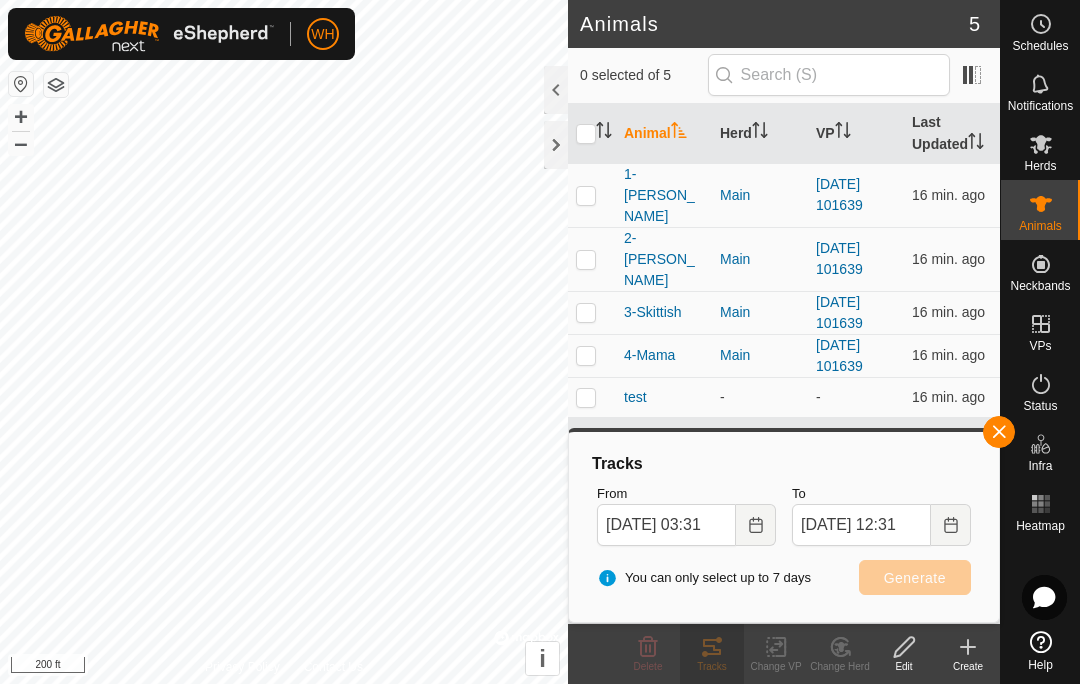 click at bounding box center [586, 195] 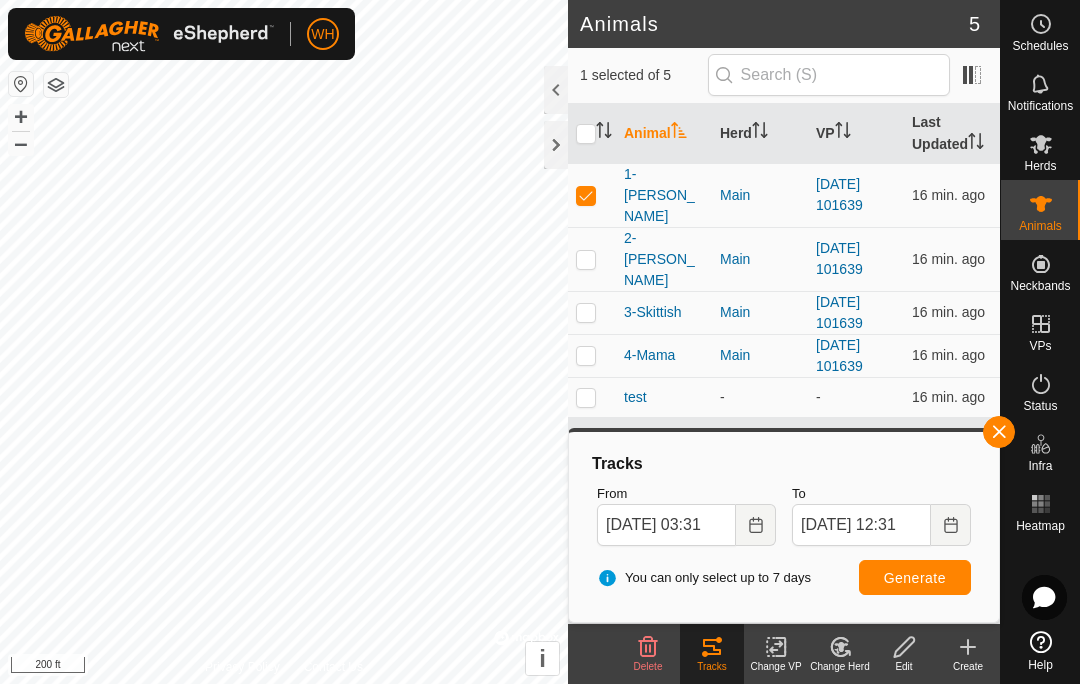 click on "Generate" at bounding box center [915, 577] 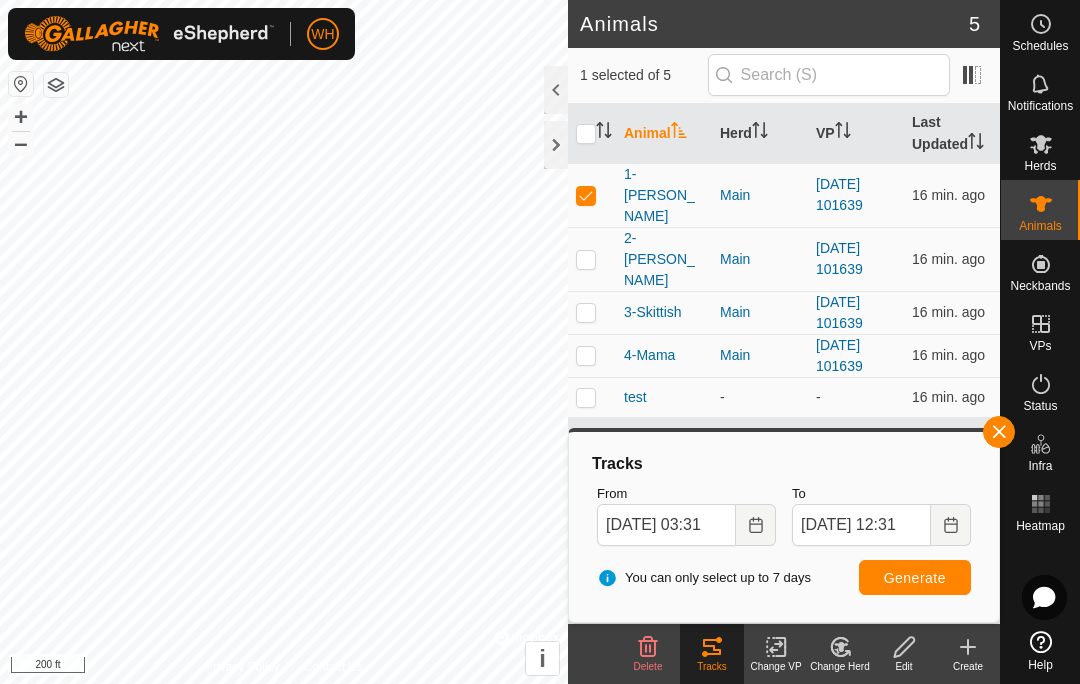 click at bounding box center [586, 195] 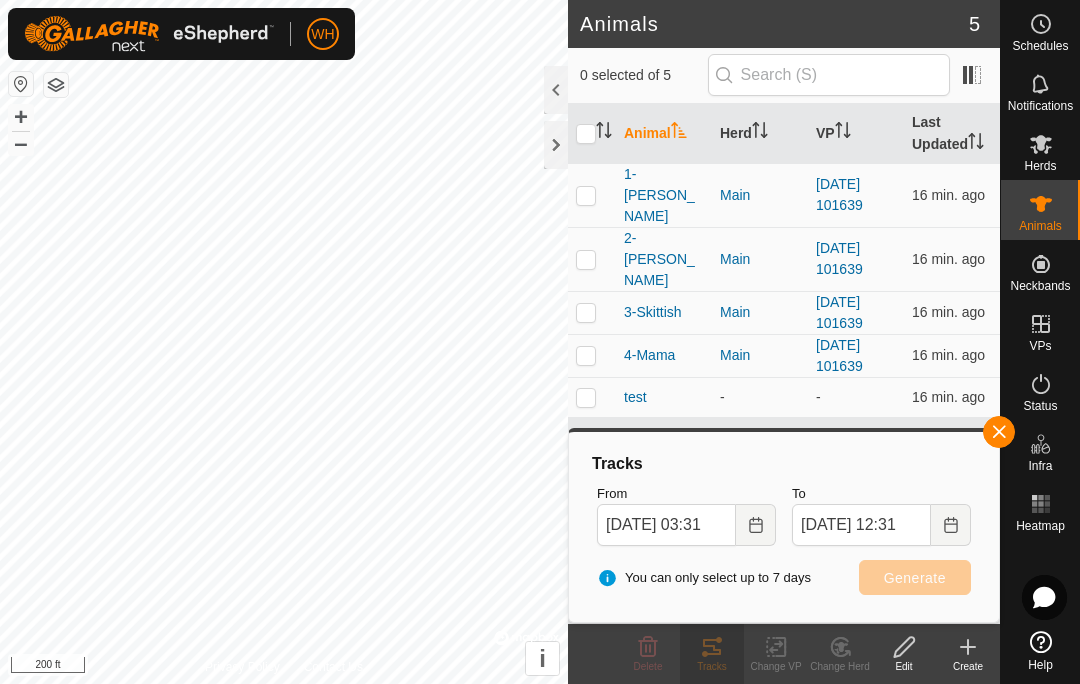 click at bounding box center (586, 355) 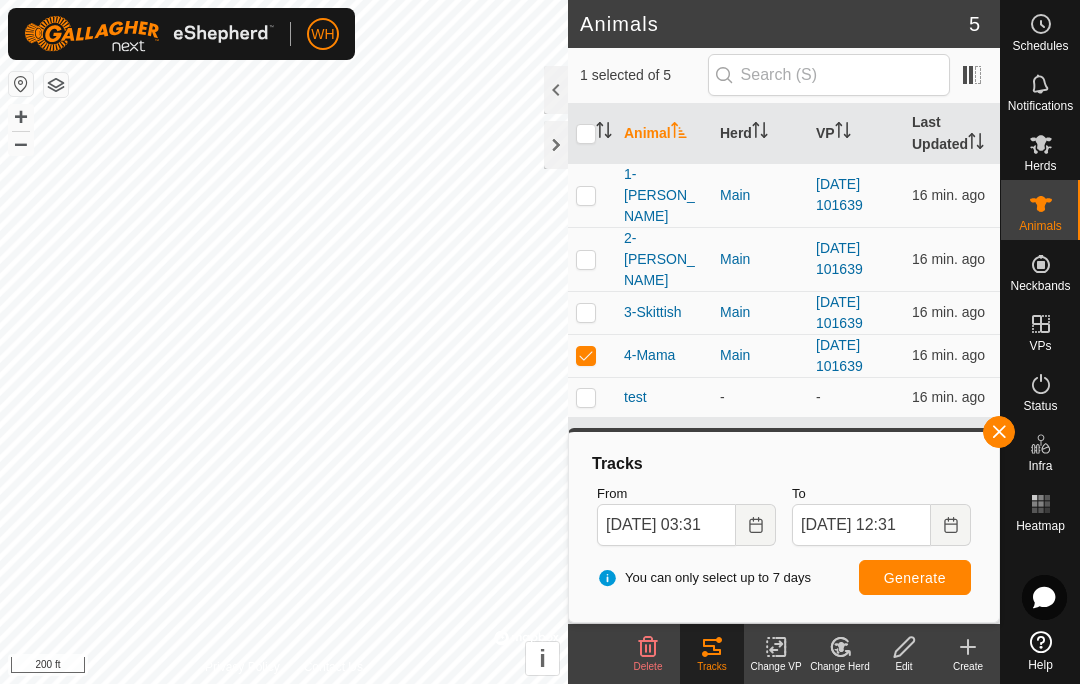 click on "Generate" at bounding box center [915, 578] 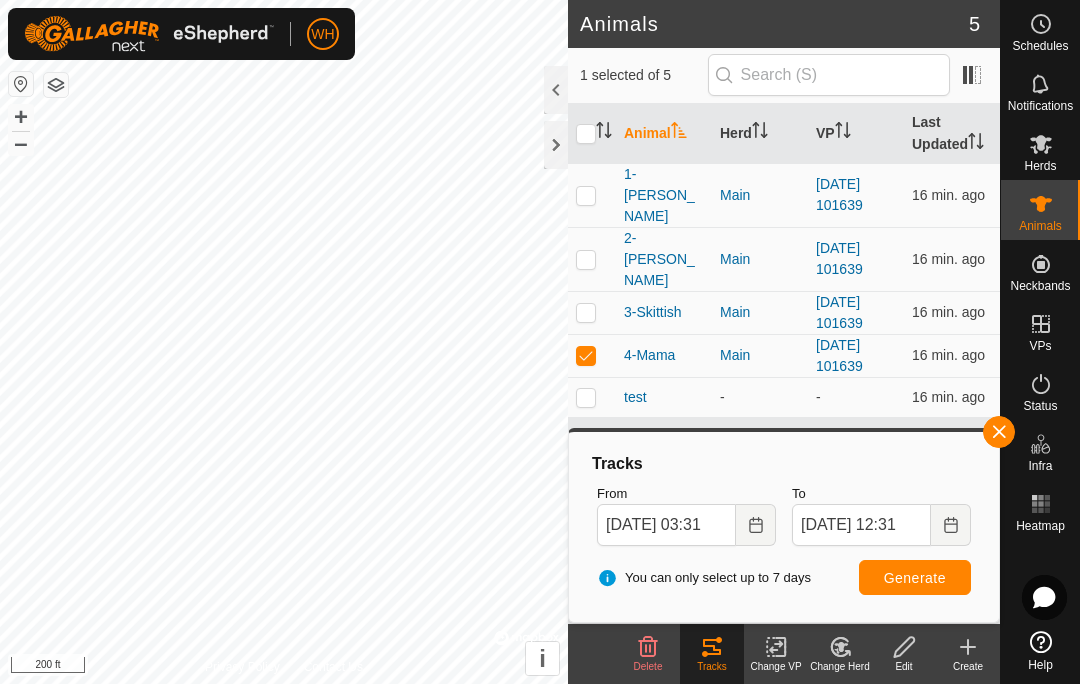 click at bounding box center (592, 355) 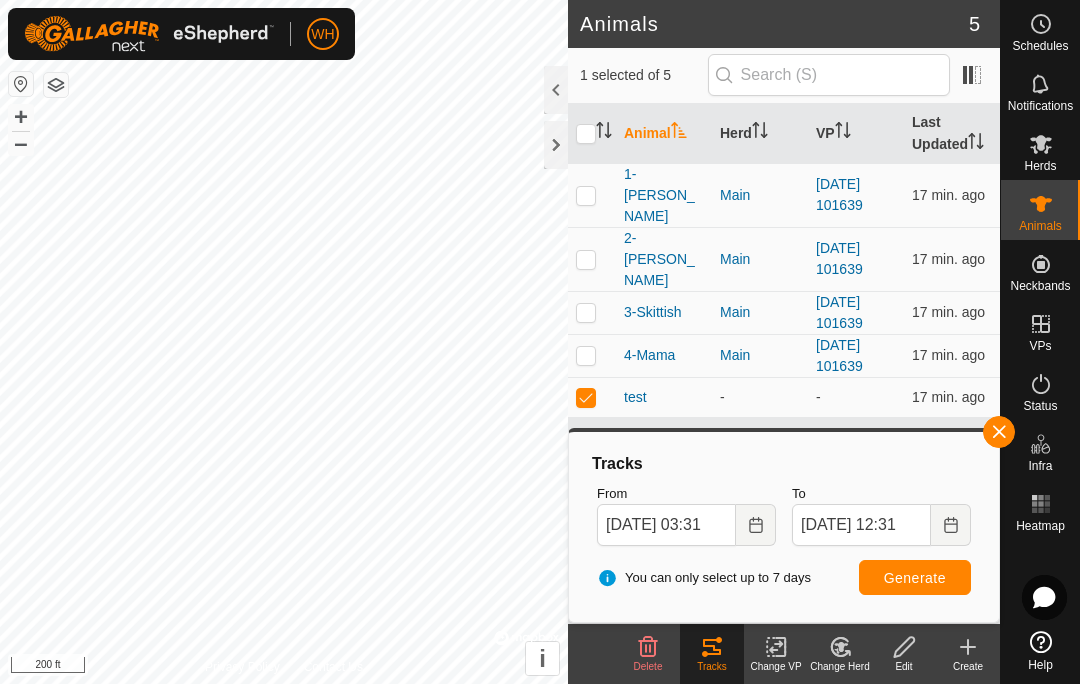 checkbox on "true" 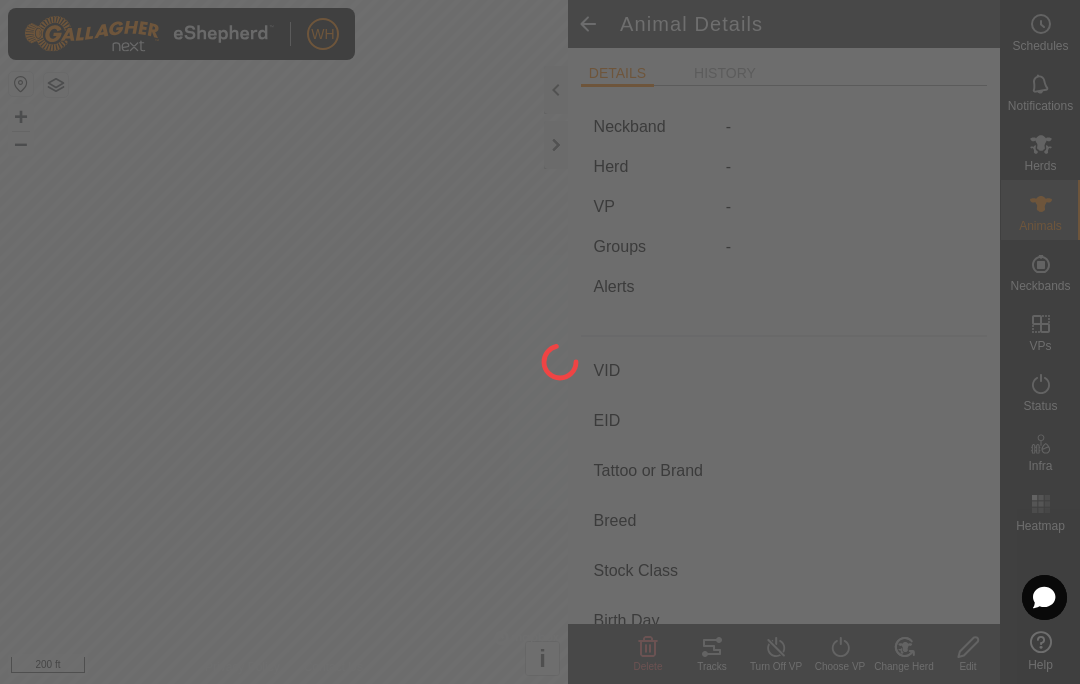 type on "test" 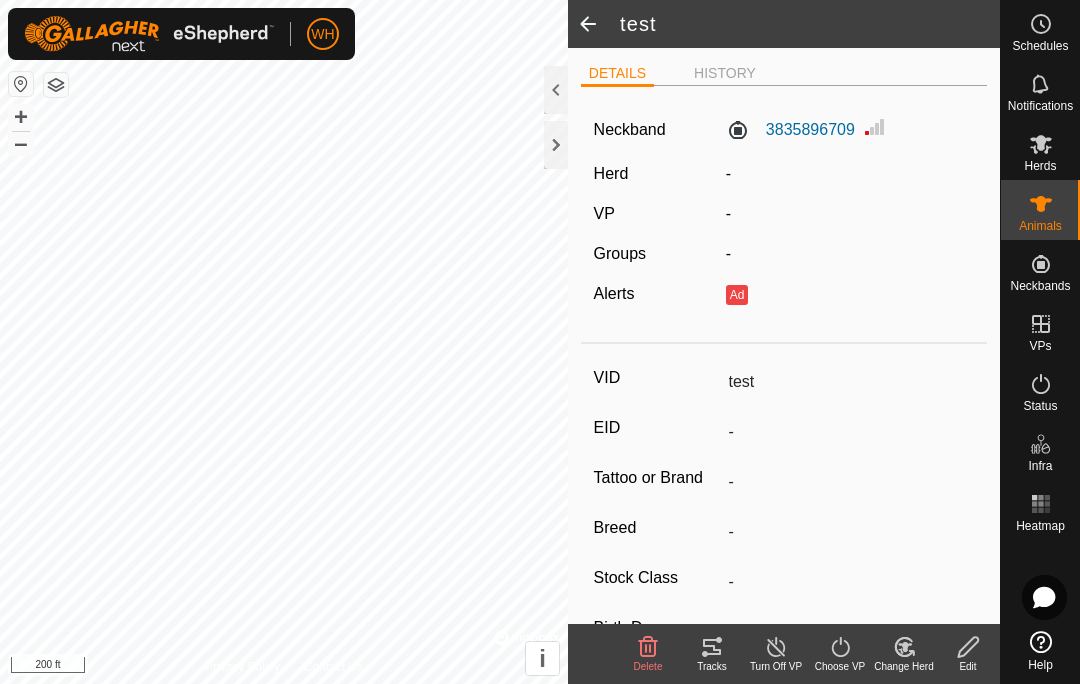 click on "Ad" 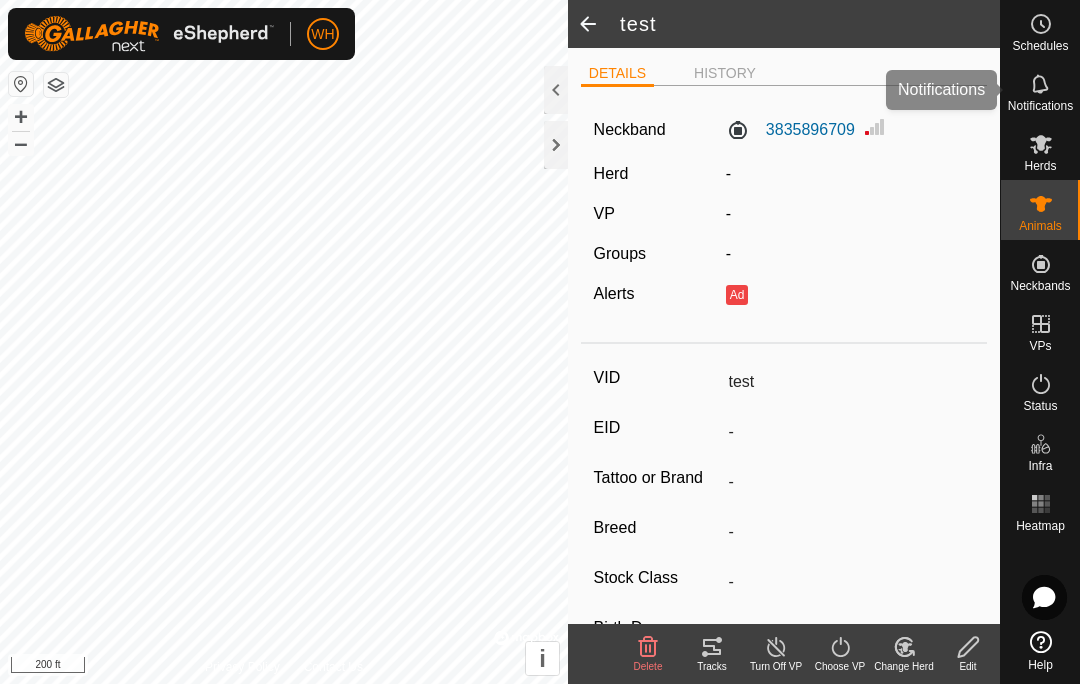click 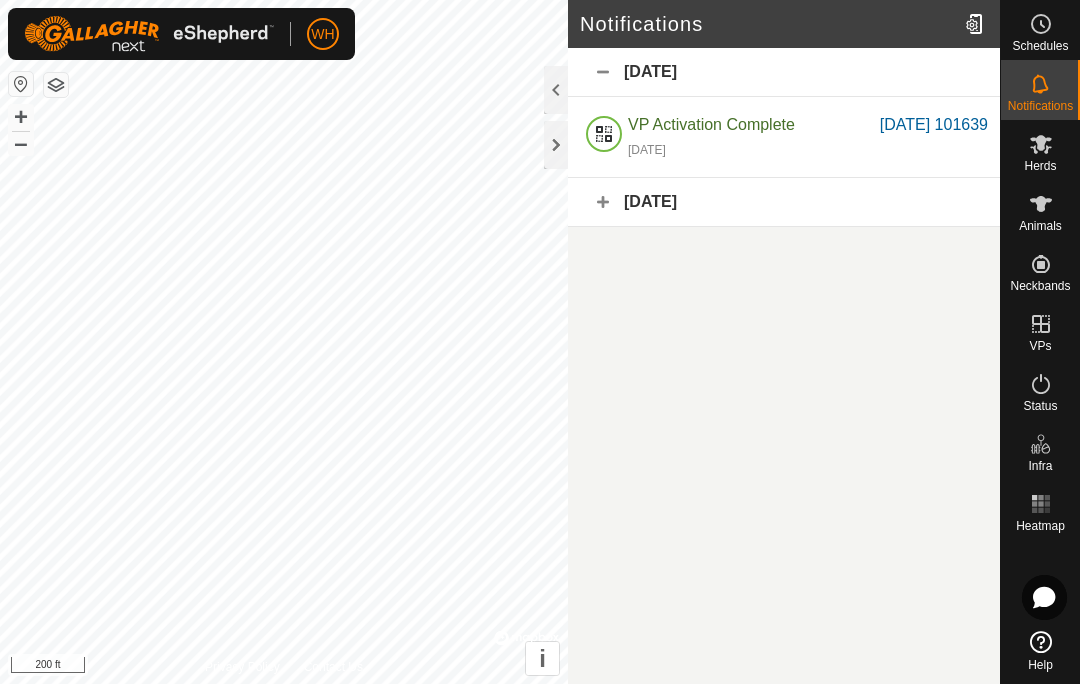 click on "[DATE]" 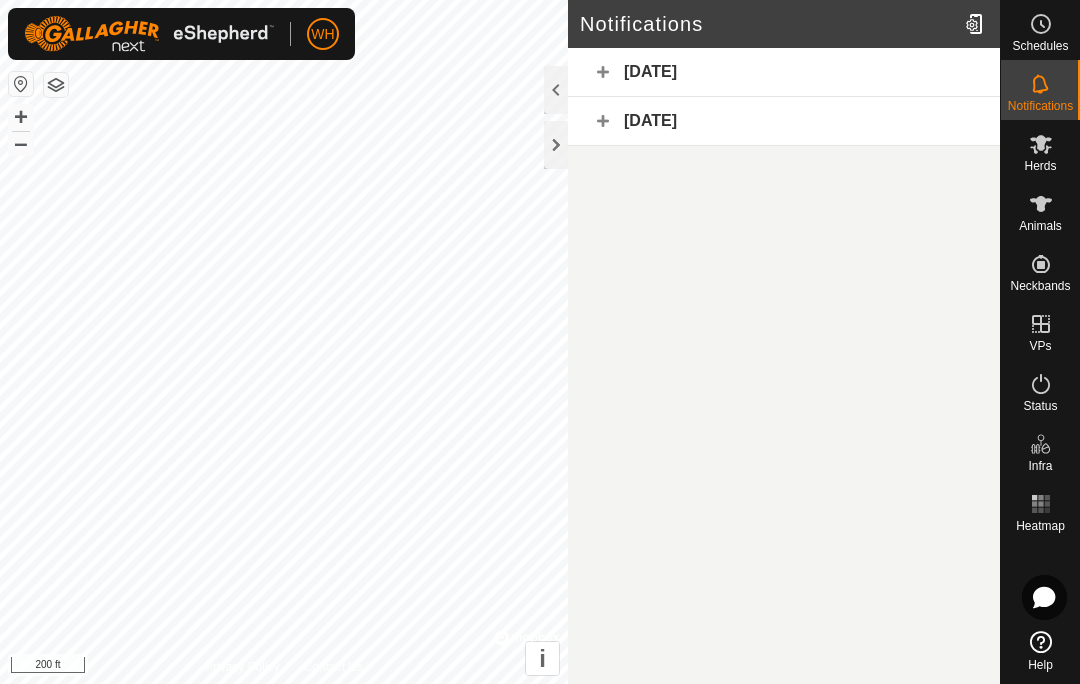 click on "[DATE]" 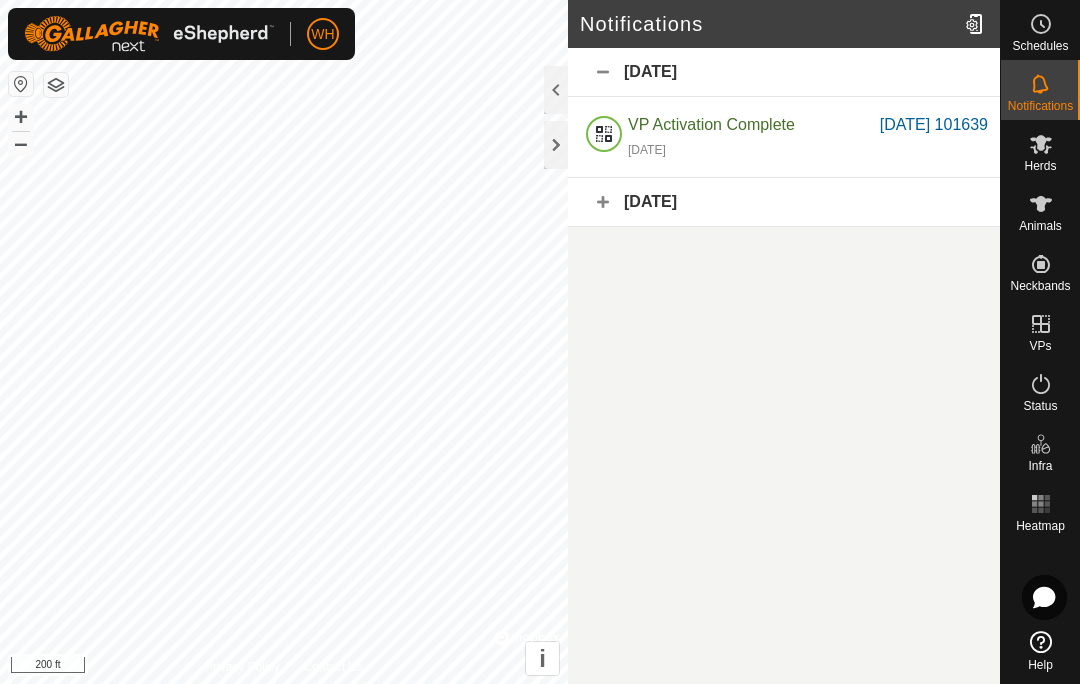 click on "[DATE]" 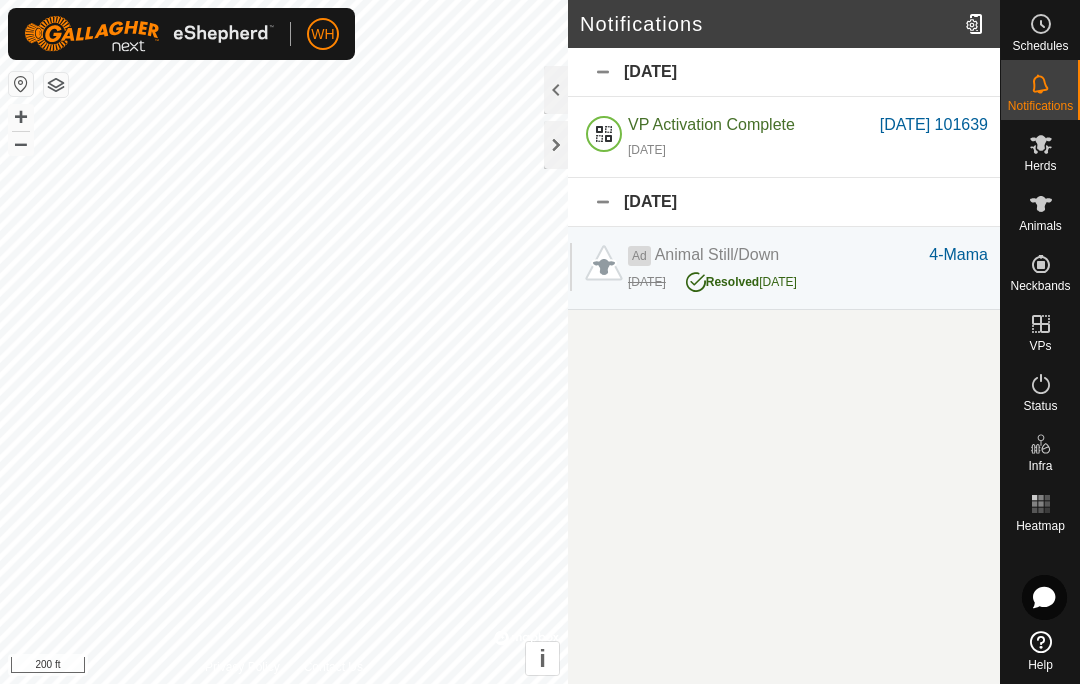 click on "Notifications  [DATE]   VP Activation Complete   [DATE] 101639   [DATE]   [DATE] 101639  [DATE]  Ad  Animal Still/Down   4-Mama   [DATE]   Resolved  [DATE]   4-Mama  Resolved   [DATE]" 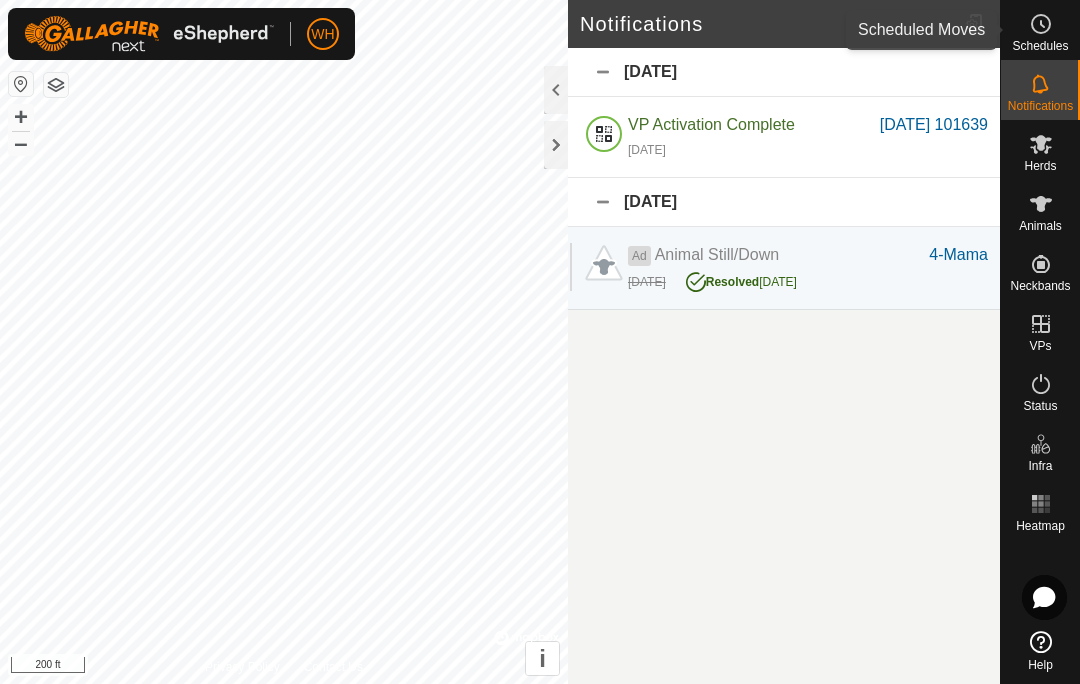 click 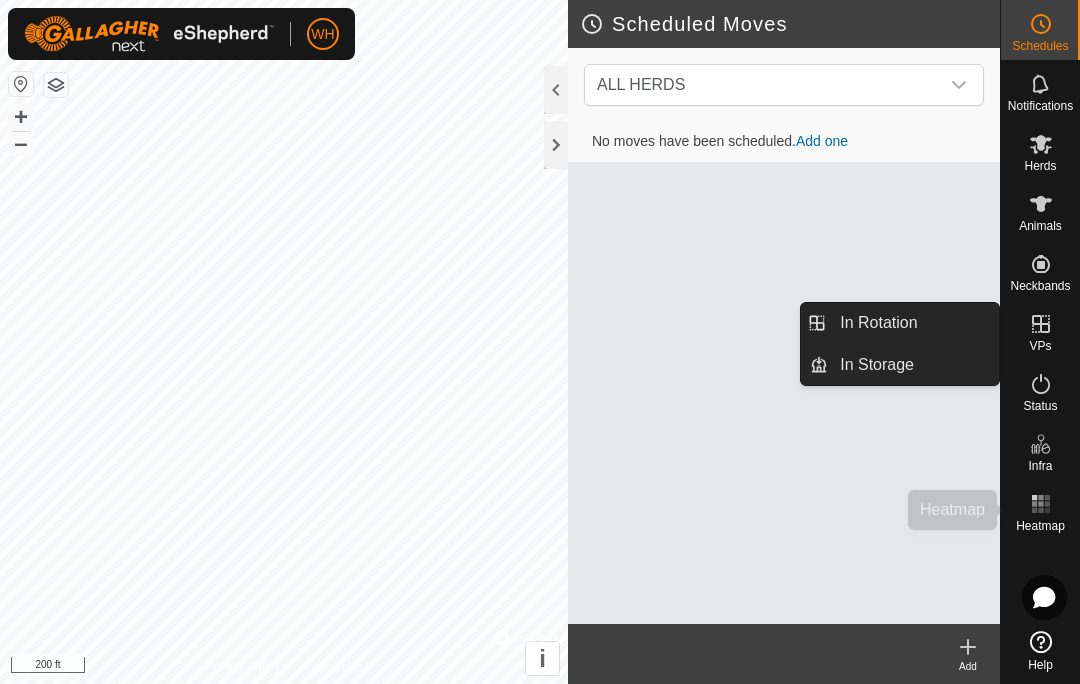 click 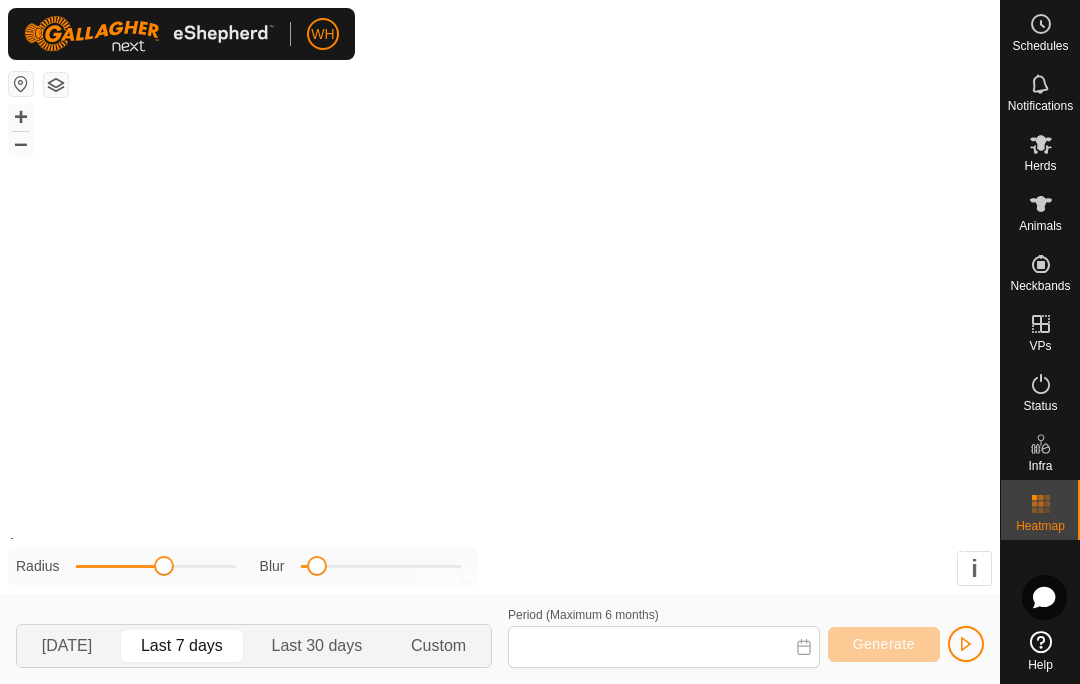 type on "[DATE] - [DATE]" 